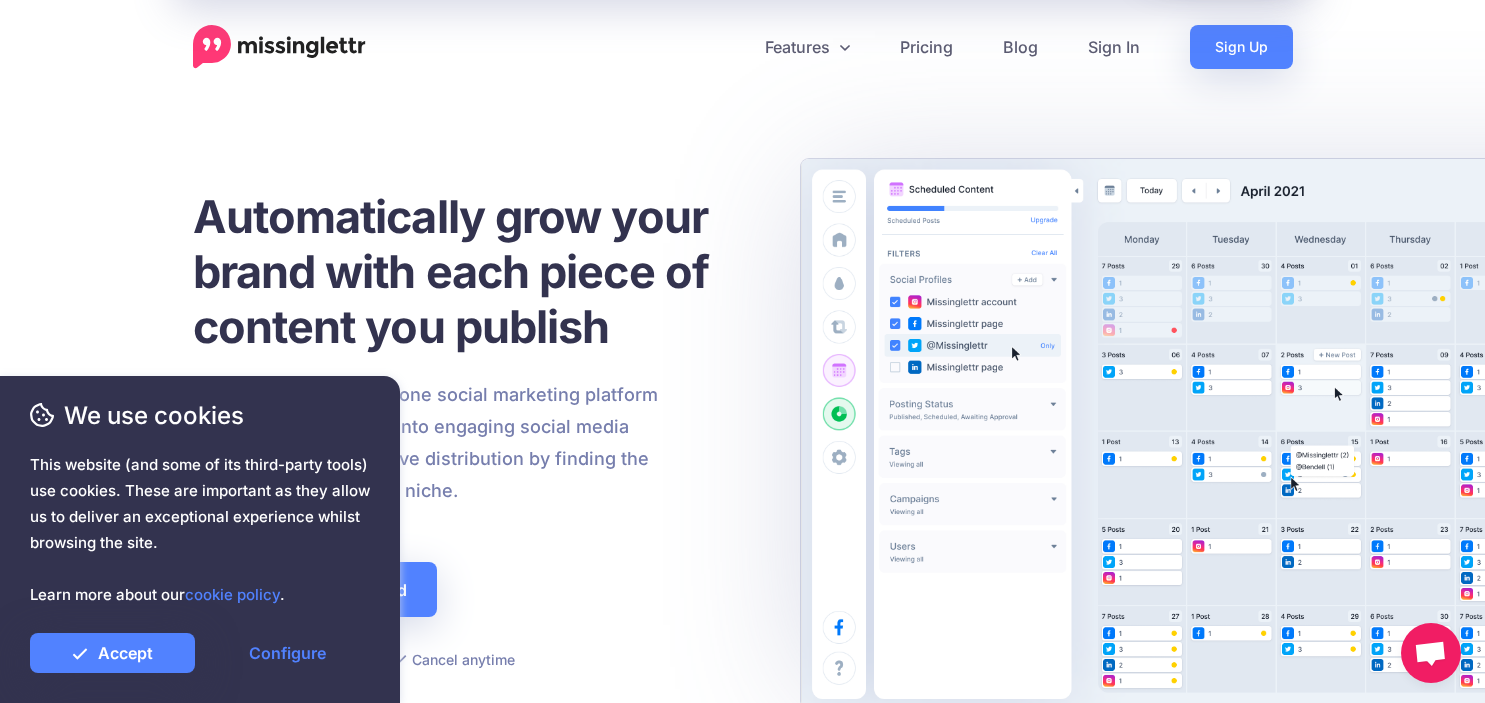 scroll, scrollTop: 0, scrollLeft: 0, axis: both 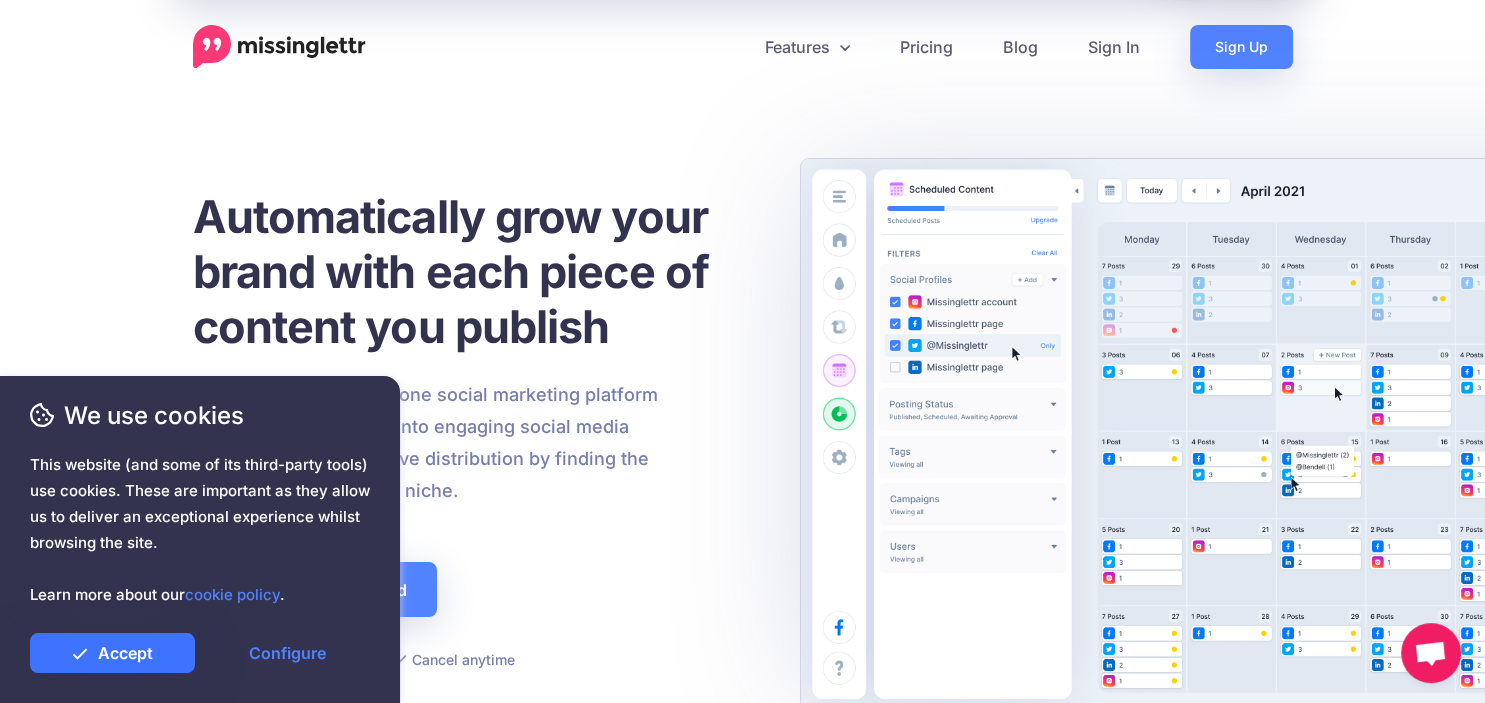 click on "Accept" at bounding box center (112, 653) 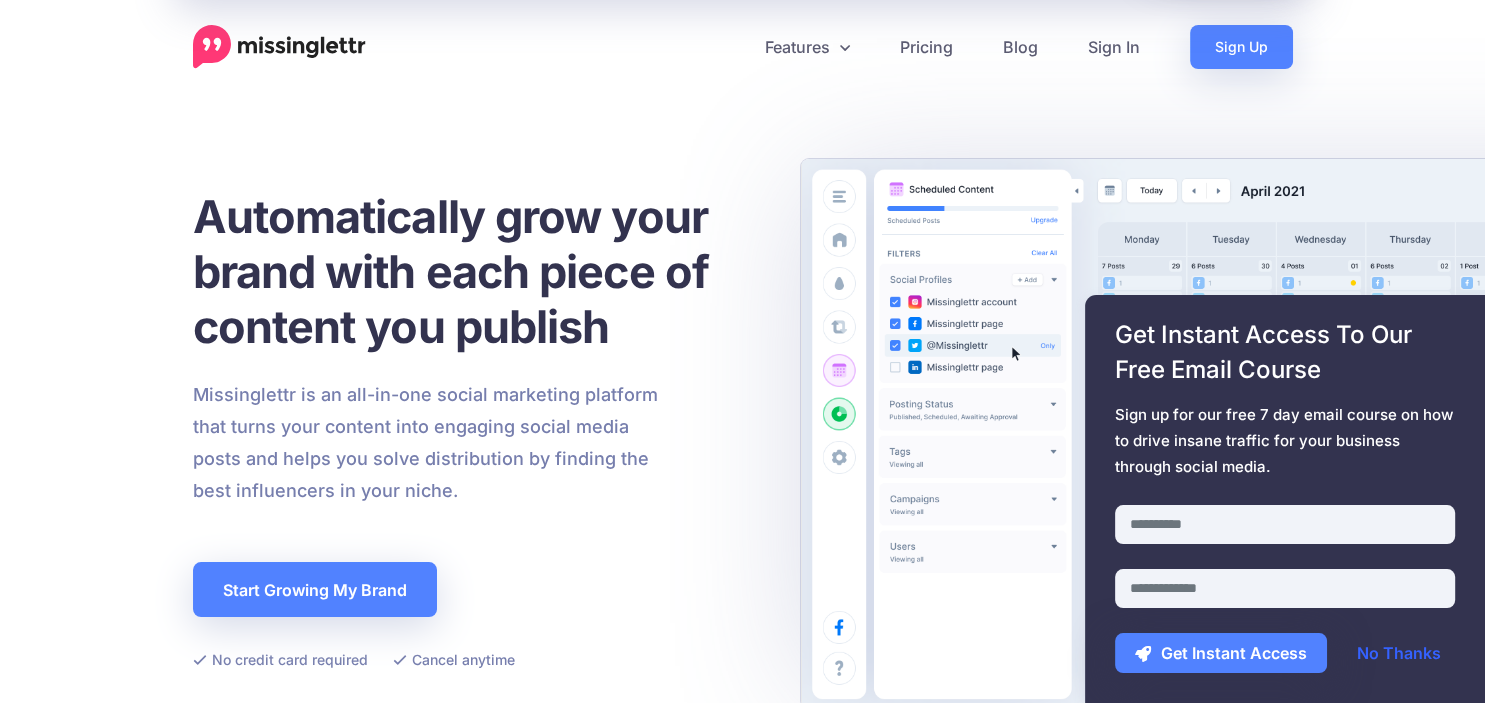 click on "No Thanks" at bounding box center (1399, 653) 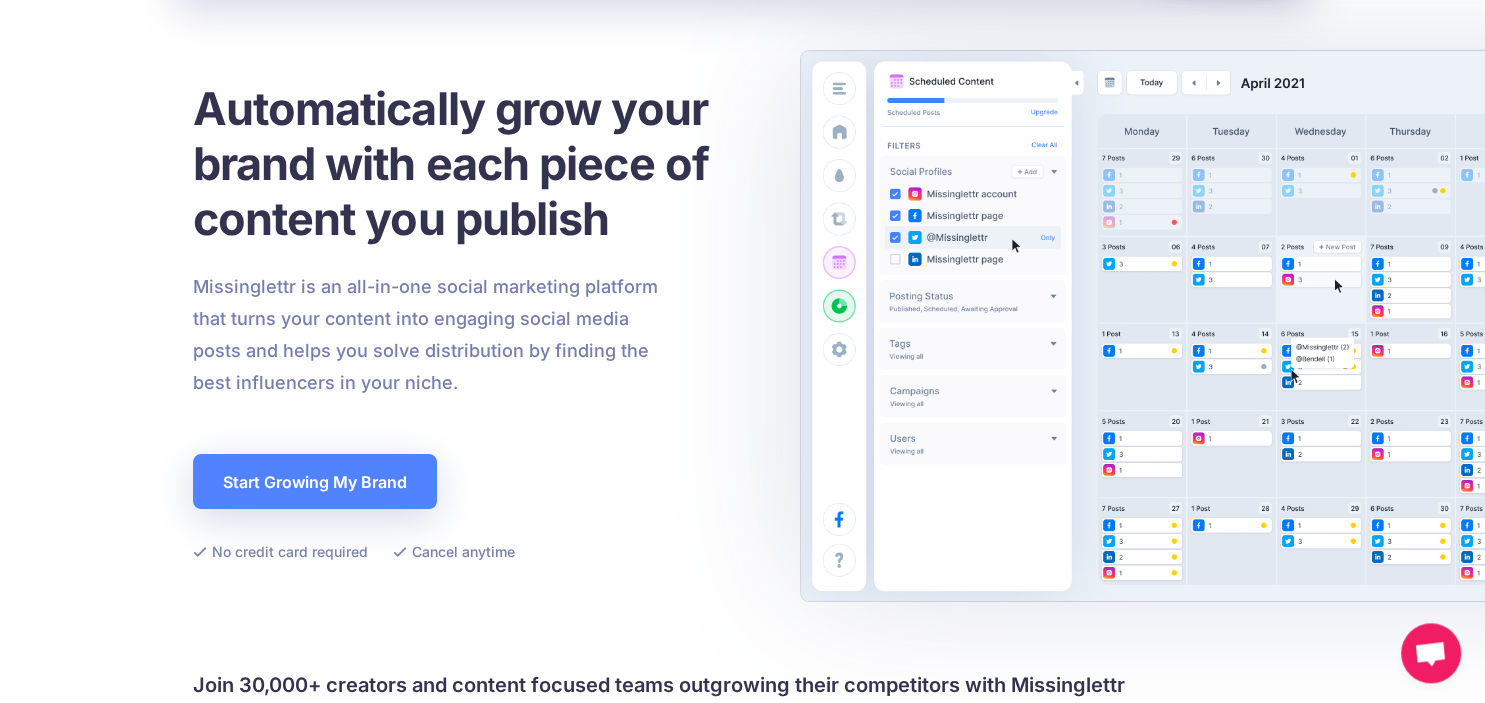 scroll, scrollTop: 0, scrollLeft: 0, axis: both 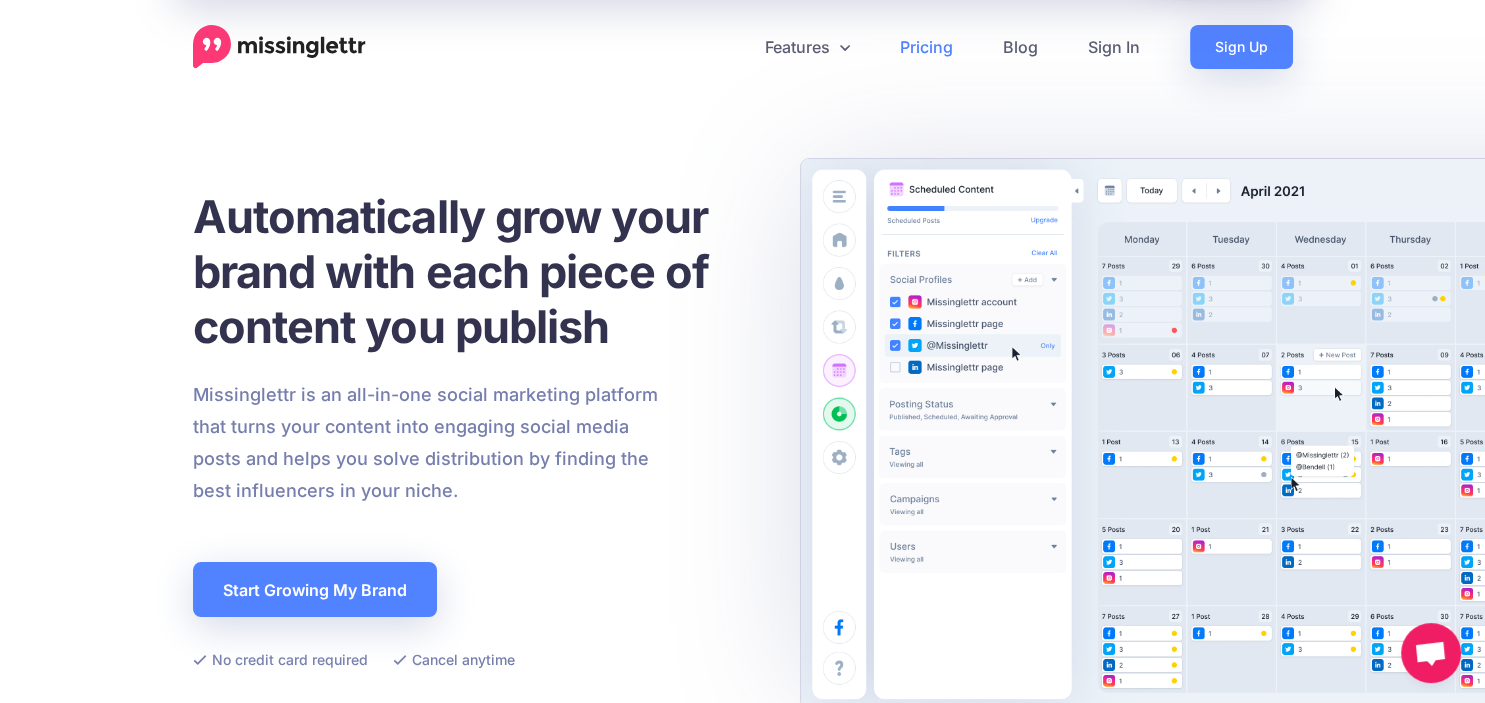 click on "Pricing" at bounding box center (926, 47) 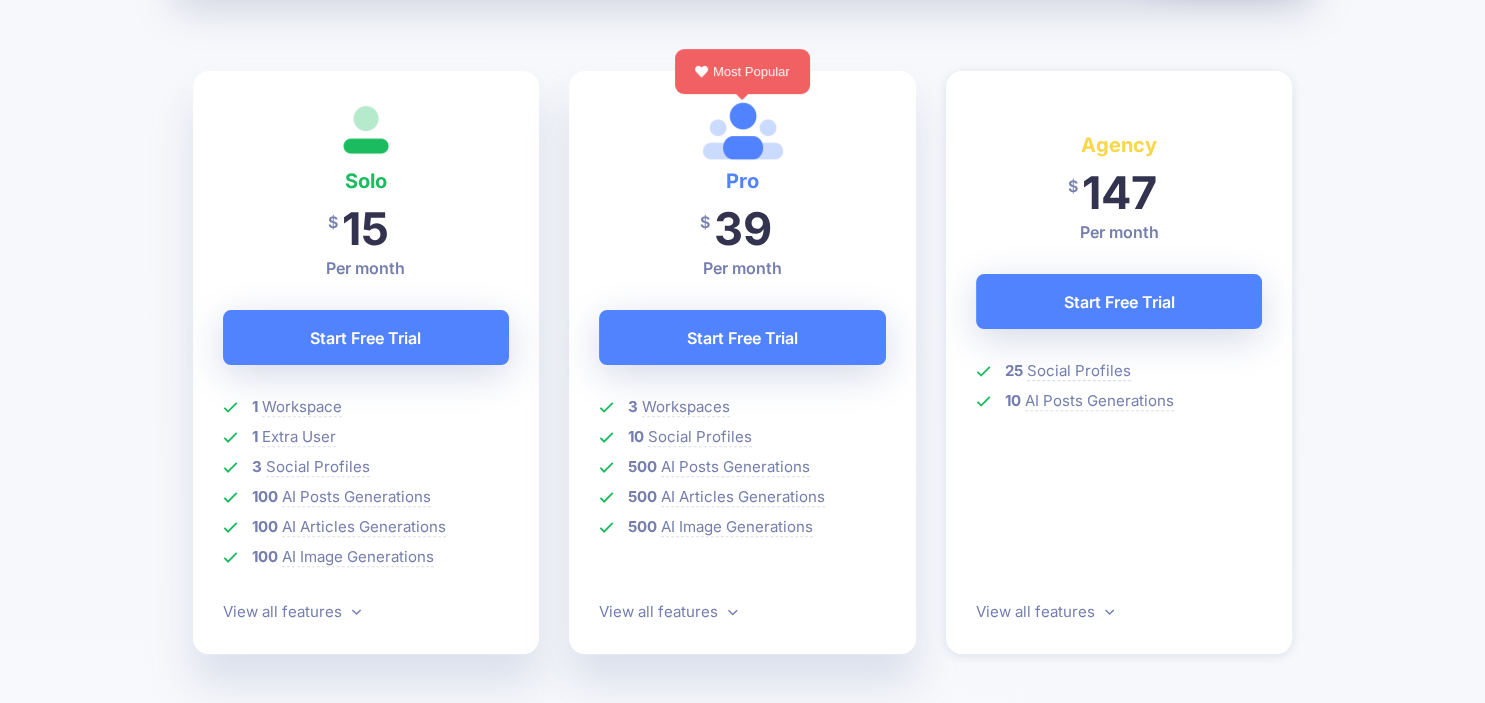 scroll, scrollTop: 552, scrollLeft: 0, axis: vertical 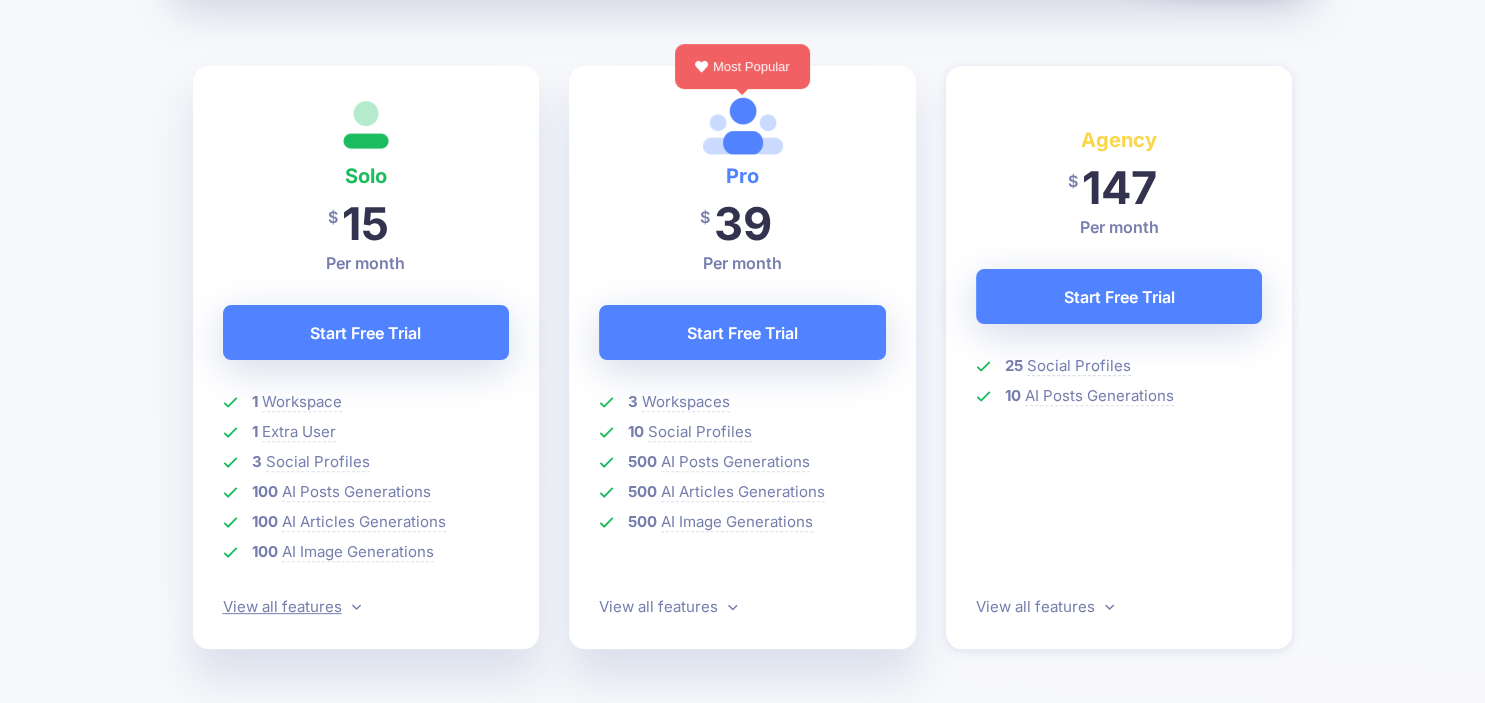 click on "View all features" at bounding box center (292, 606) 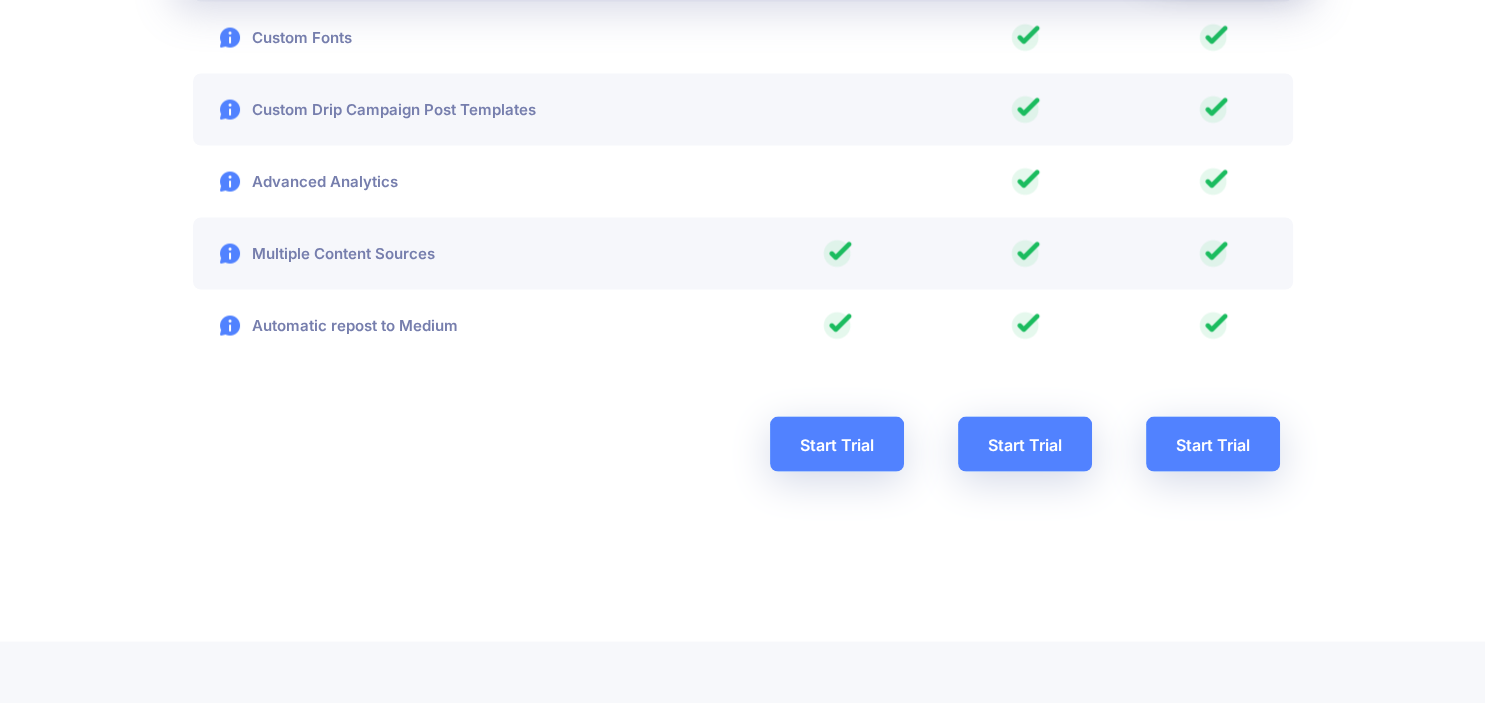 scroll, scrollTop: 3715, scrollLeft: 0, axis: vertical 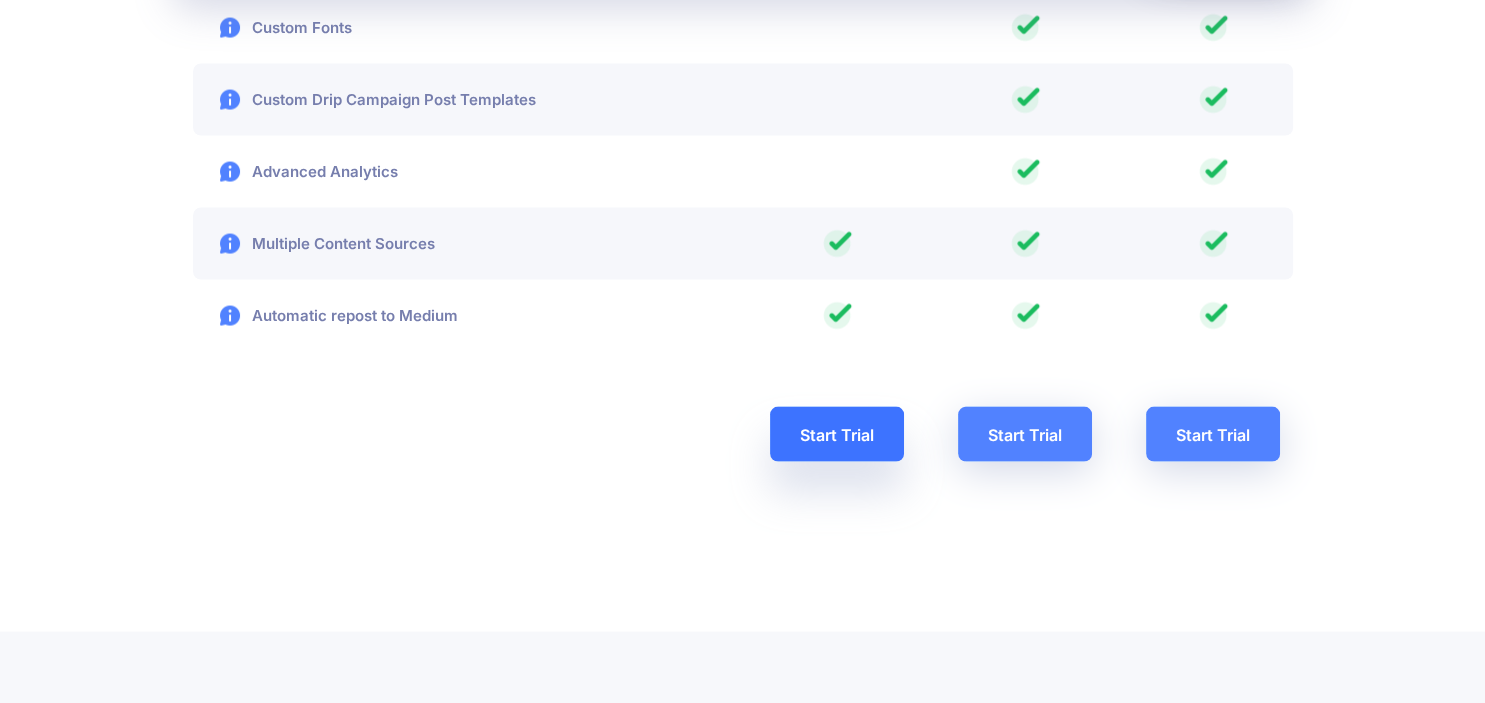 click on "Start Trial" at bounding box center (837, 434) 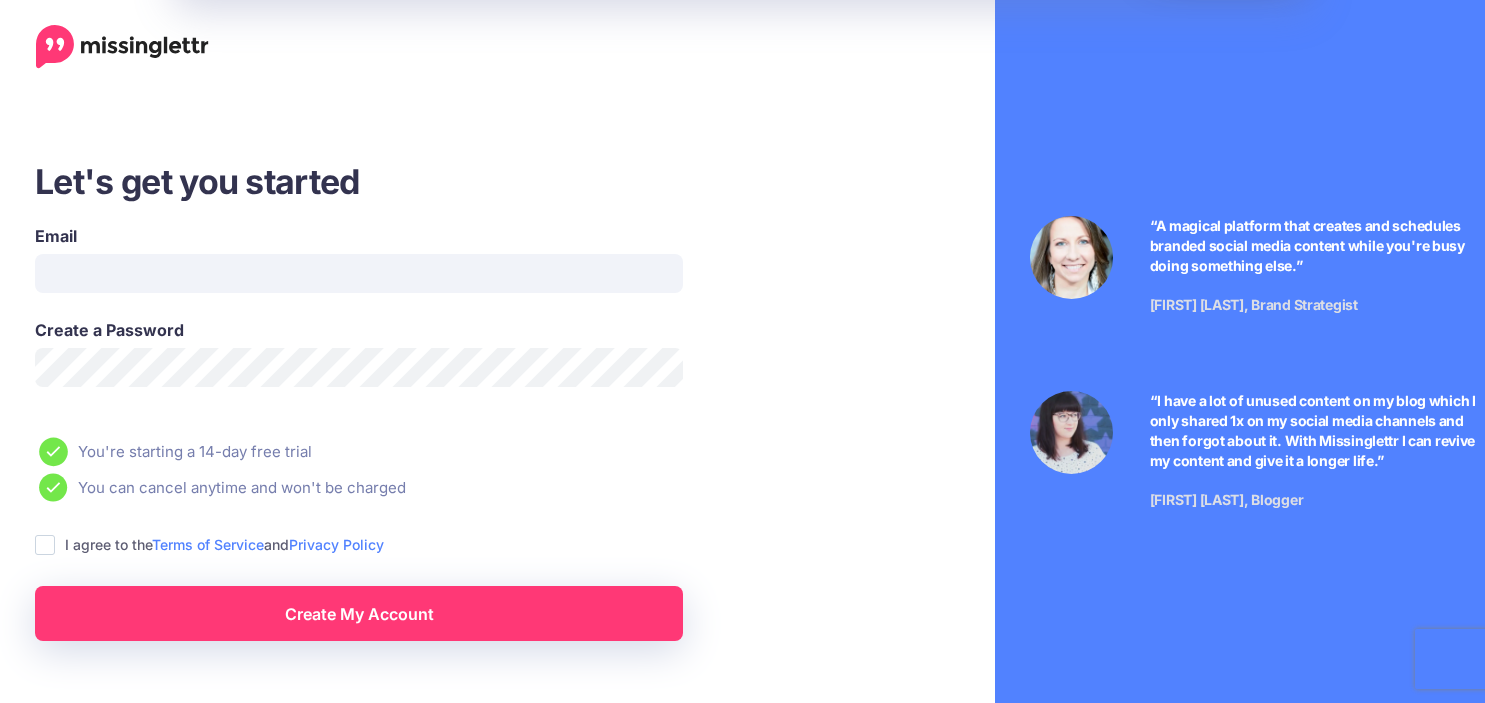 scroll, scrollTop: 0, scrollLeft: 0, axis: both 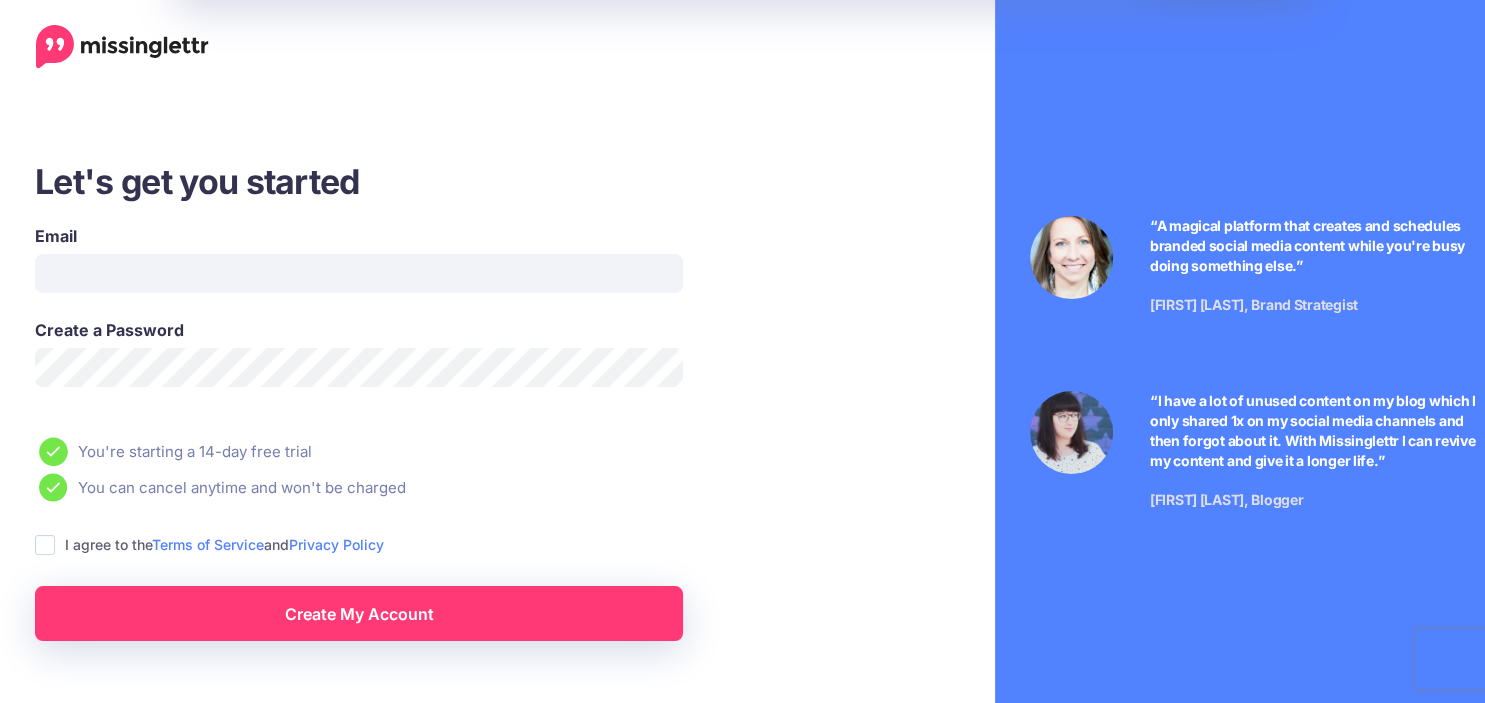 click at bounding box center [45, 545] 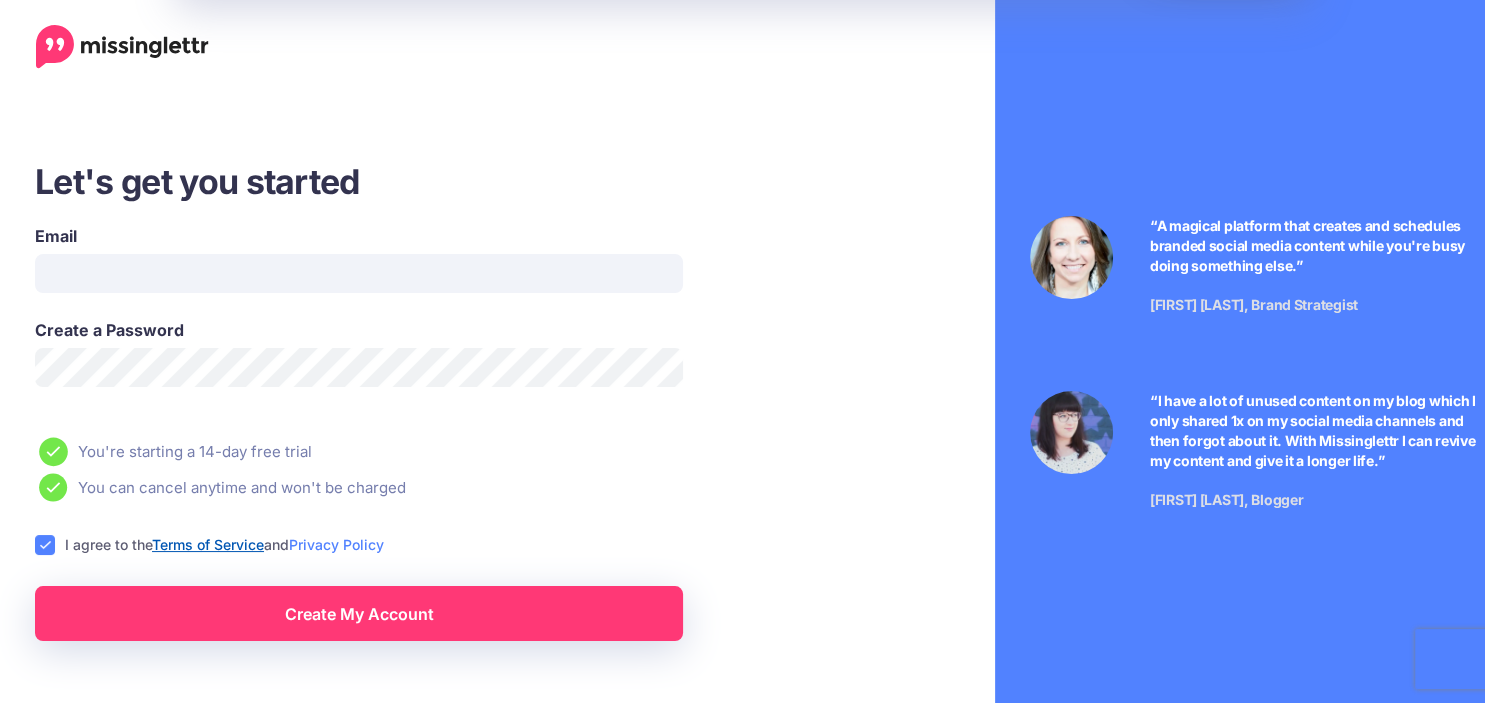 click on "Terms of Service" at bounding box center (208, 544) 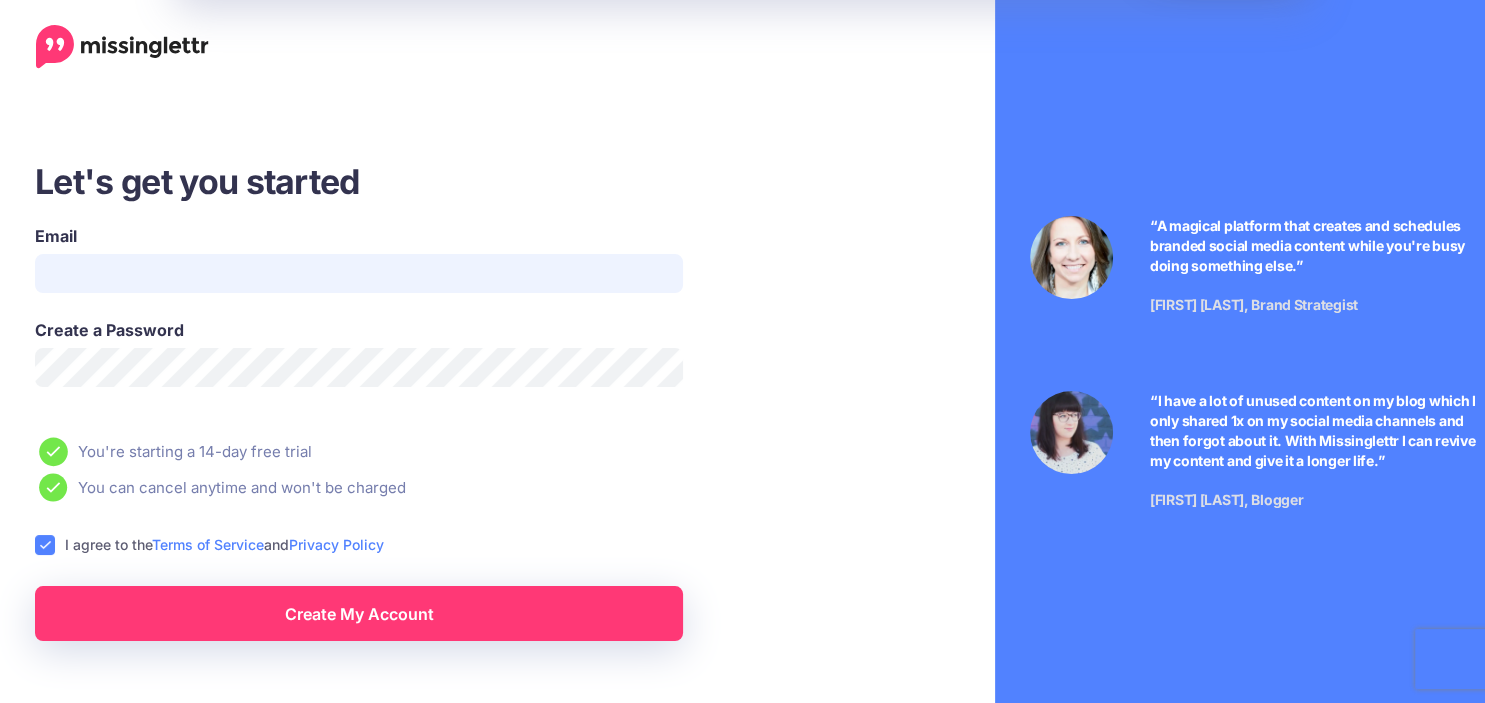 click on "Email" at bounding box center [359, 273] 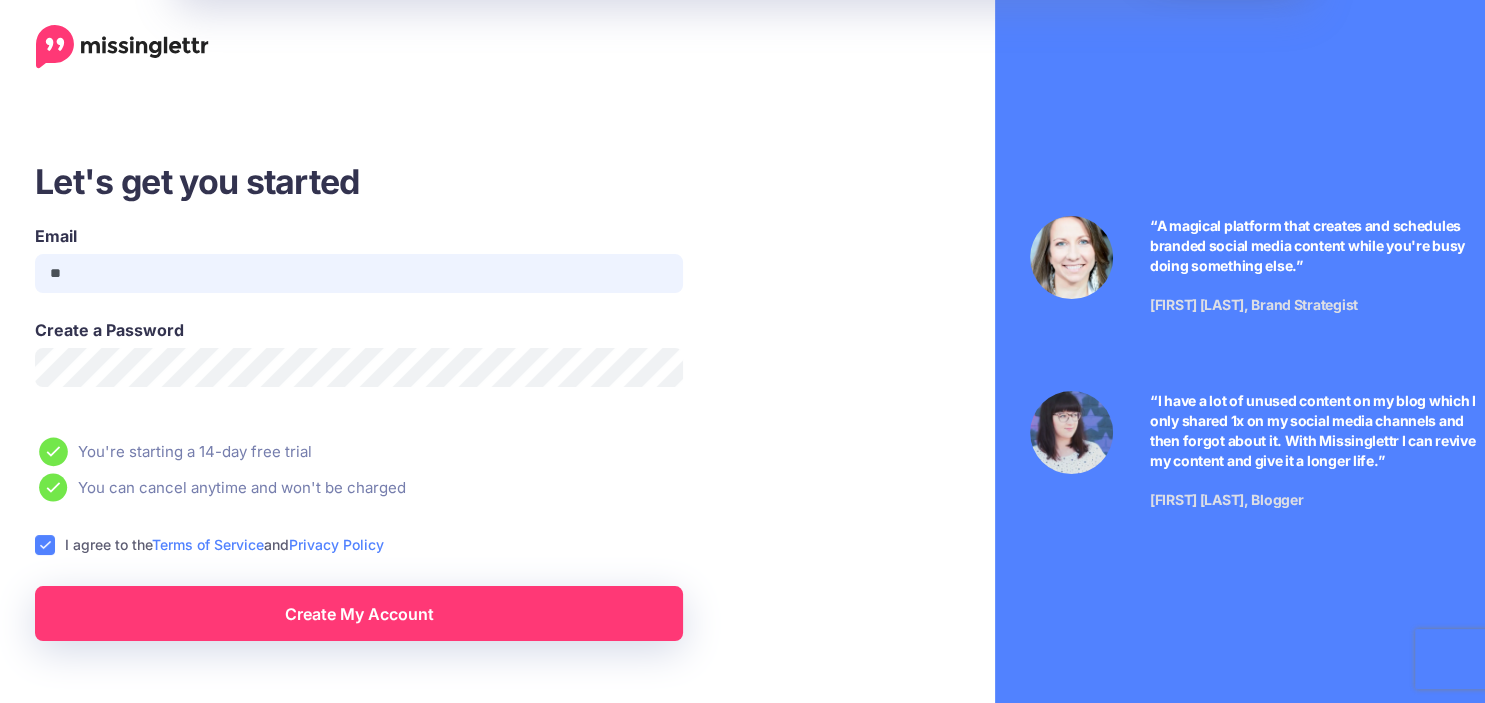 type on "*" 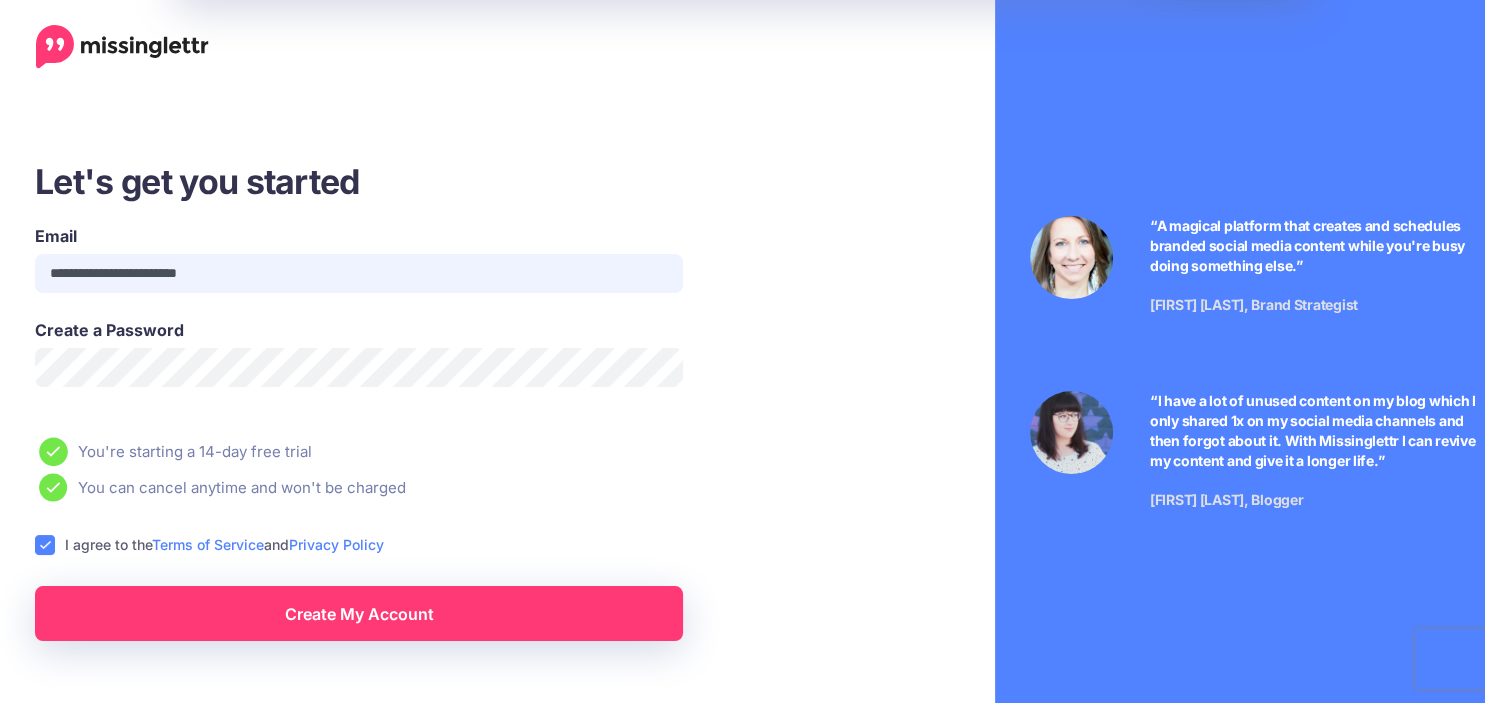 type on "**********" 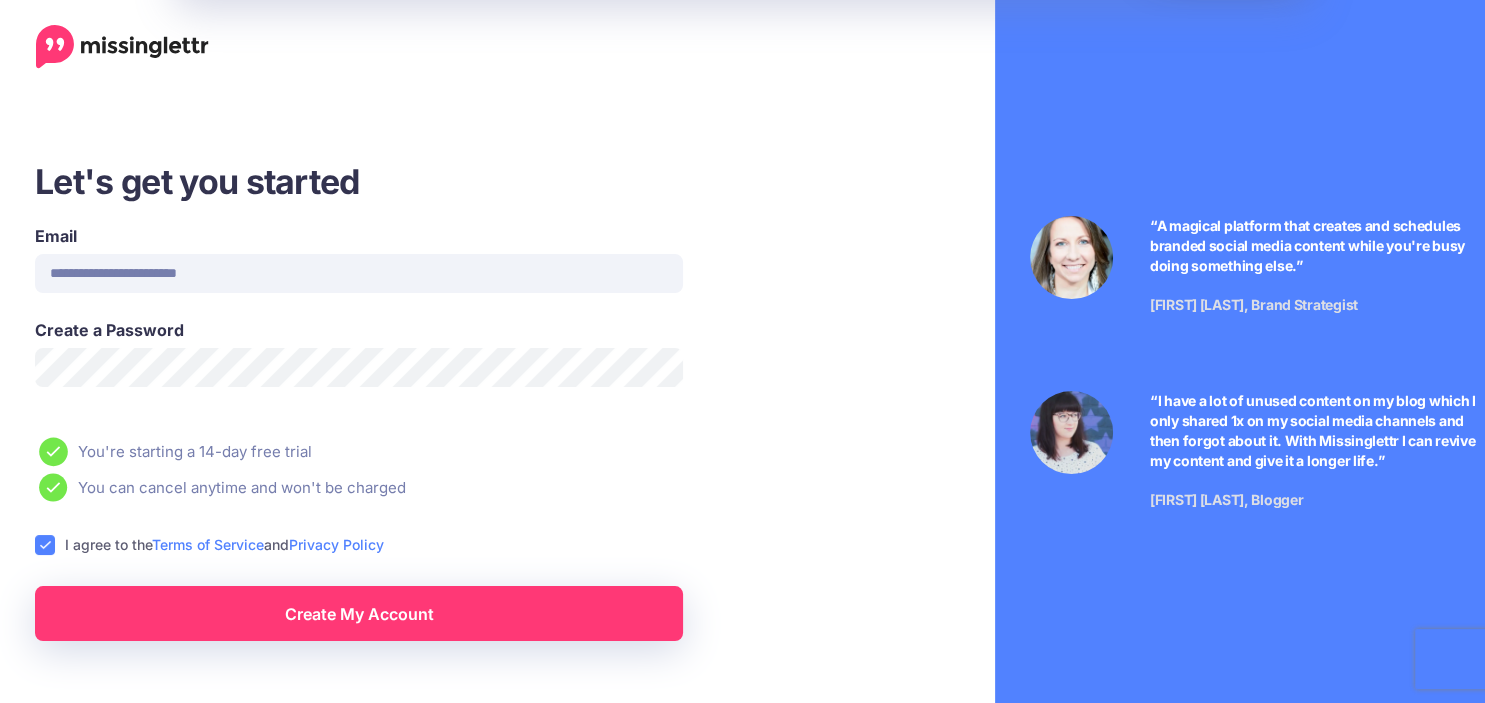 click on "Create My Account" at bounding box center (359, 613) 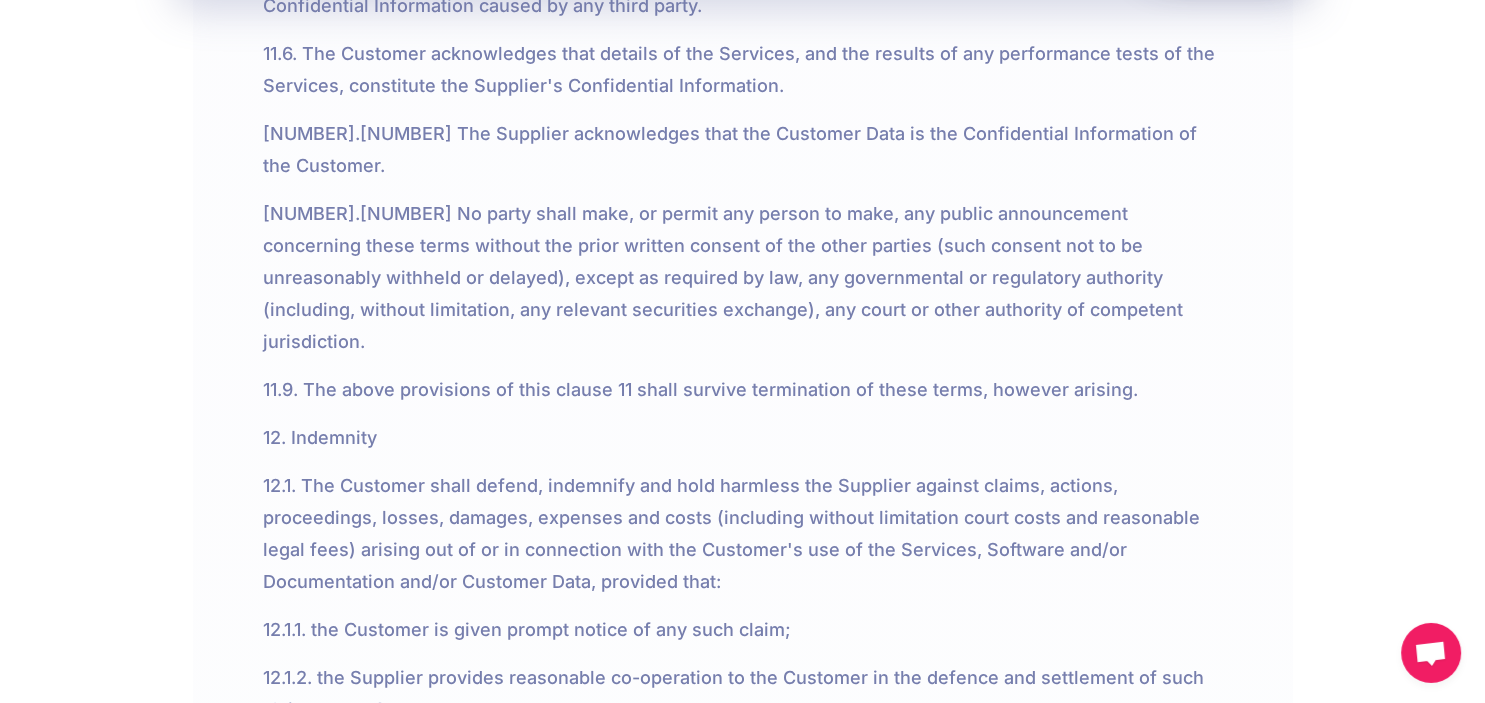 scroll, scrollTop: 14911, scrollLeft: 0, axis: vertical 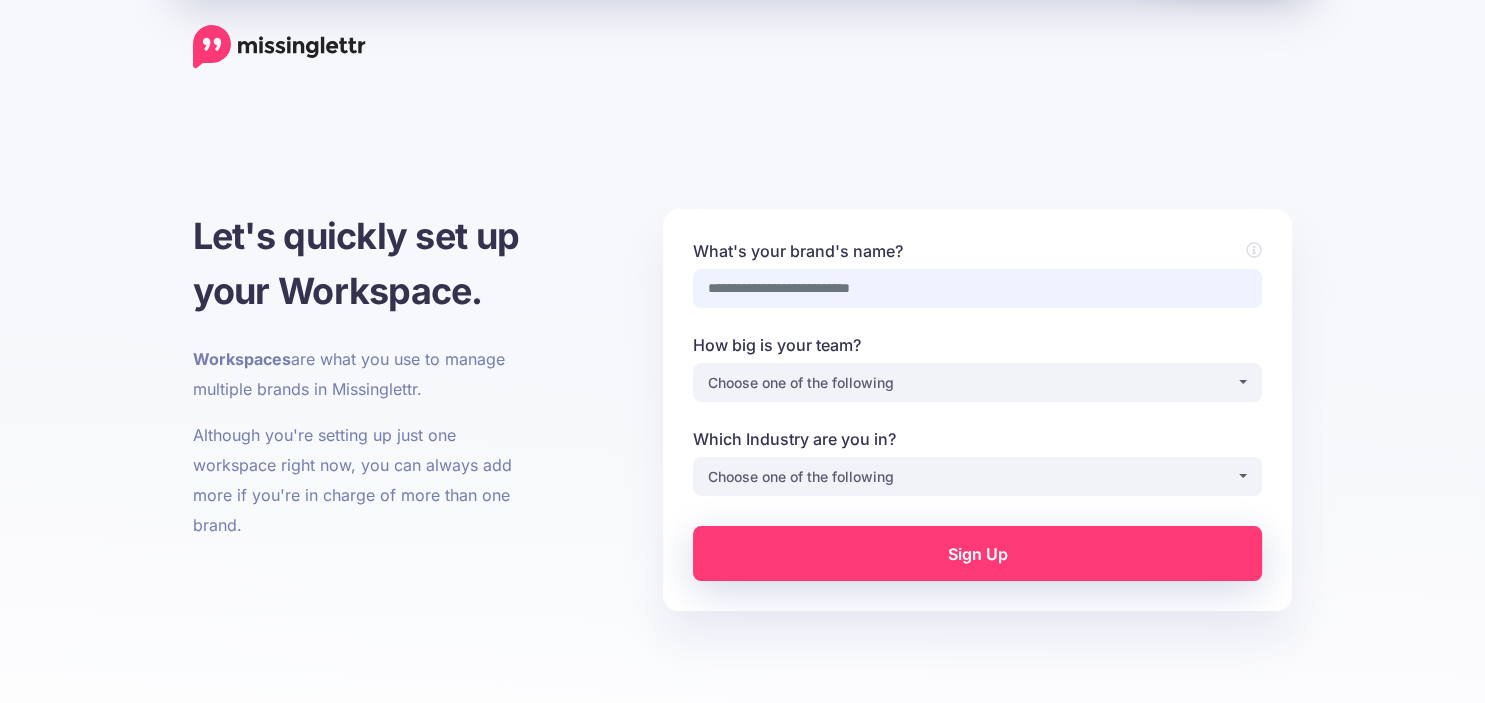 click on "What's your brand's name?" at bounding box center (977, 288) 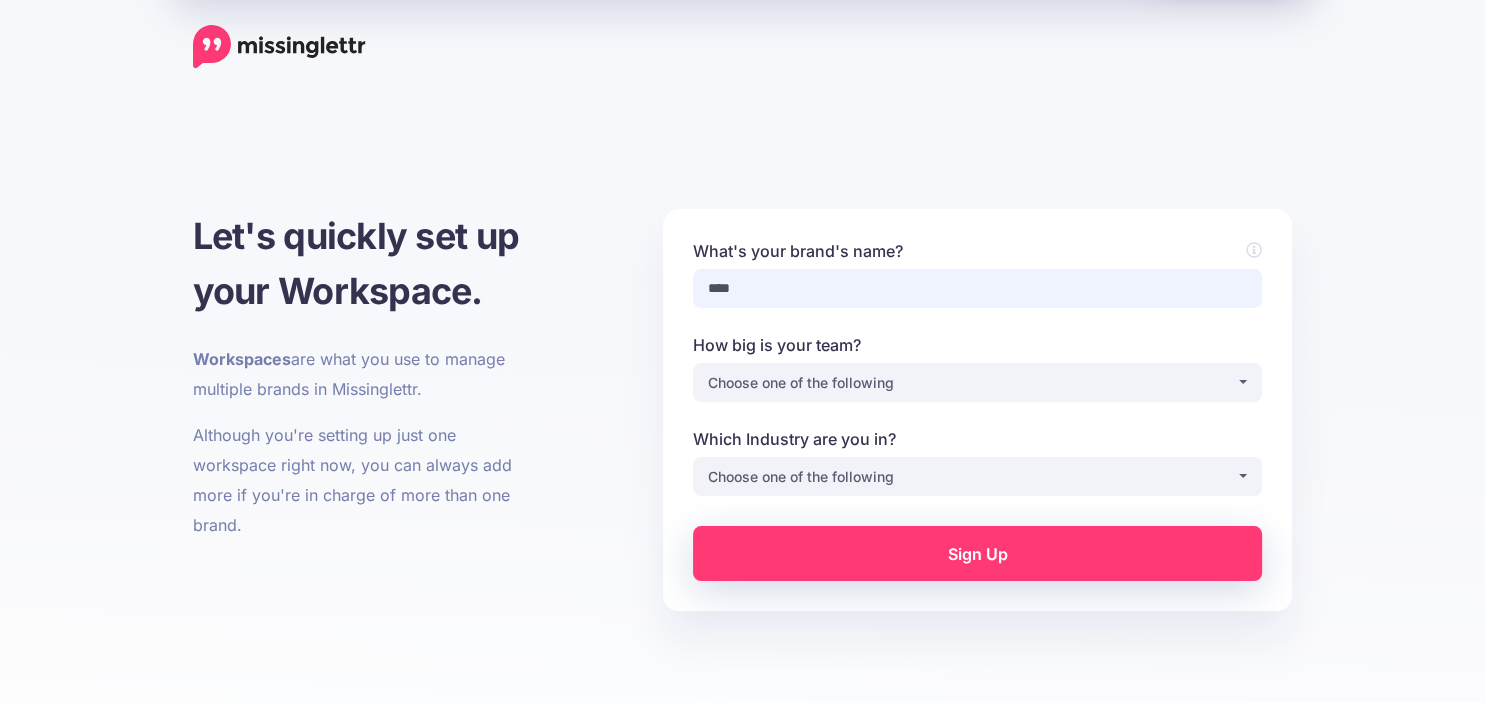type on "****" 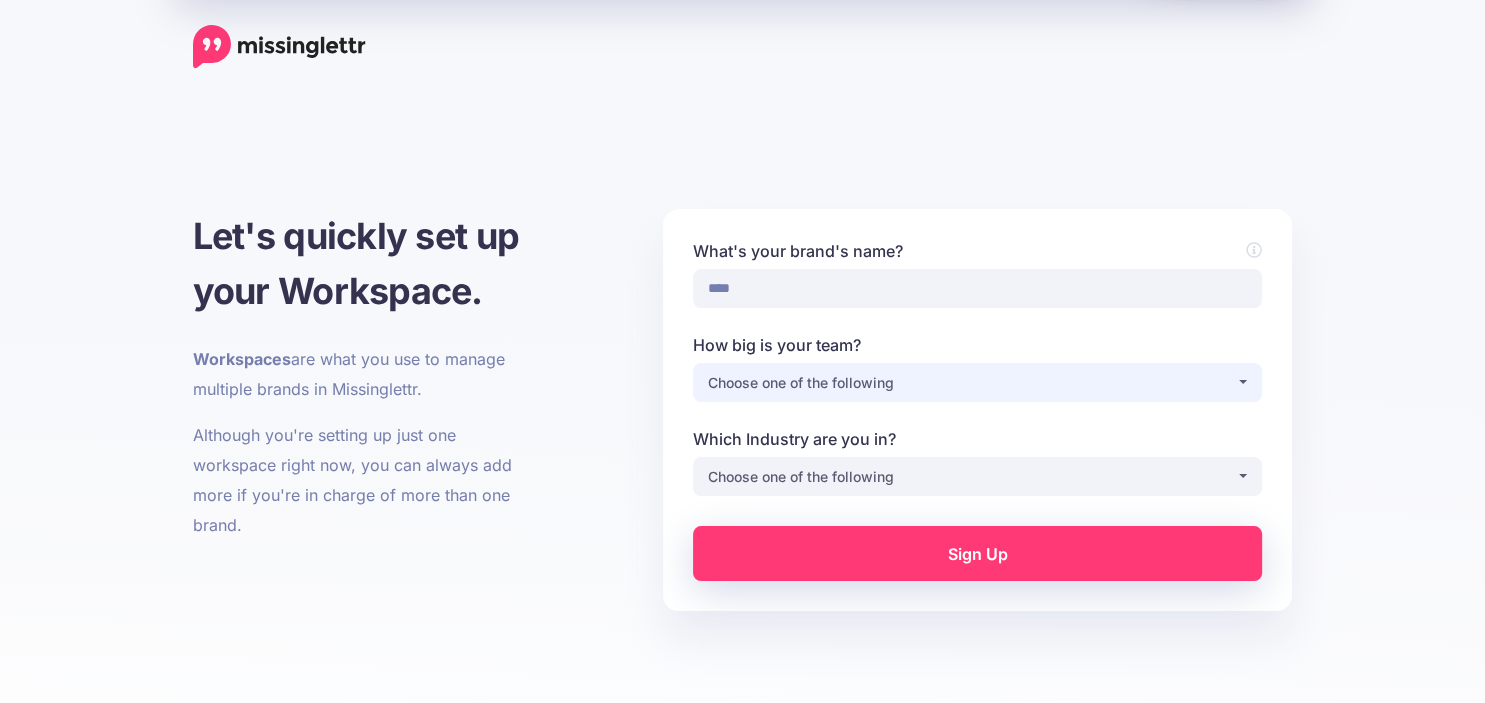 type 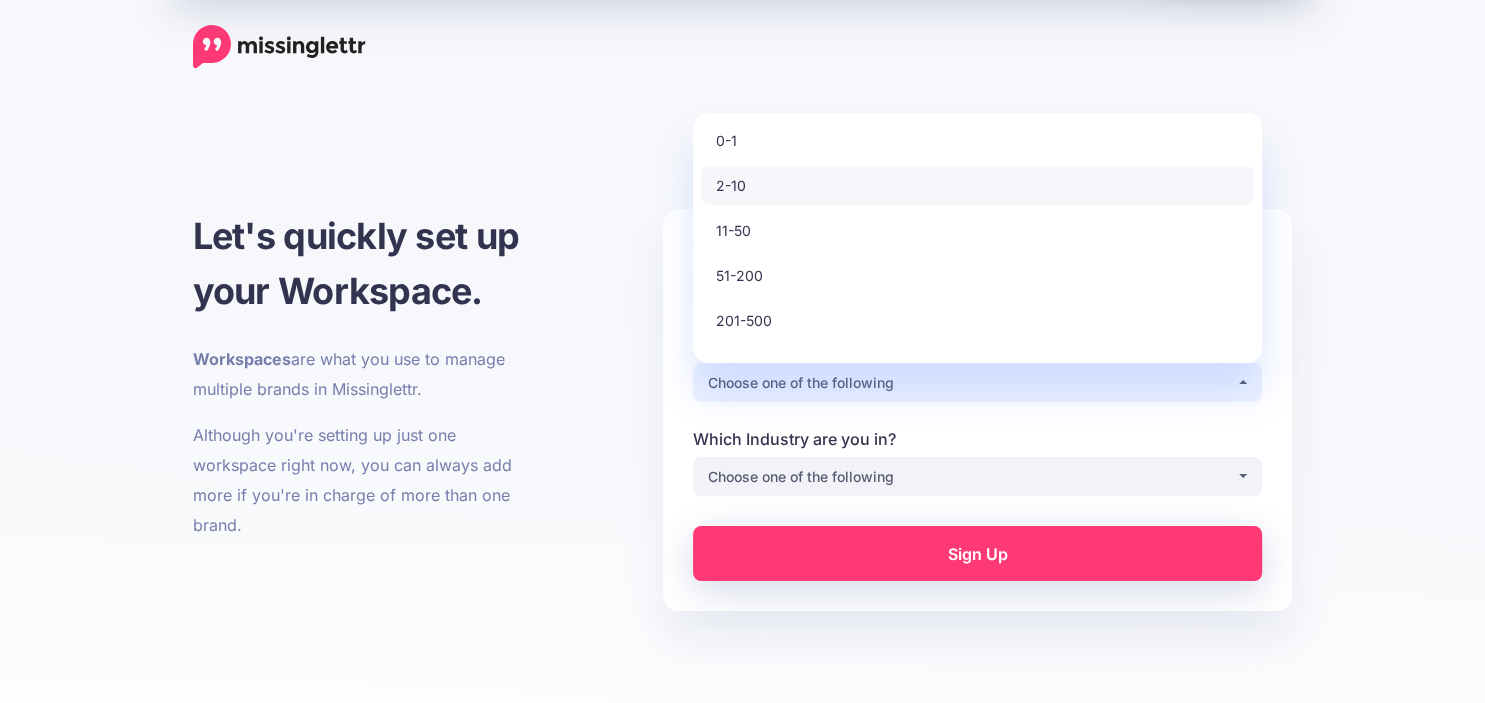 click on "2-10" at bounding box center [977, 185] 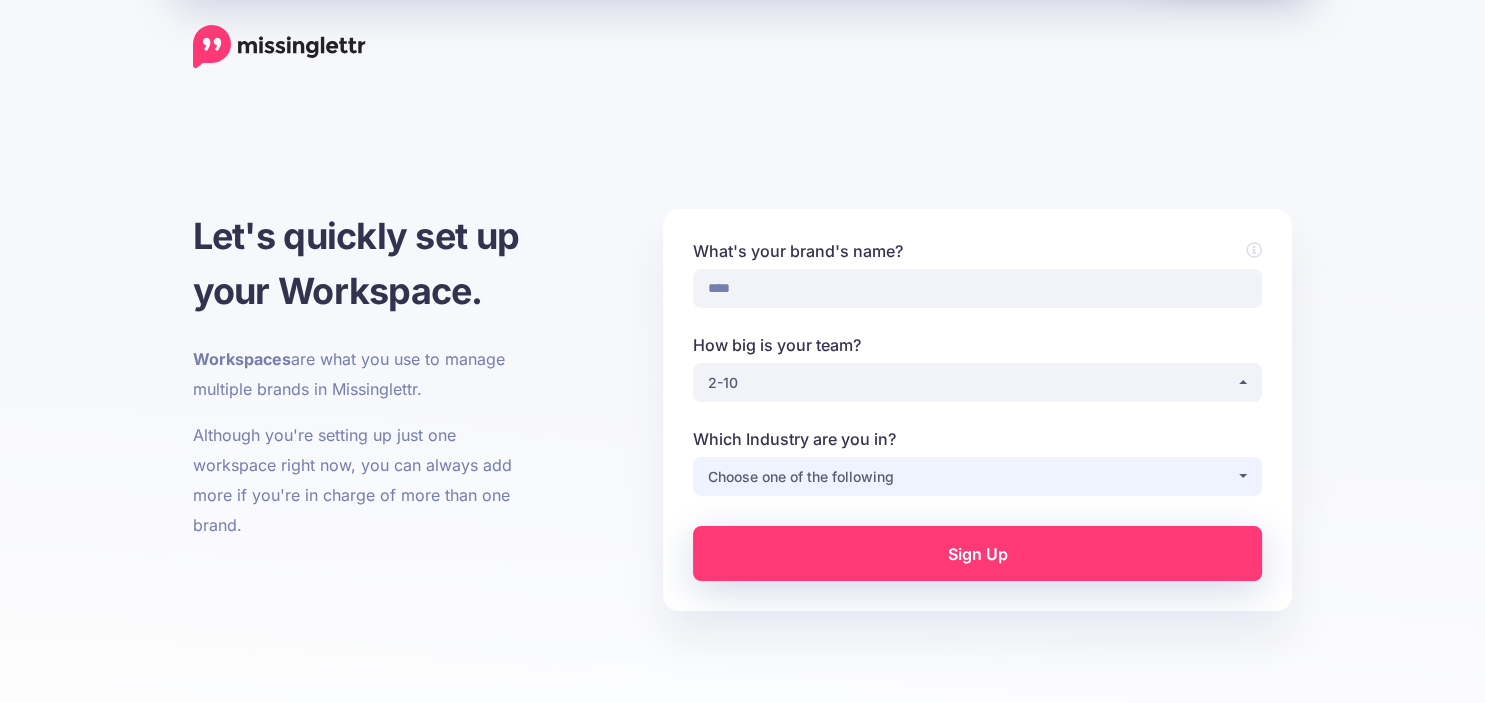 click on "Choose one of the following" at bounding box center (972, 477) 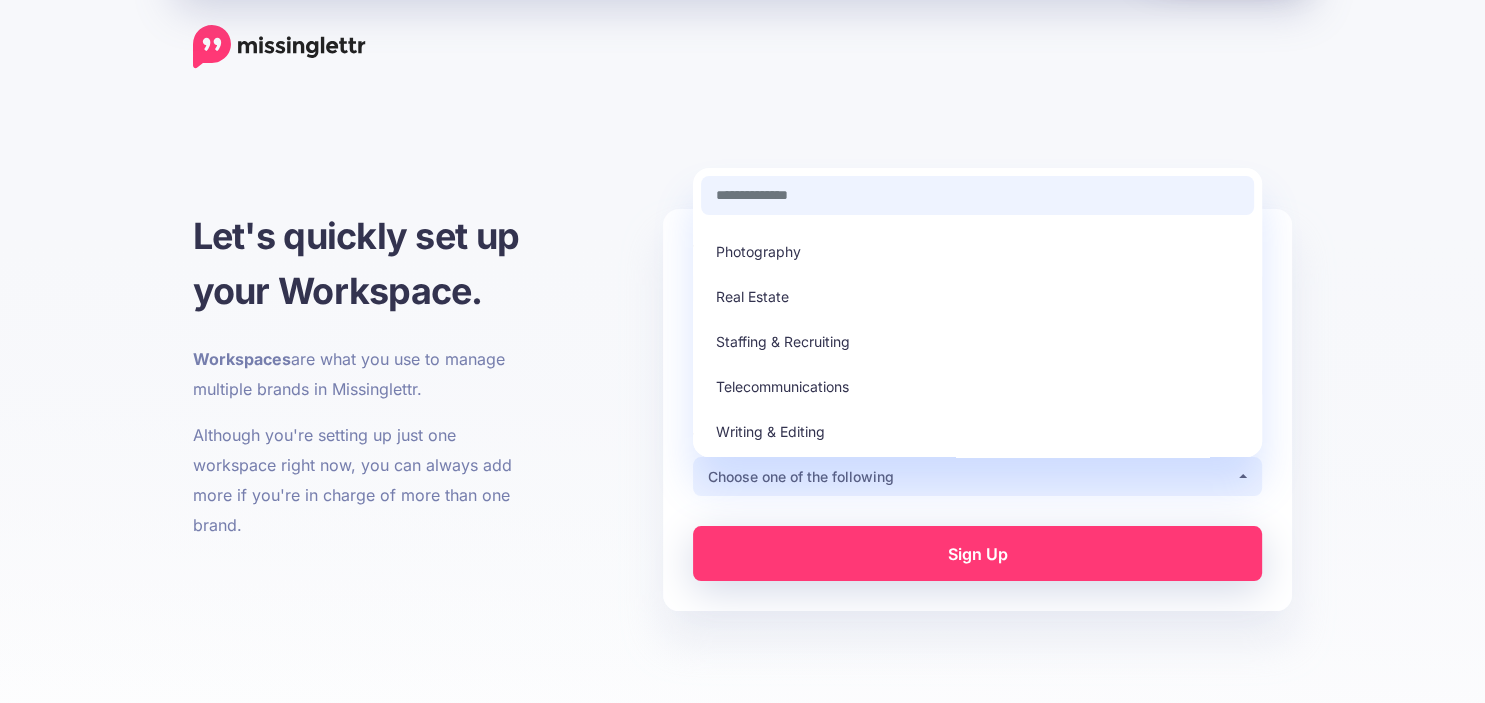 scroll, scrollTop: 569, scrollLeft: 0, axis: vertical 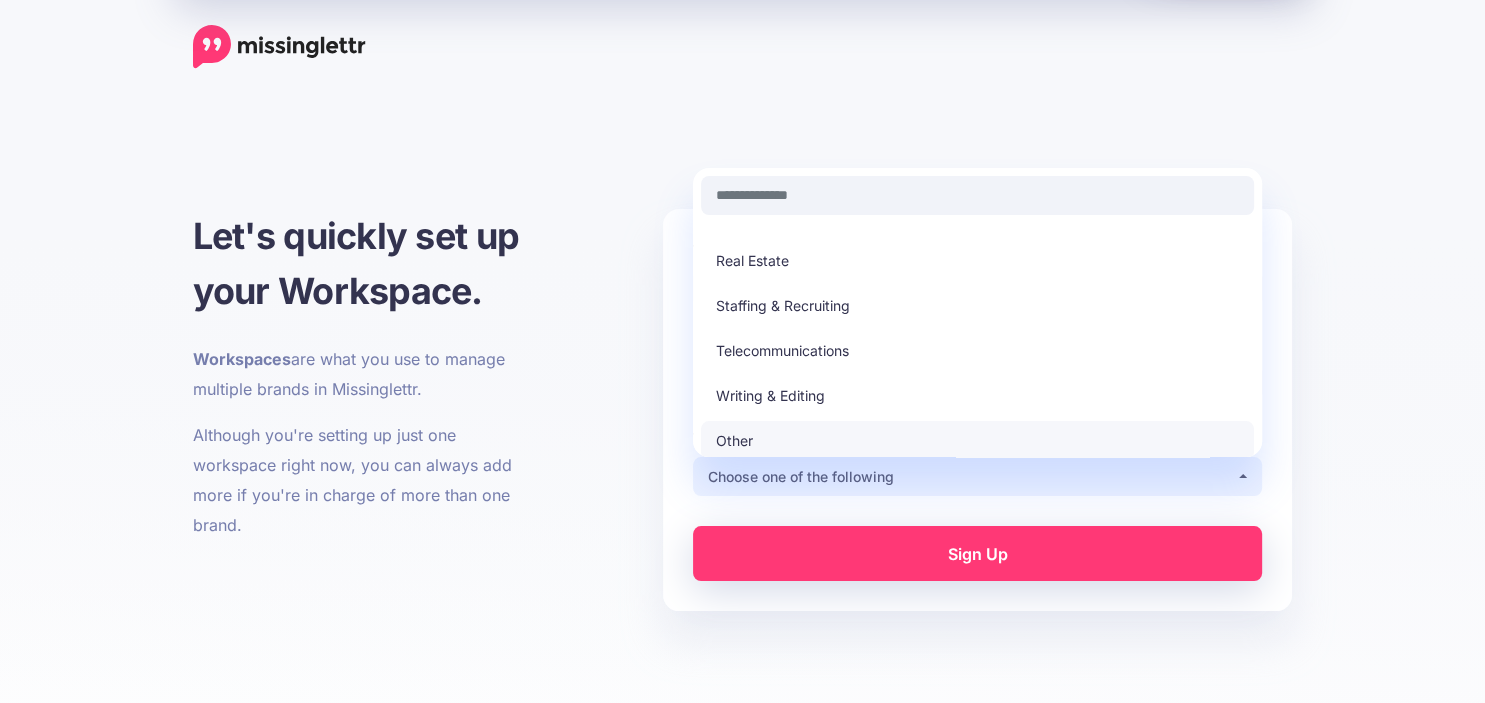 click on "Other" at bounding box center (977, 440) 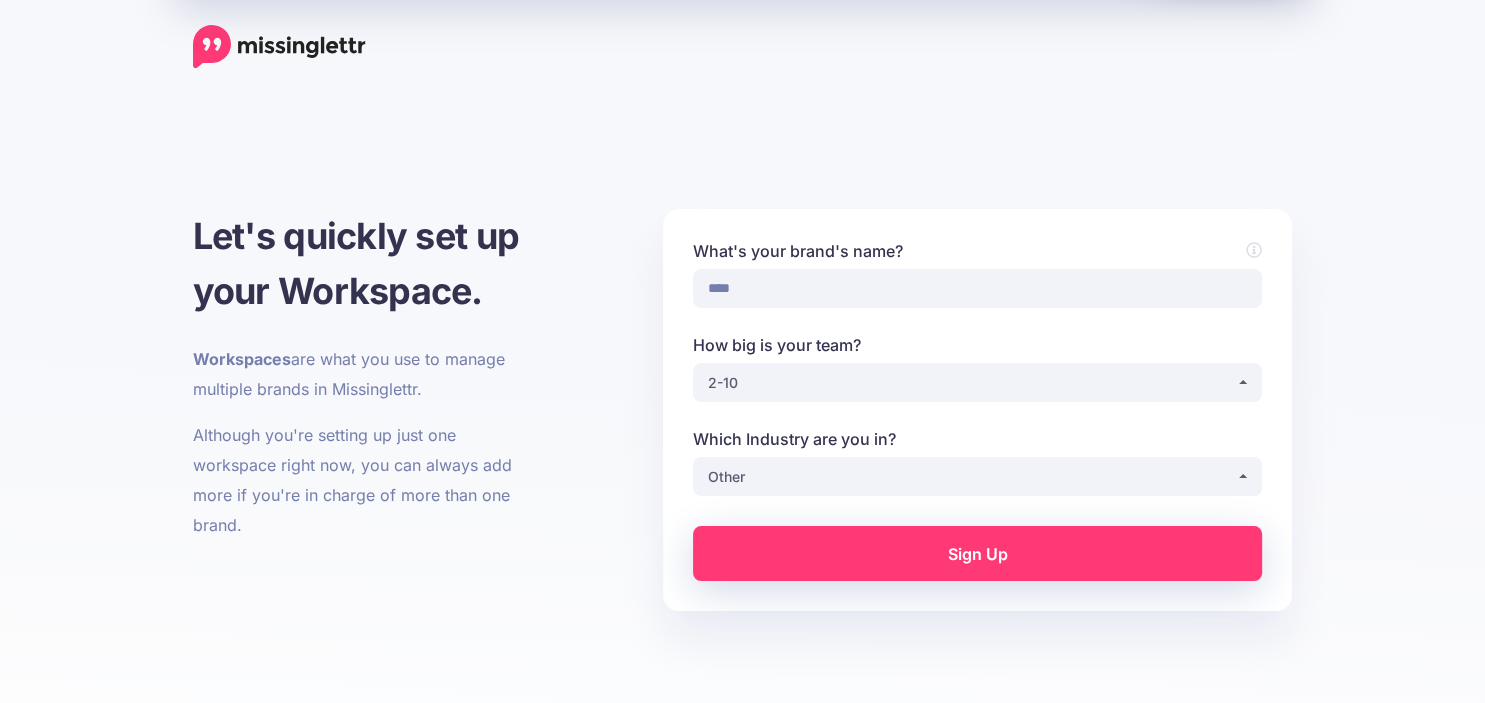 click on "Sign Up" at bounding box center [977, 553] 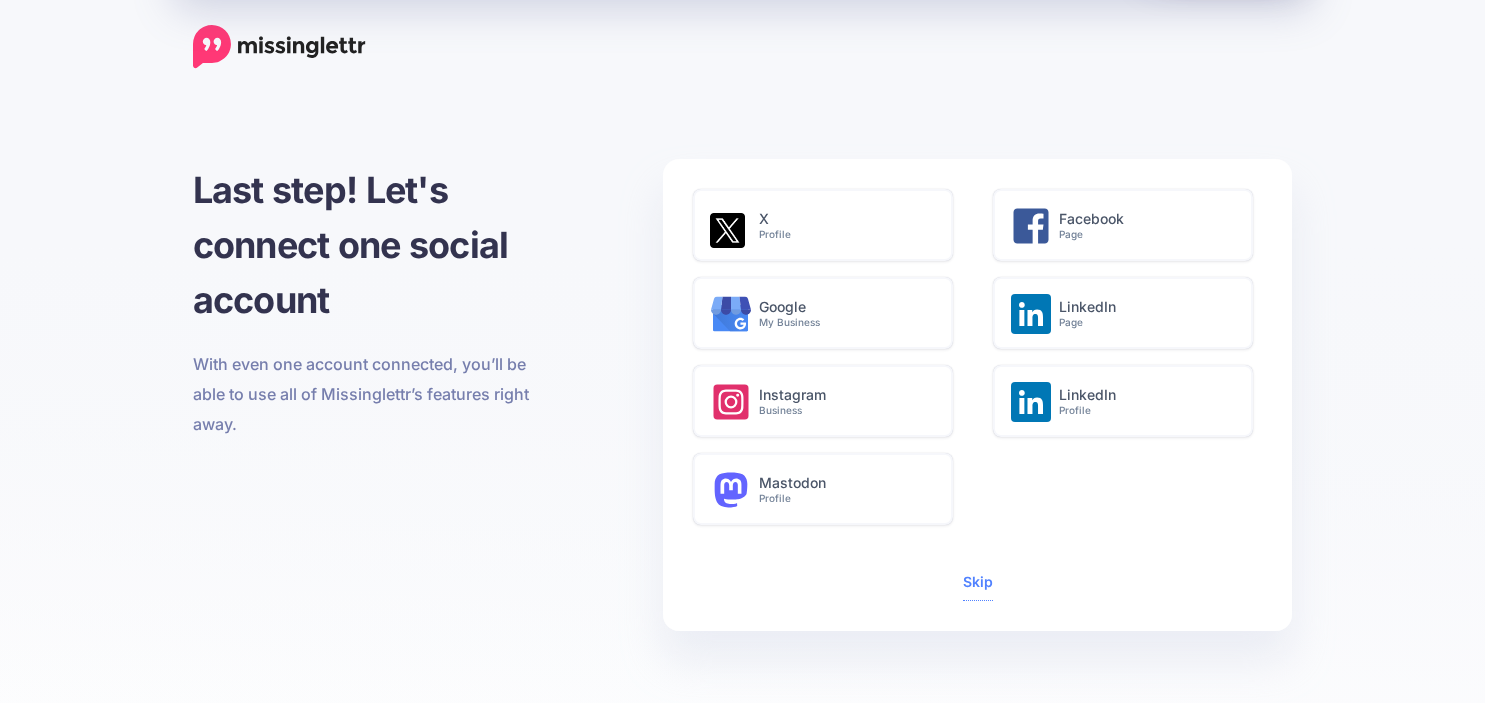 scroll, scrollTop: 0, scrollLeft: 0, axis: both 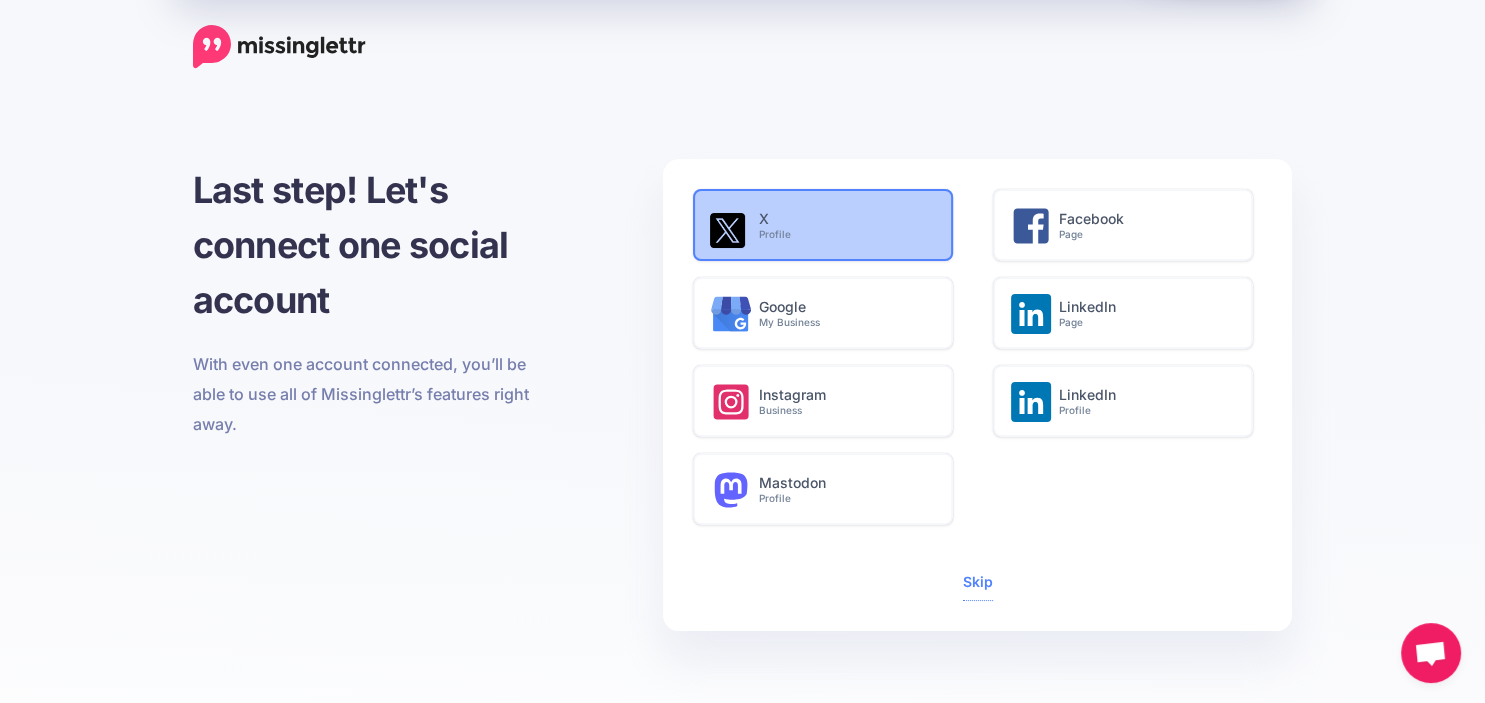 click on "Profile" at bounding box center (845, 234) 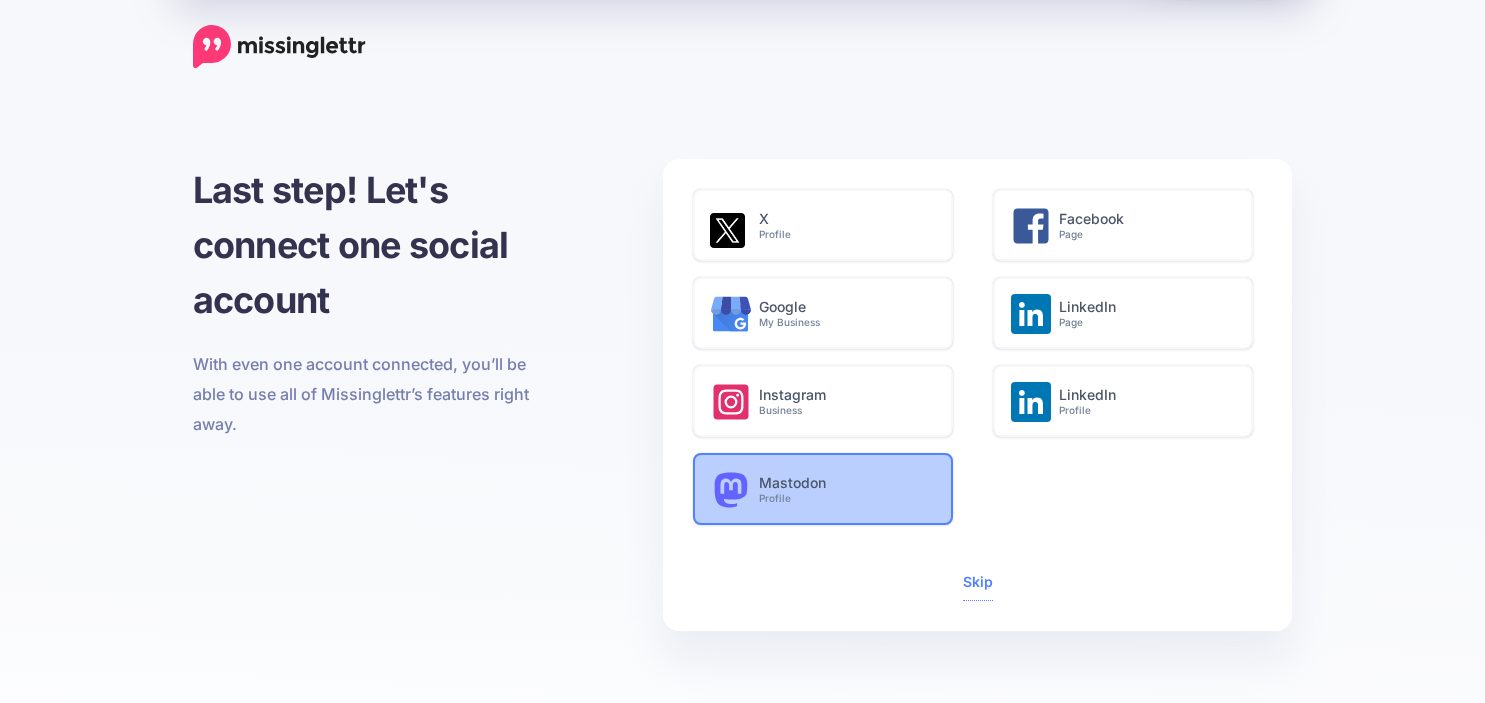 scroll, scrollTop: 0, scrollLeft: 0, axis: both 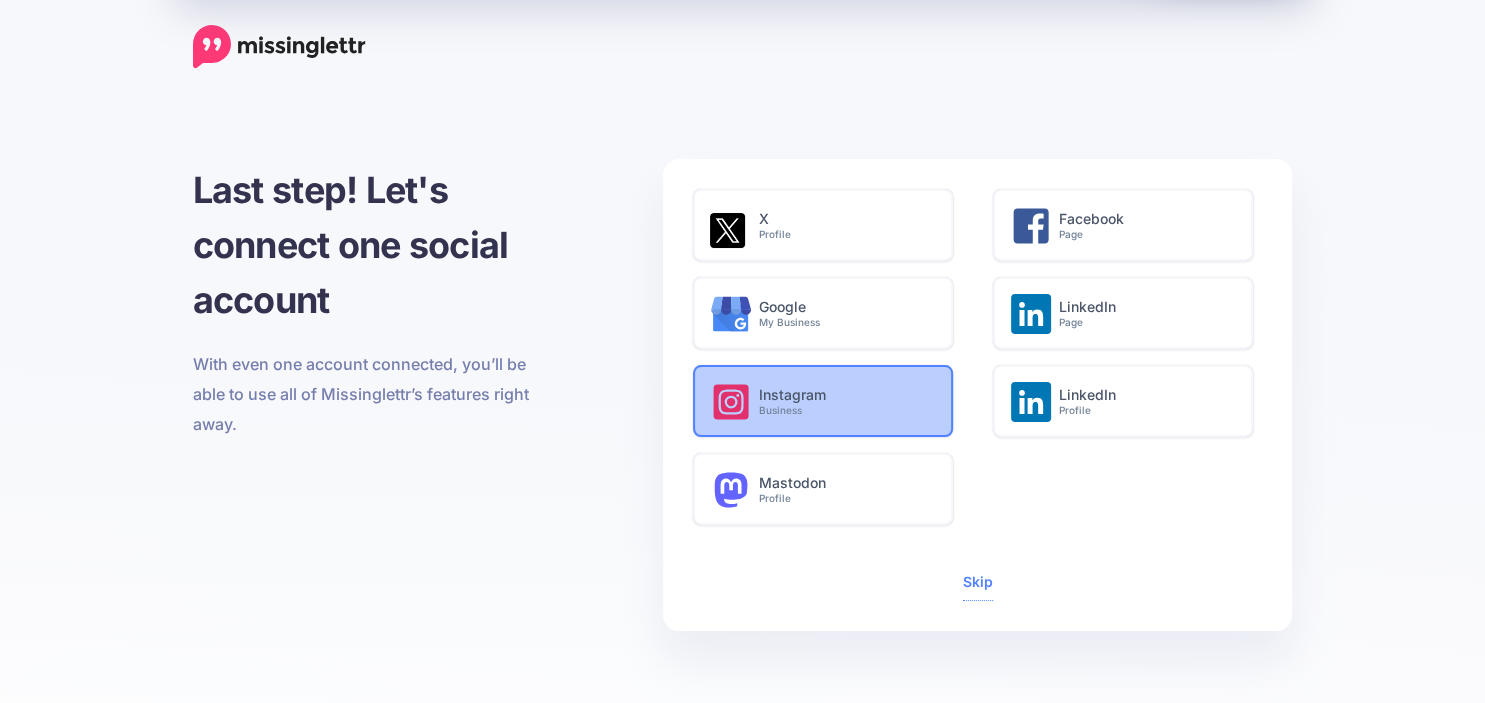 click on "Instagram  Business" at bounding box center [855, 406] 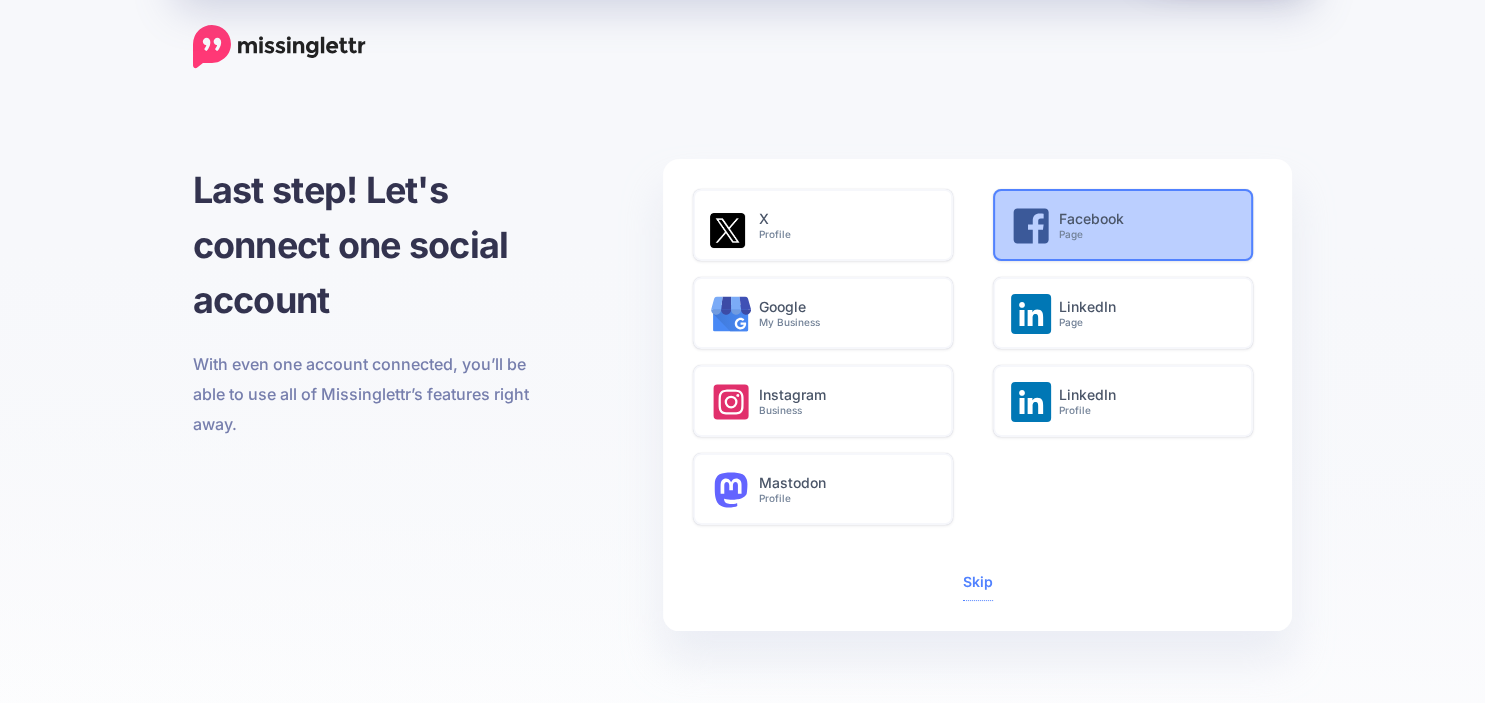 click on "Facebook  Page" at bounding box center [1155, 230] 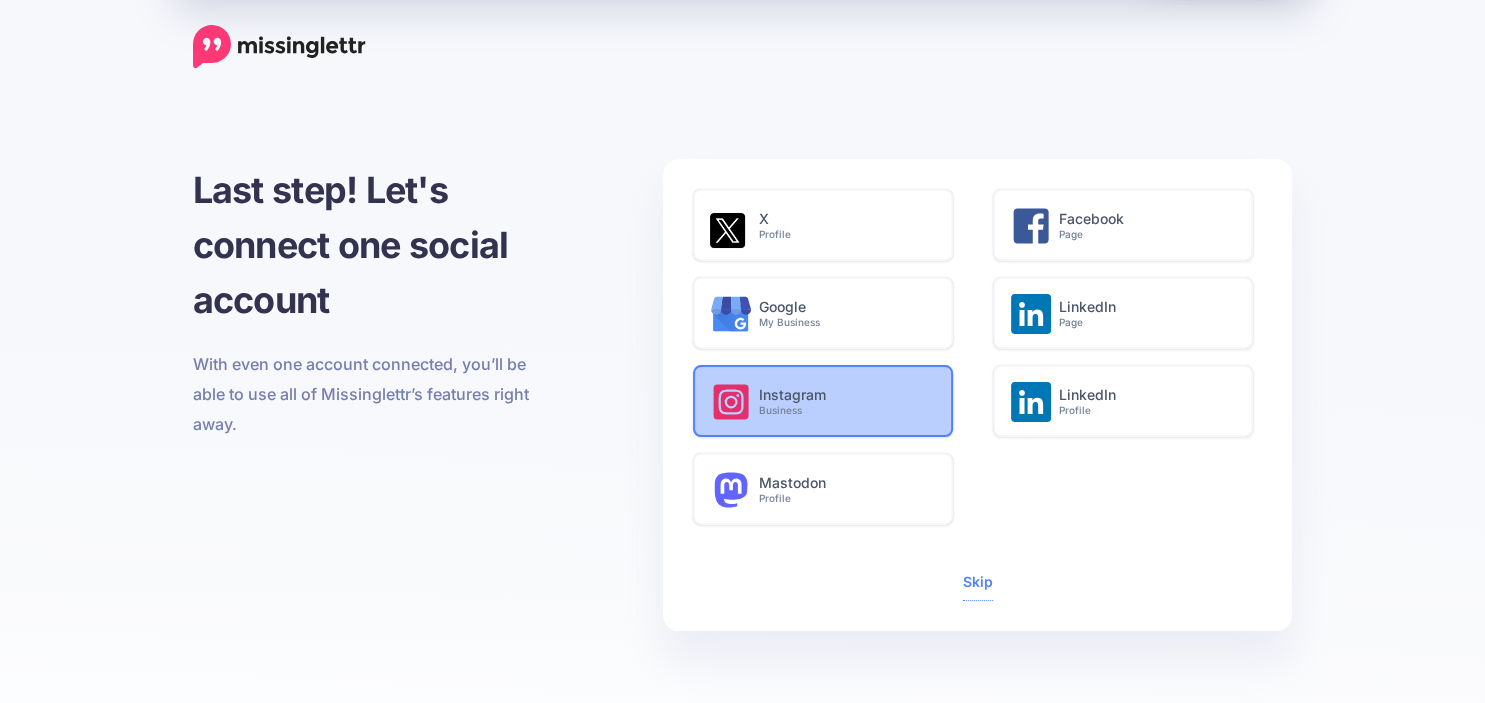 click on "Instagram  Business" at bounding box center (845, 402) 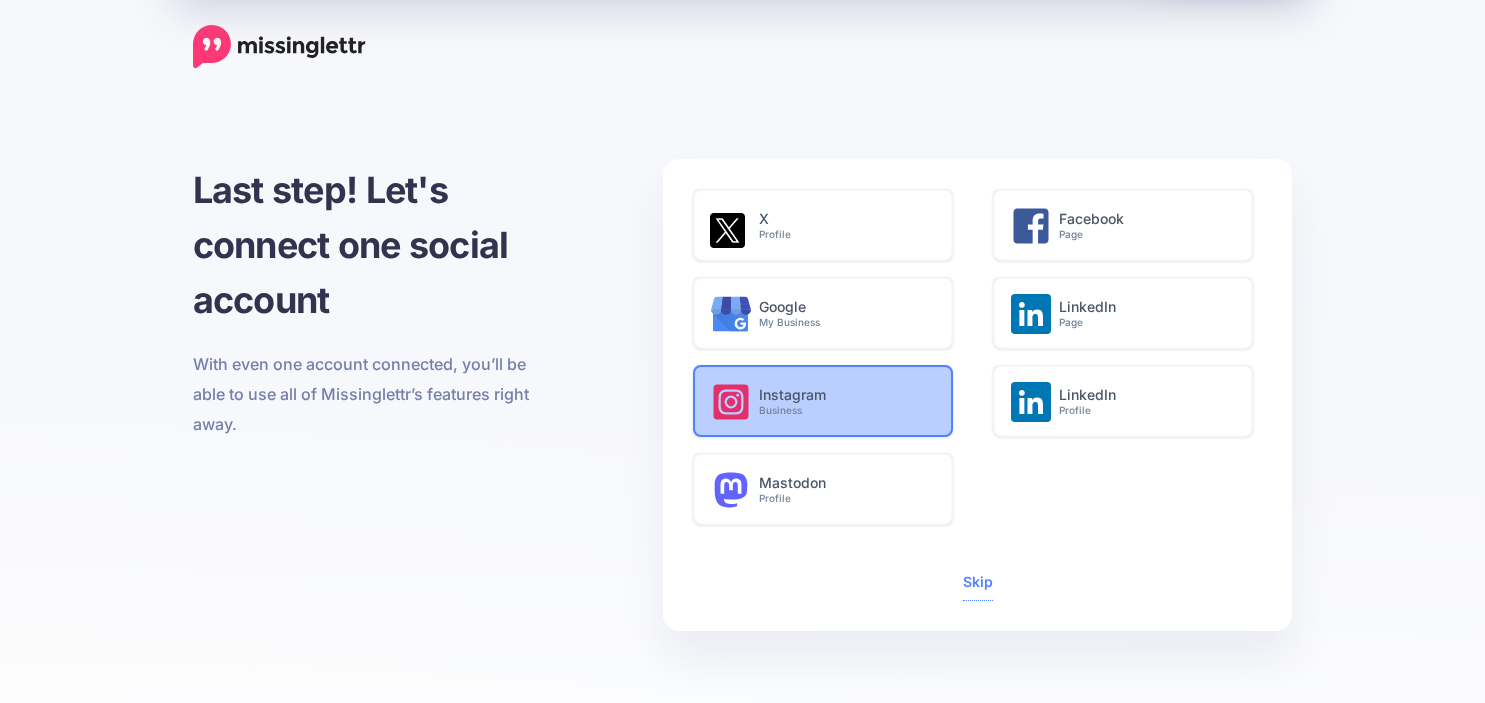 scroll, scrollTop: 0, scrollLeft: 0, axis: both 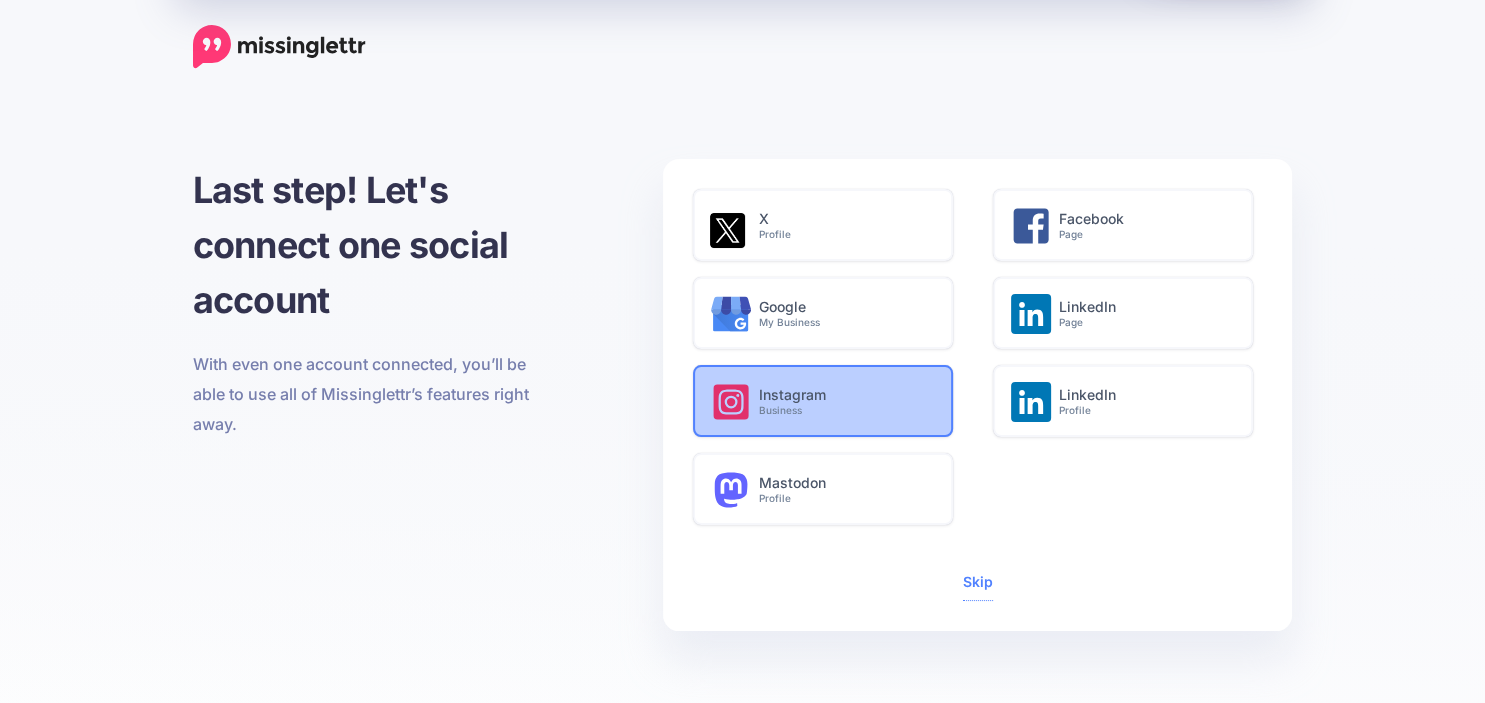 click on "Business" at bounding box center [845, 410] 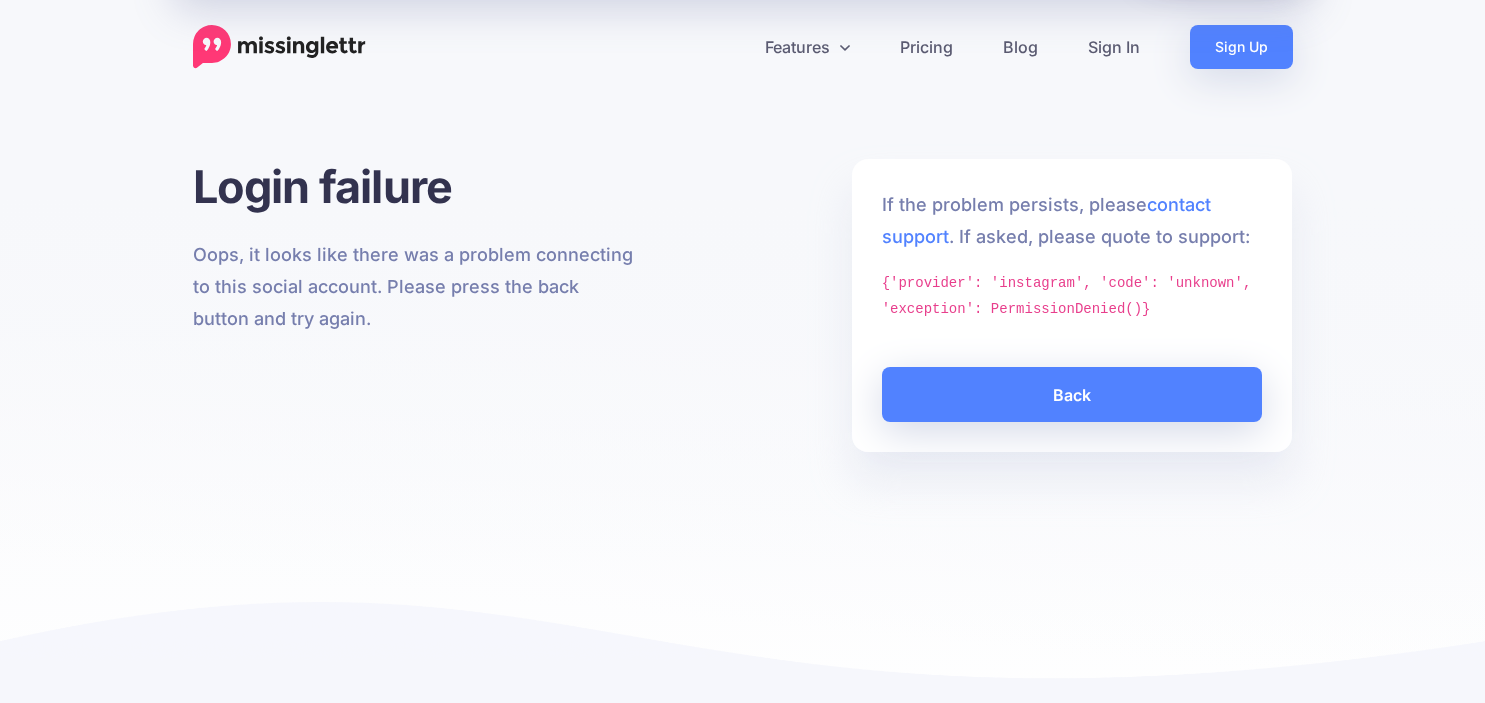 scroll, scrollTop: 0, scrollLeft: 0, axis: both 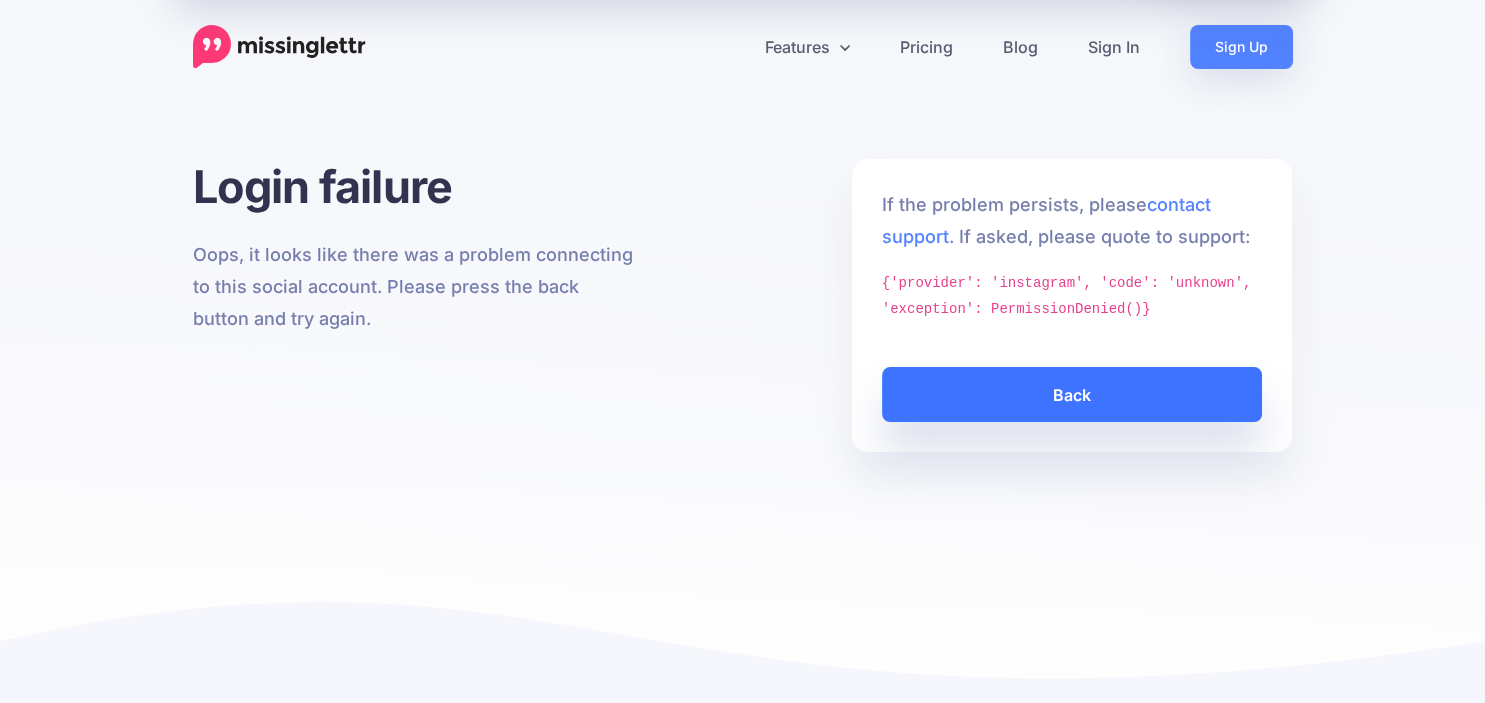 click on "Back" at bounding box center (1072, 394) 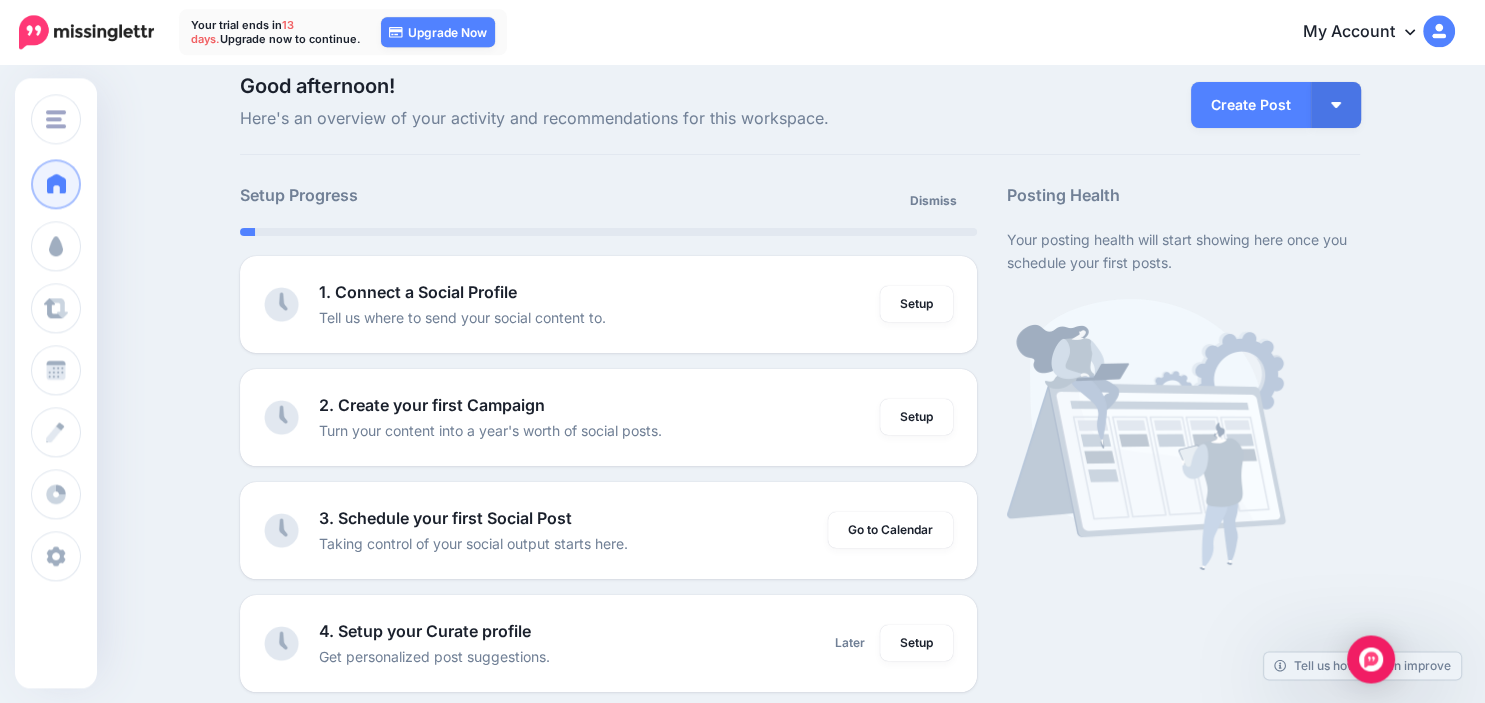 scroll, scrollTop: 0, scrollLeft: 0, axis: both 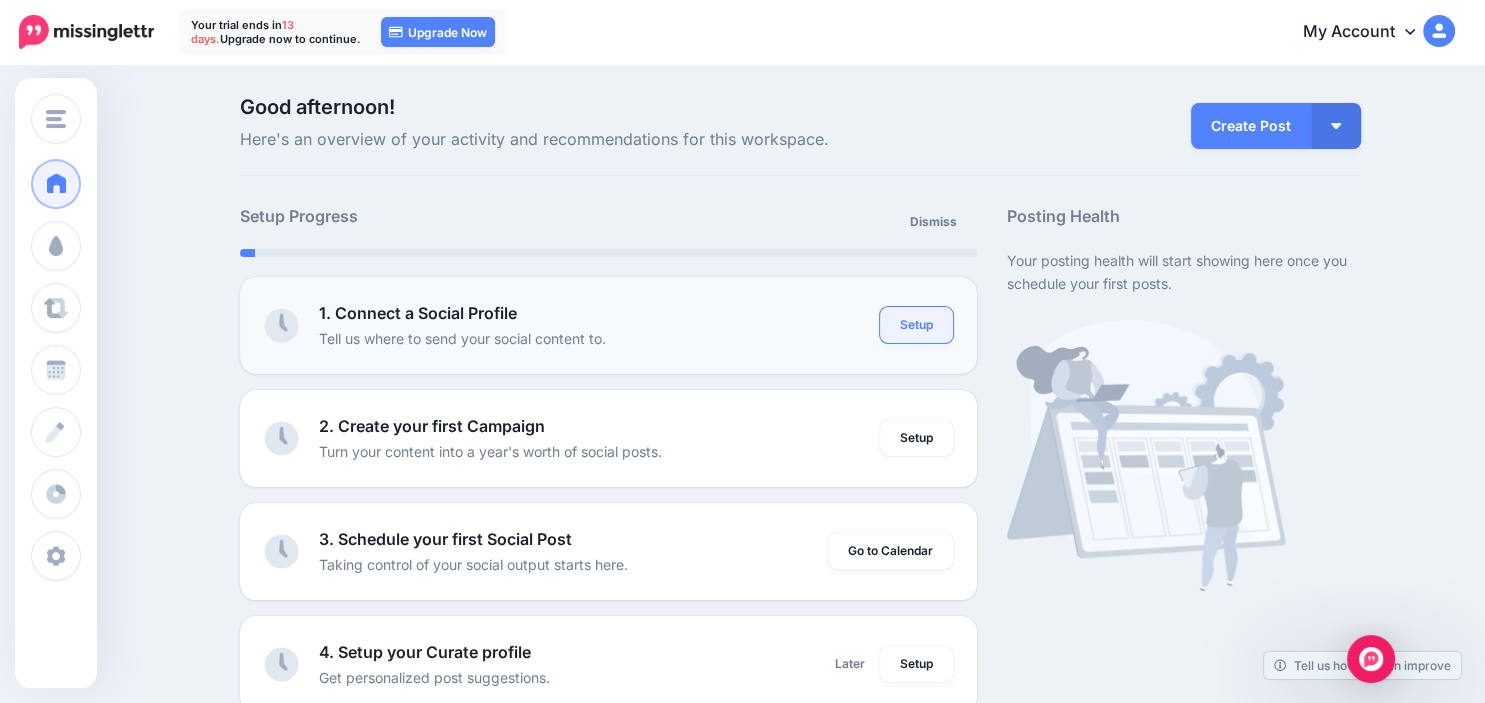 click on "Setup" at bounding box center [916, 325] 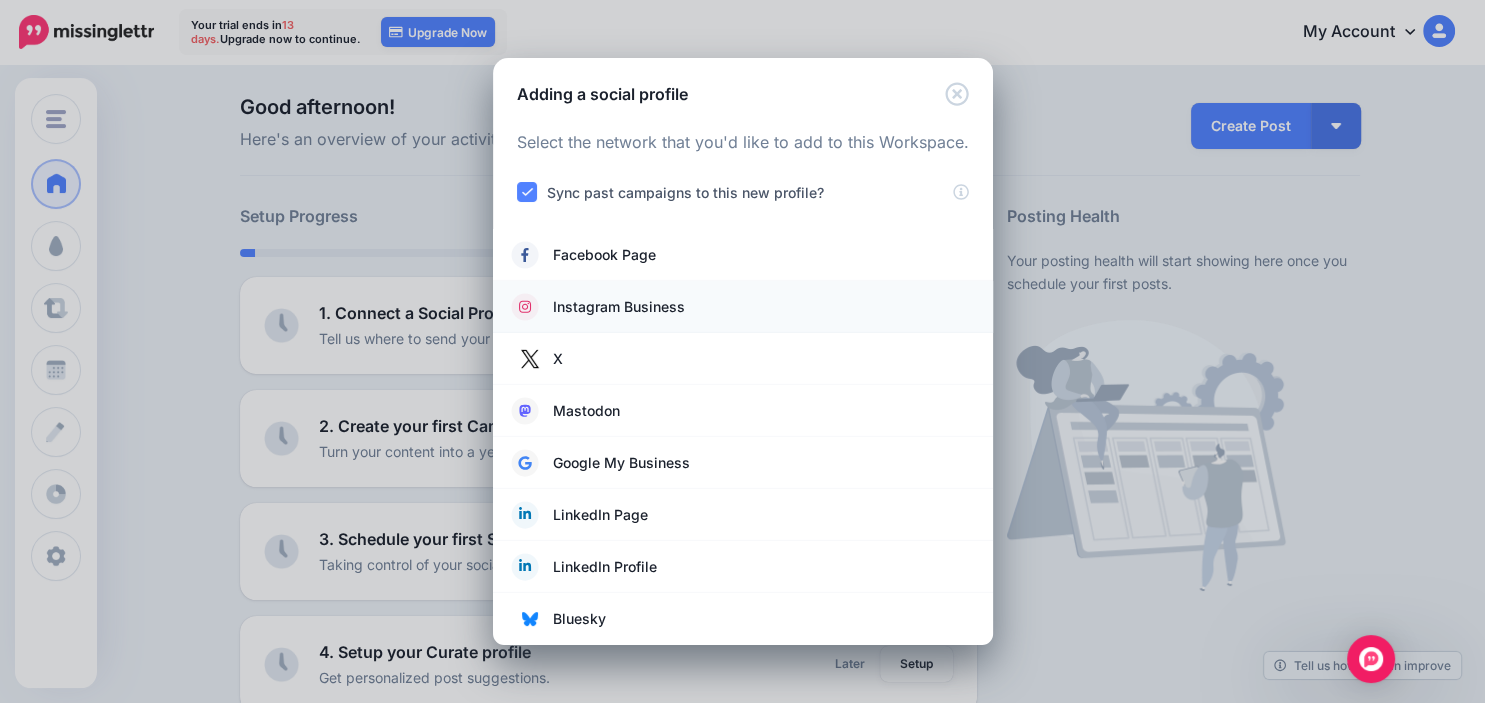 click on "Instagram Business" at bounding box center (743, 307) 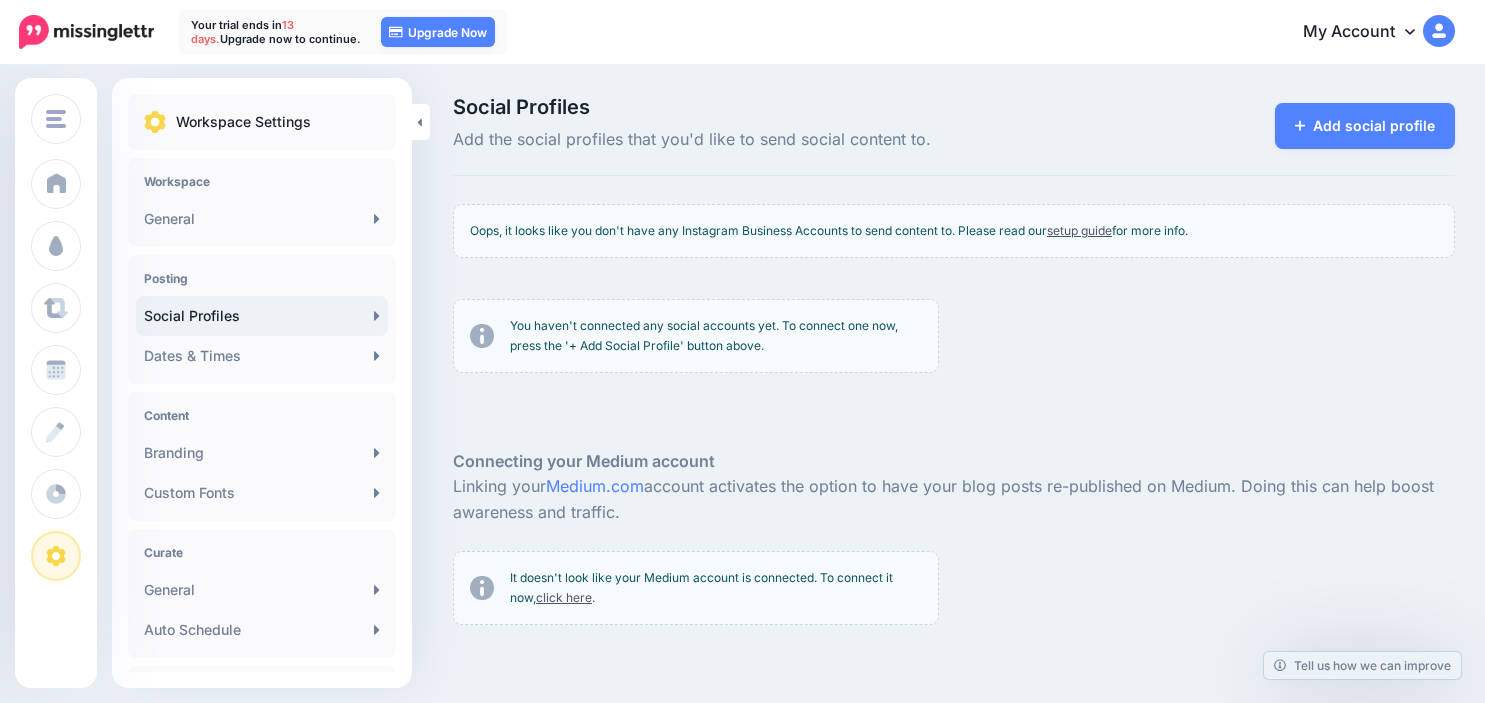 scroll, scrollTop: 0, scrollLeft: 0, axis: both 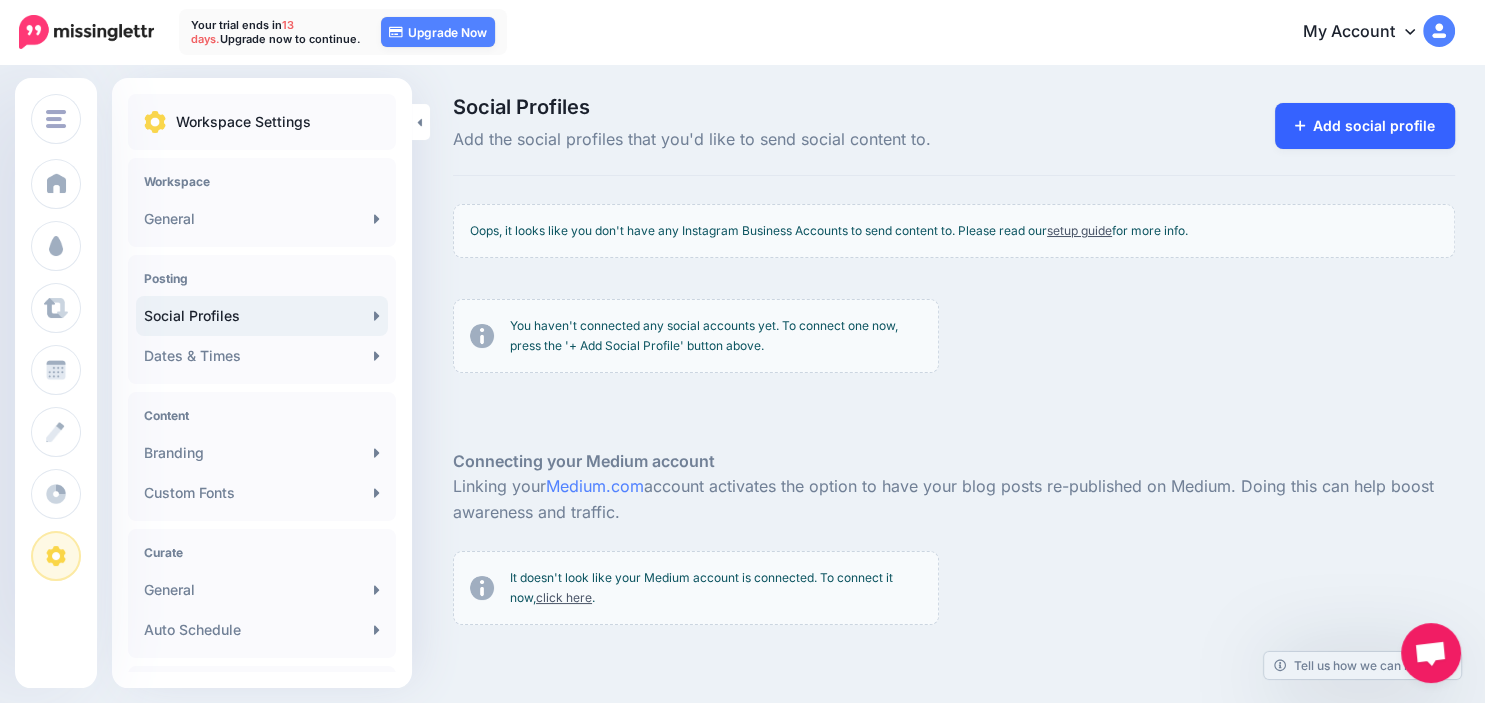 click on "Add social profile" at bounding box center [1365, 126] 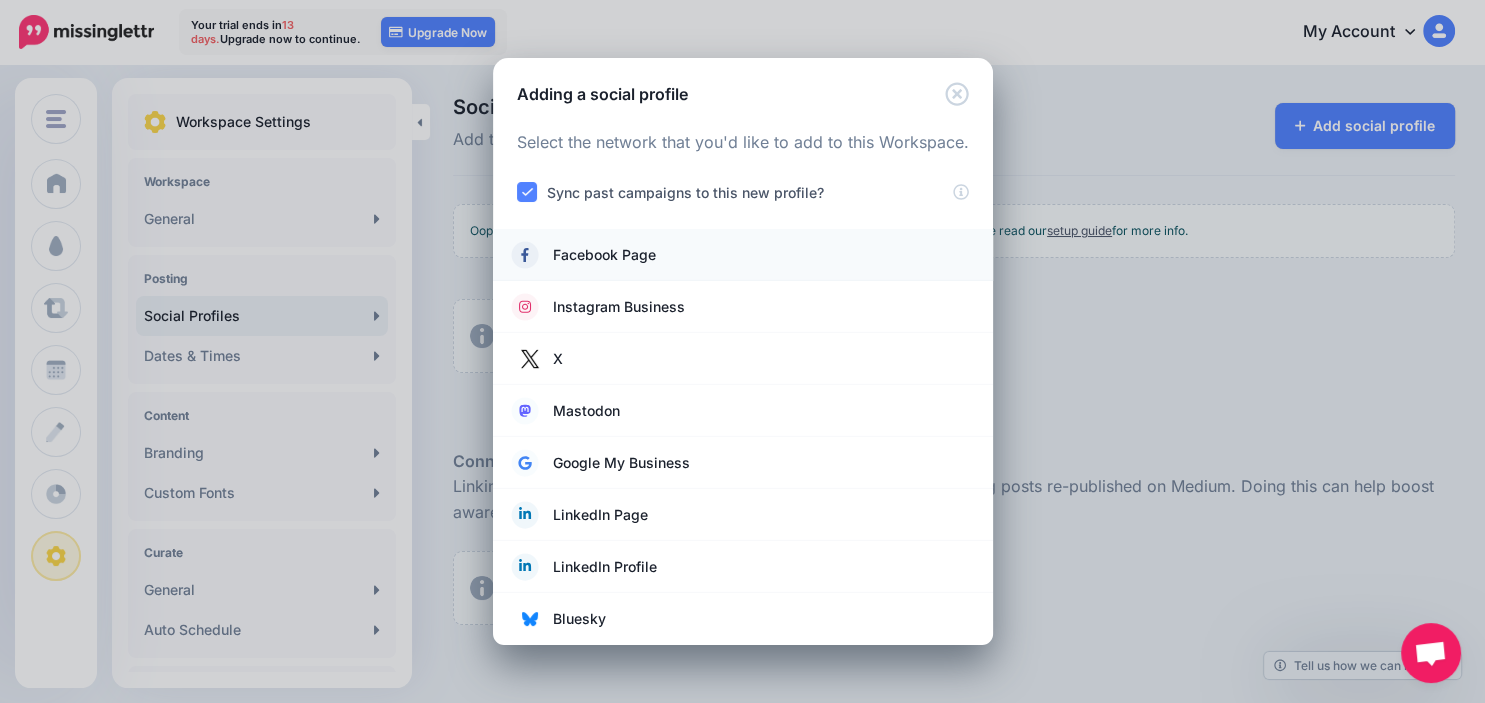 click on "Facebook Page" at bounding box center (604, 255) 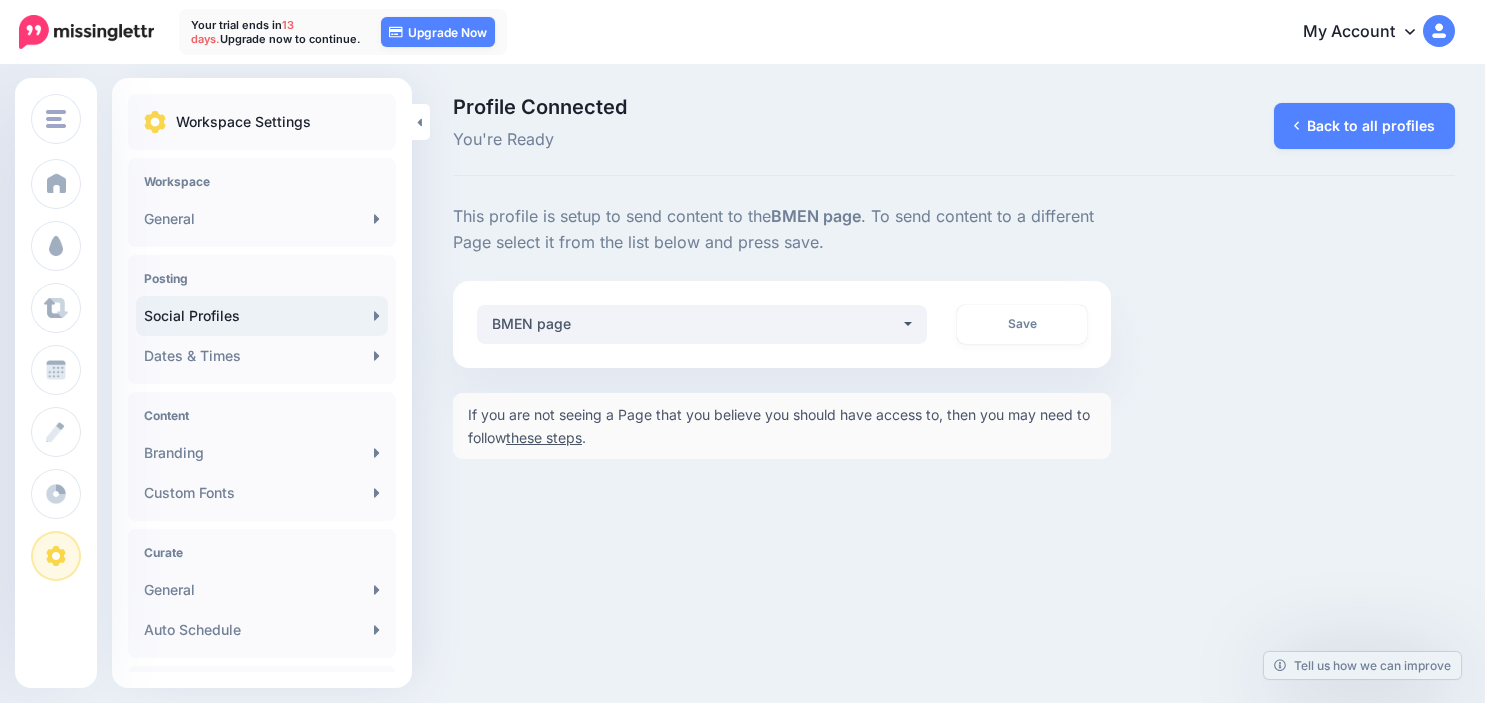 scroll, scrollTop: 0, scrollLeft: 0, axis: both 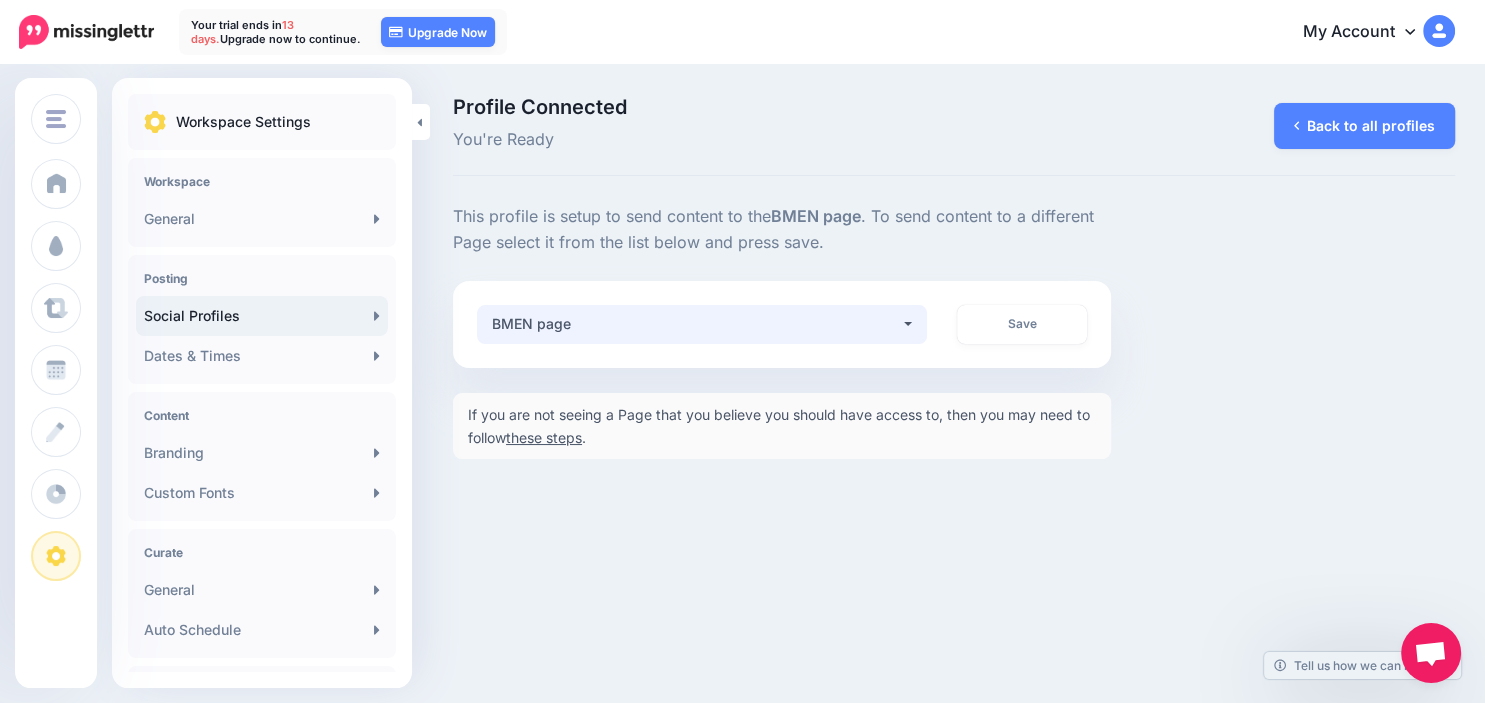 click on "BMEN page" at bounding box center [702, 324] 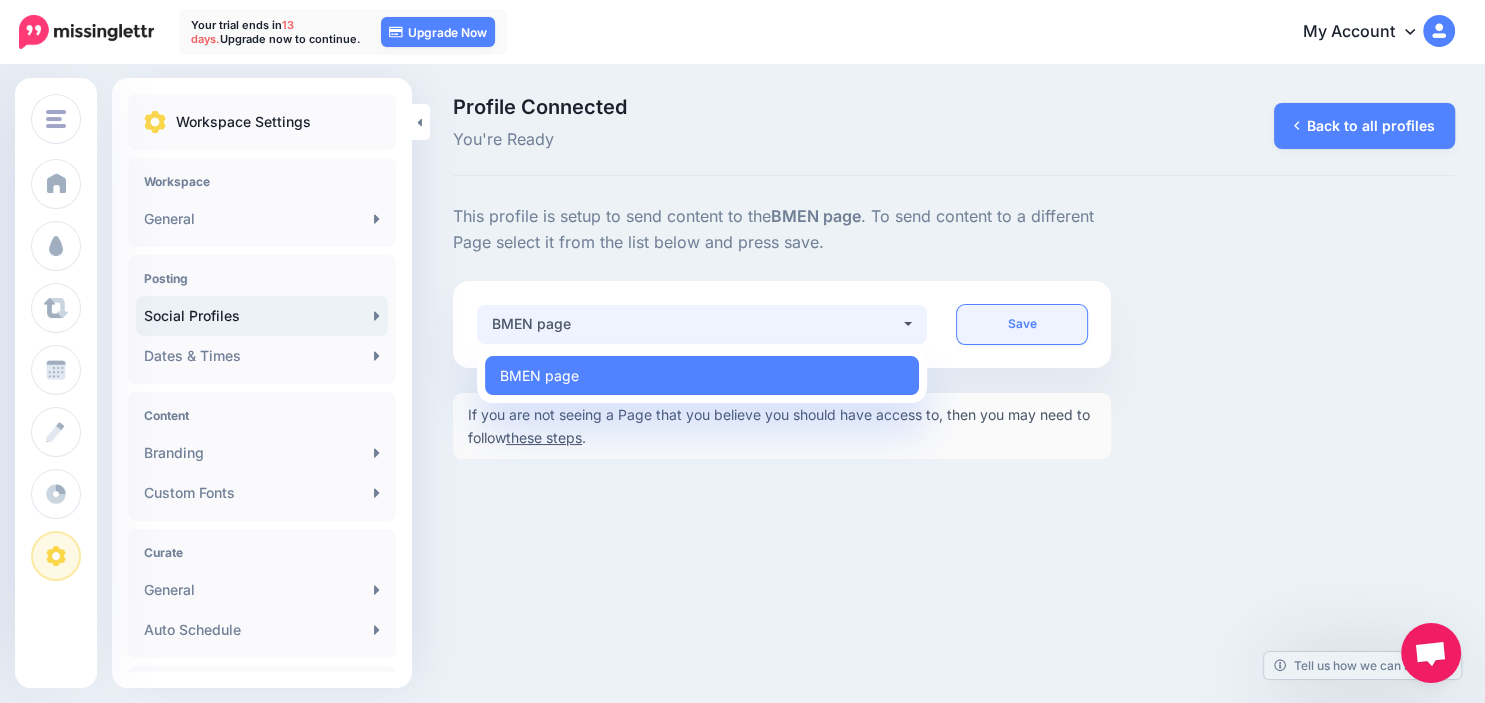 click on "Save" at bounding box center [1022, 324] 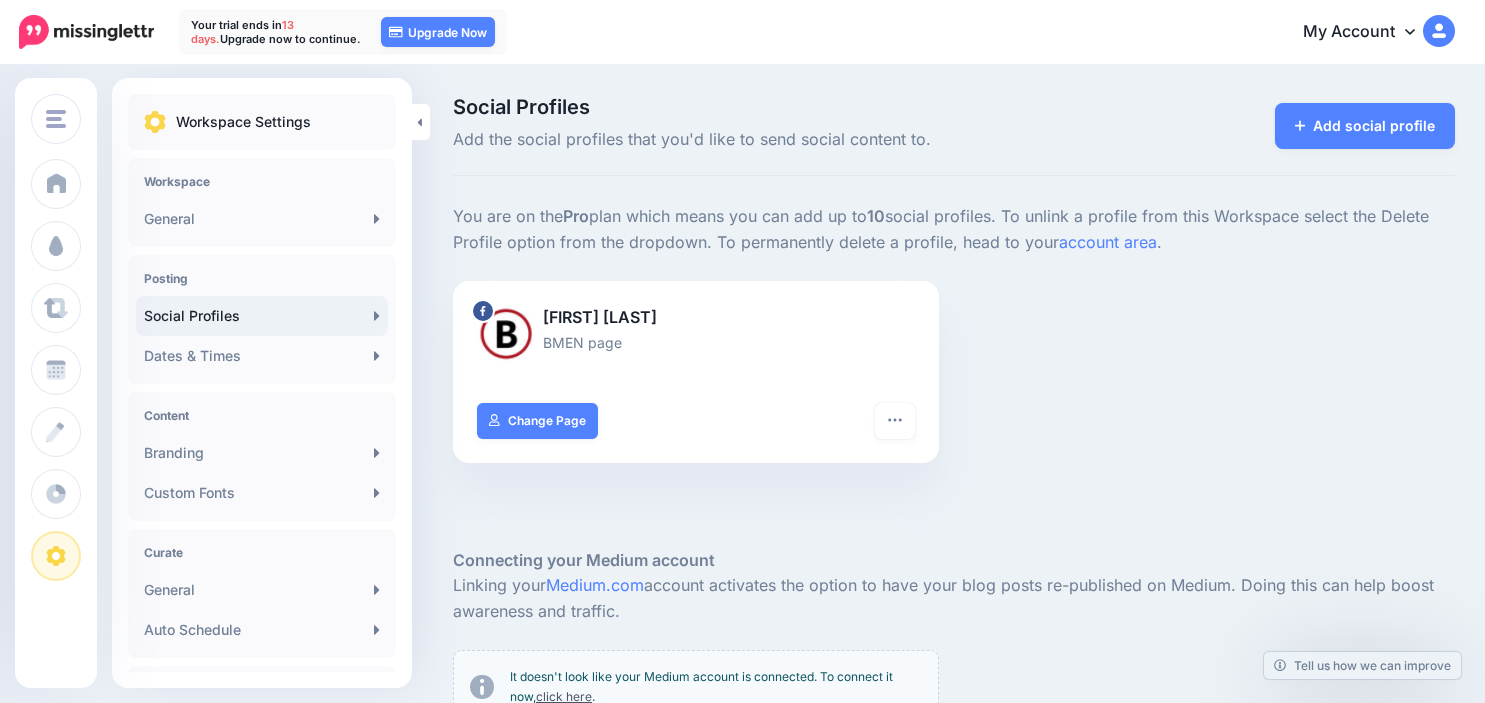 scroll, scrollTop: 0, scrollLeft: 0, axis: both 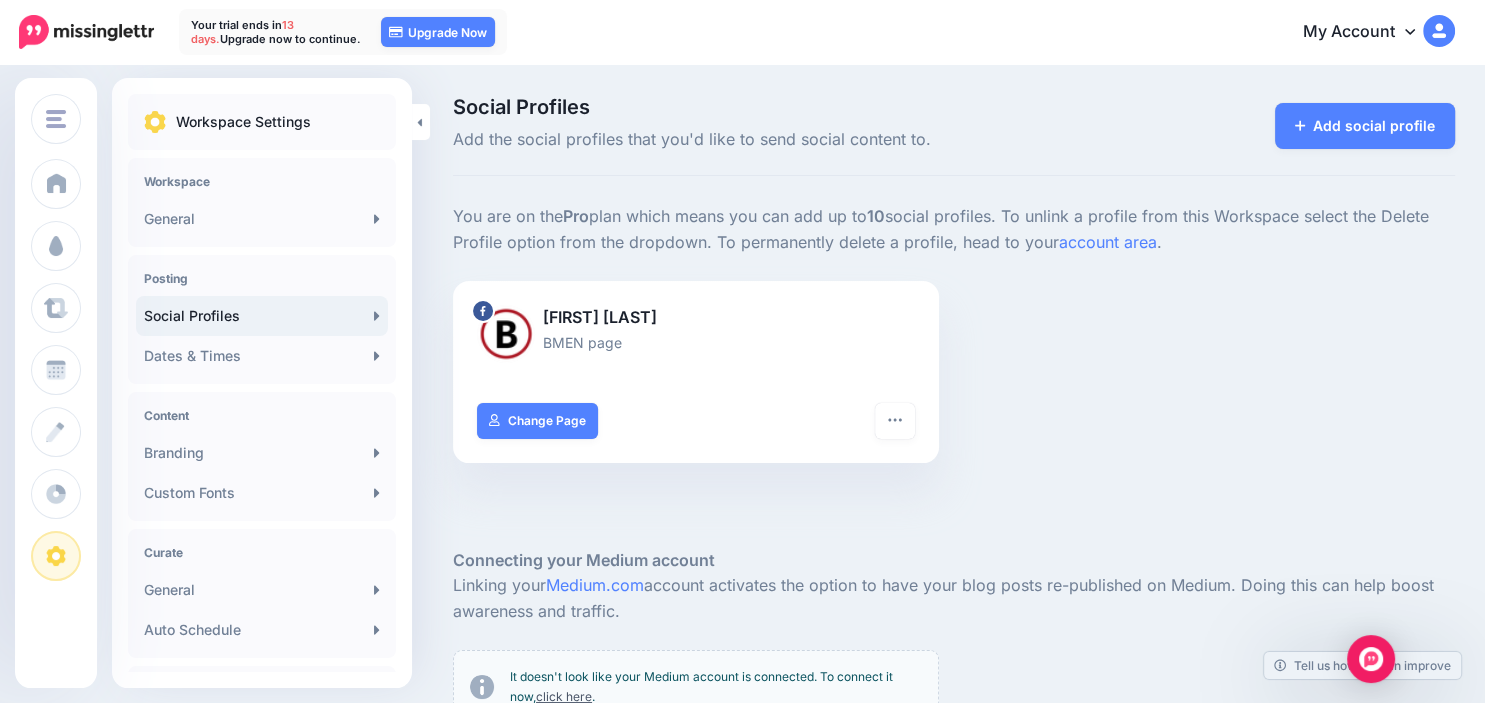 click on "Social Profiles" at bounding box center [262, 316] 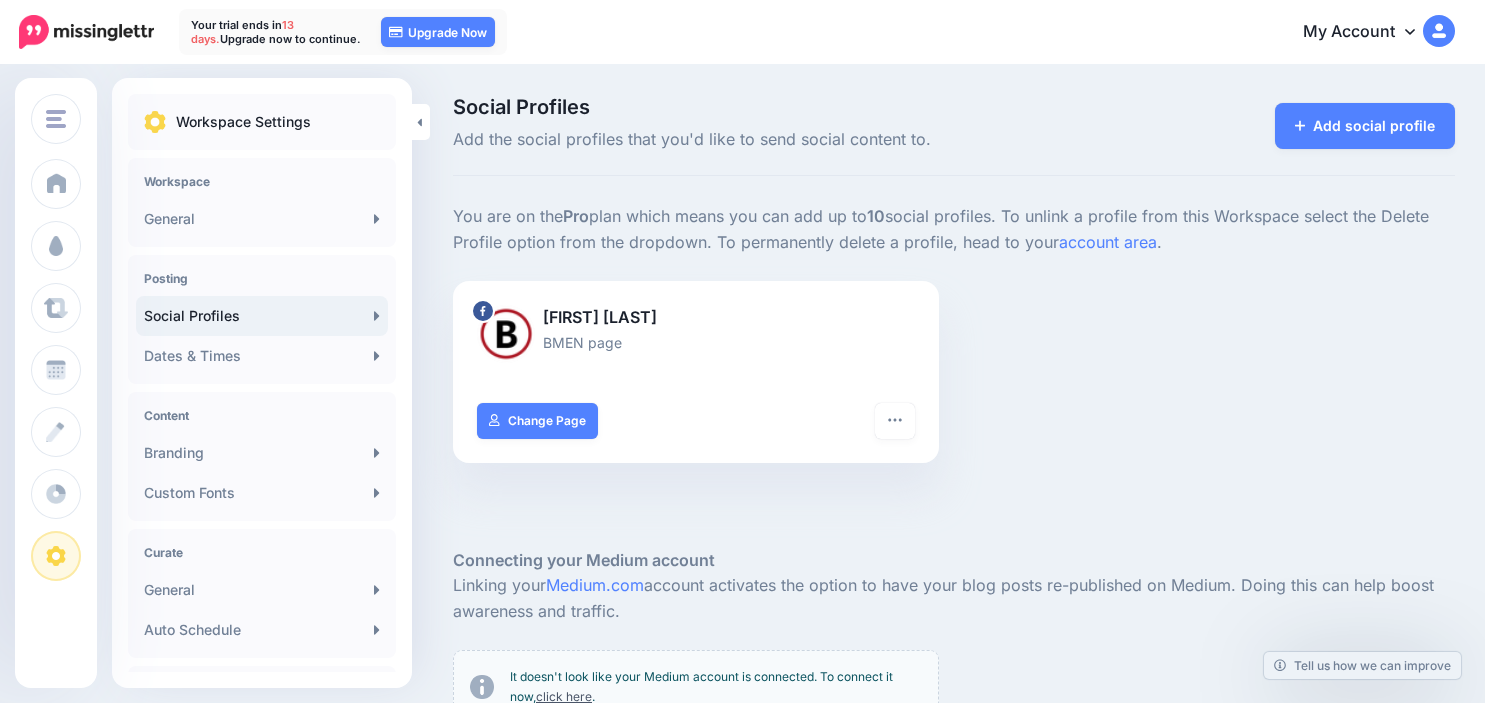 scroll, scrollTop: 0, scrollLeft: 0, axis: both 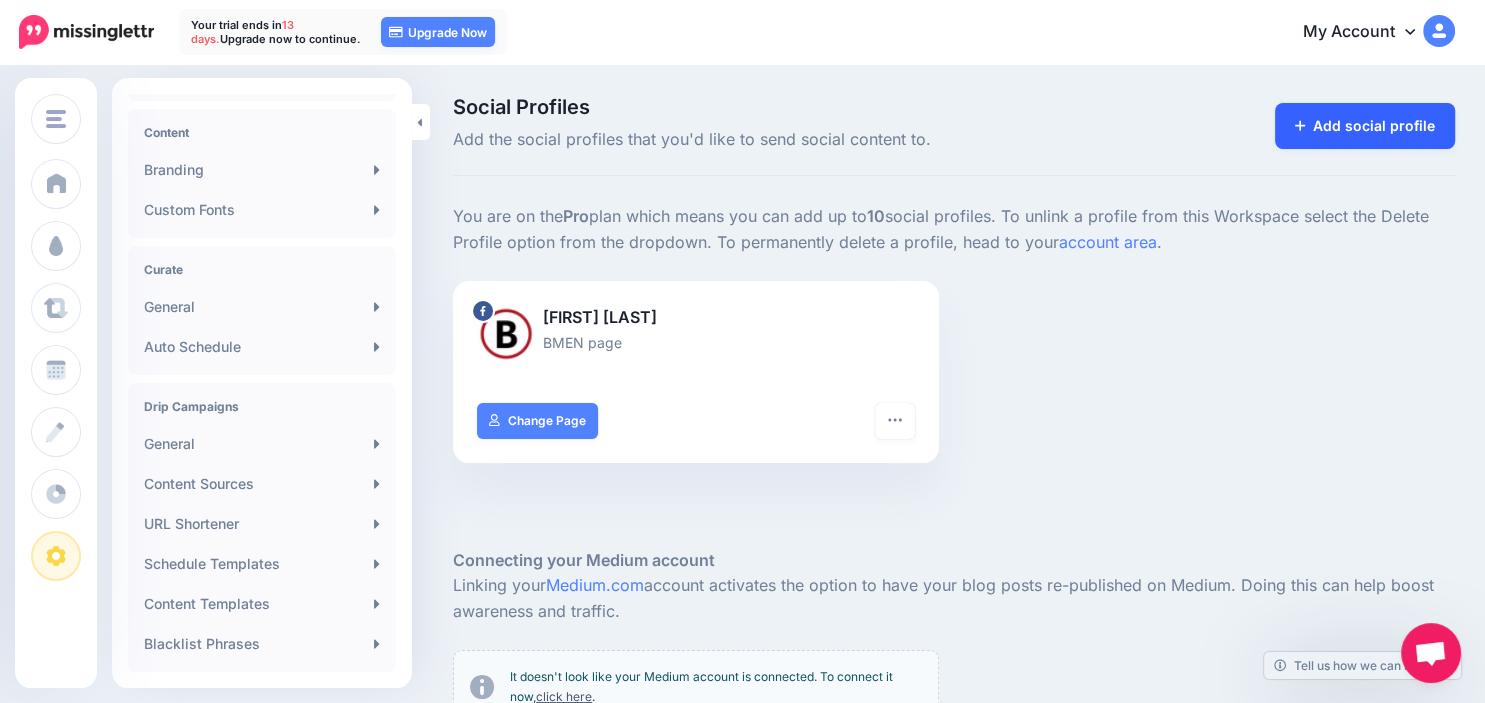 click on "Add social profile" at bounding box center (1365, 126) 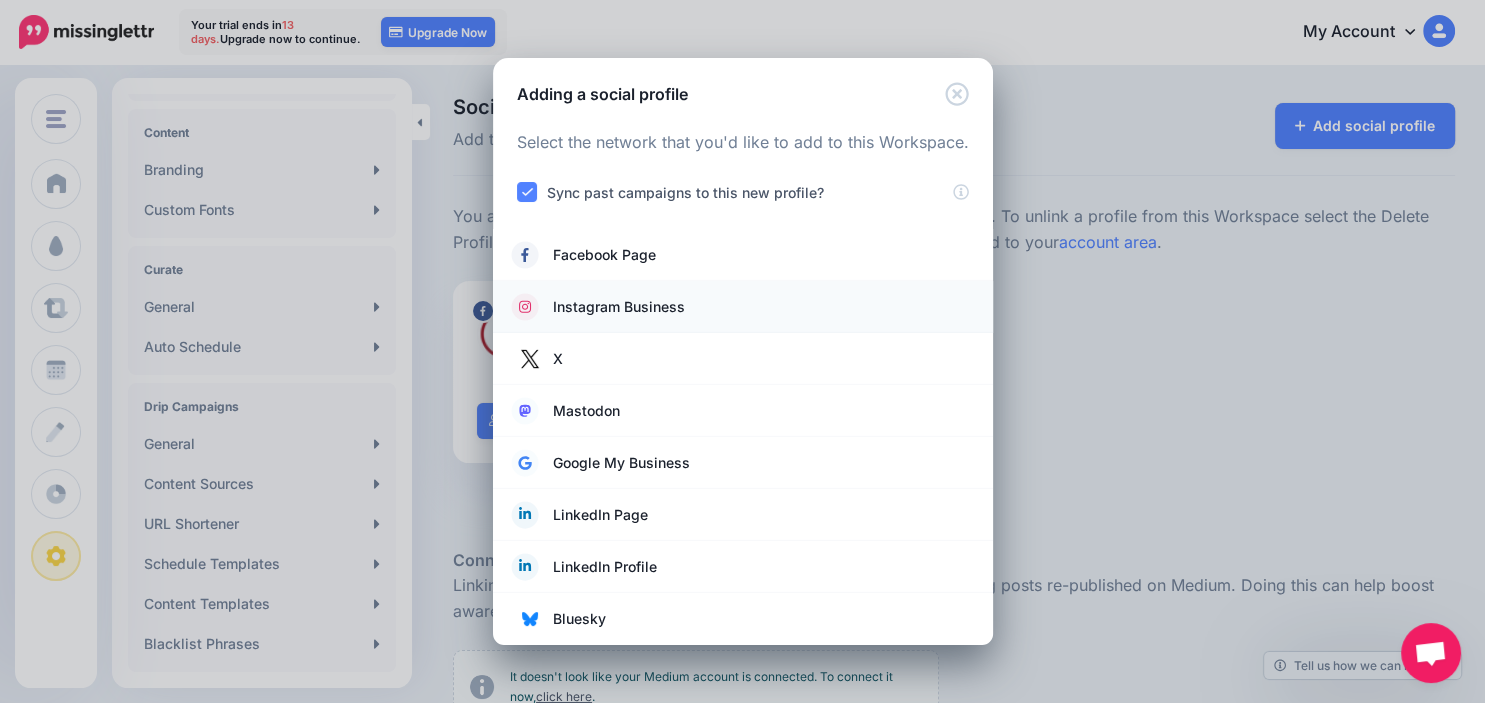 click on "Instagram Business" at bounding box center (619, 307) 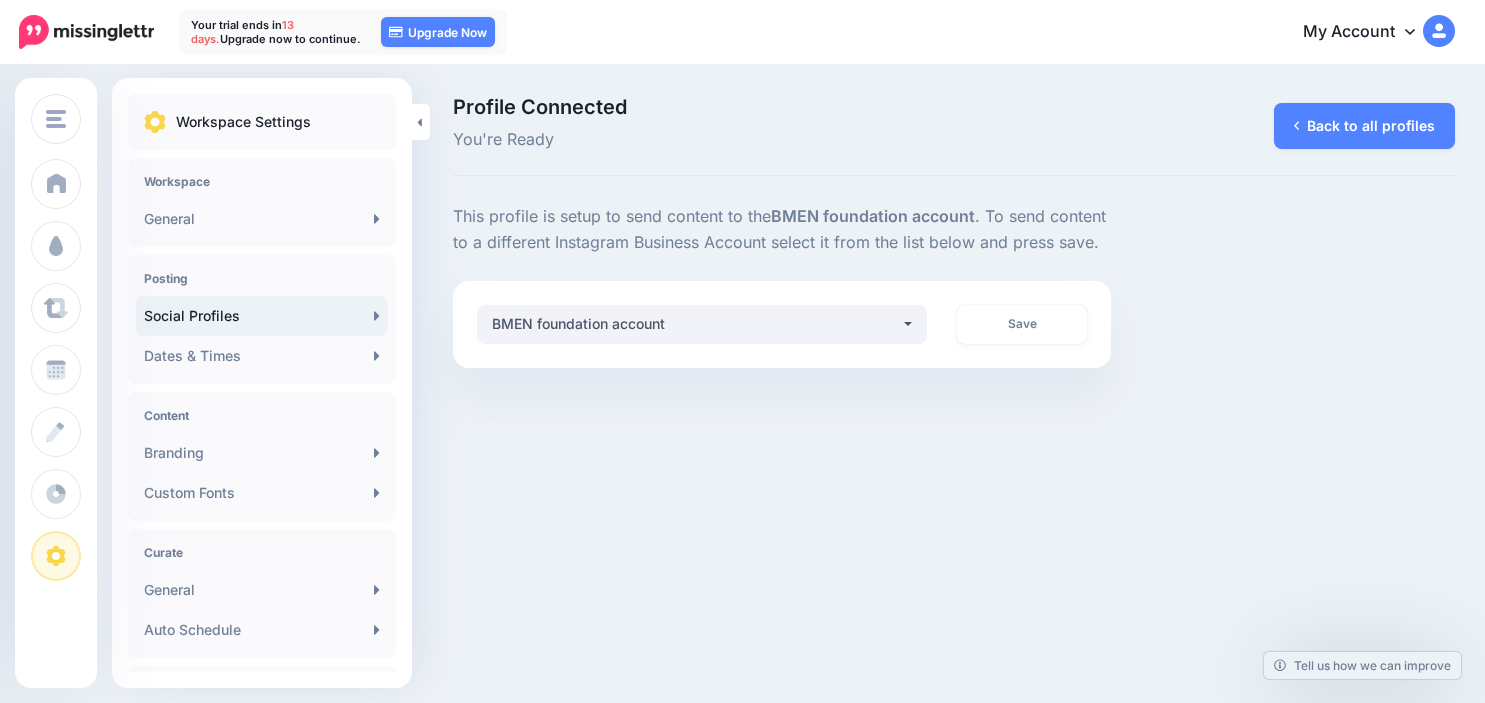 scroll, scrollTop: 0, scrollLeft: 0, axis: both 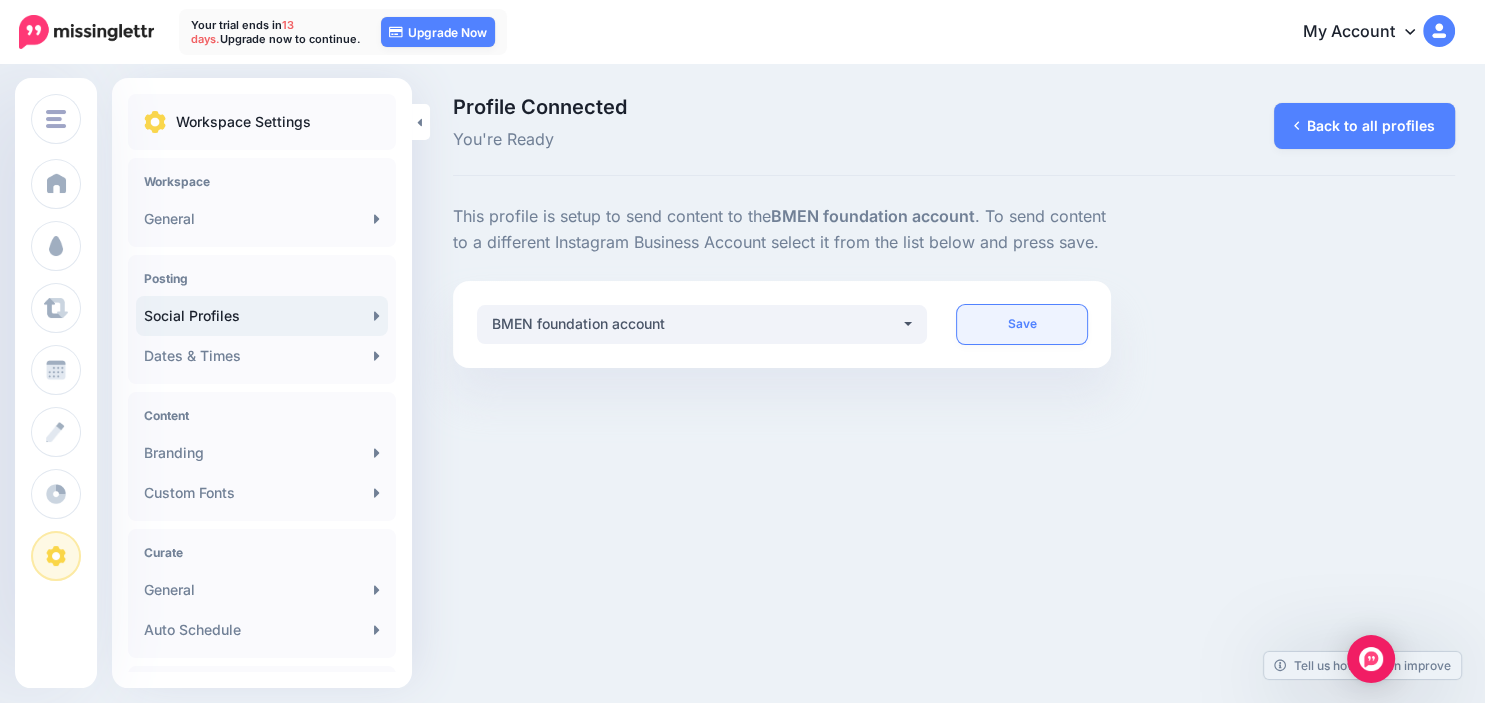 click on "Save" at bounding box center (1022, 324) 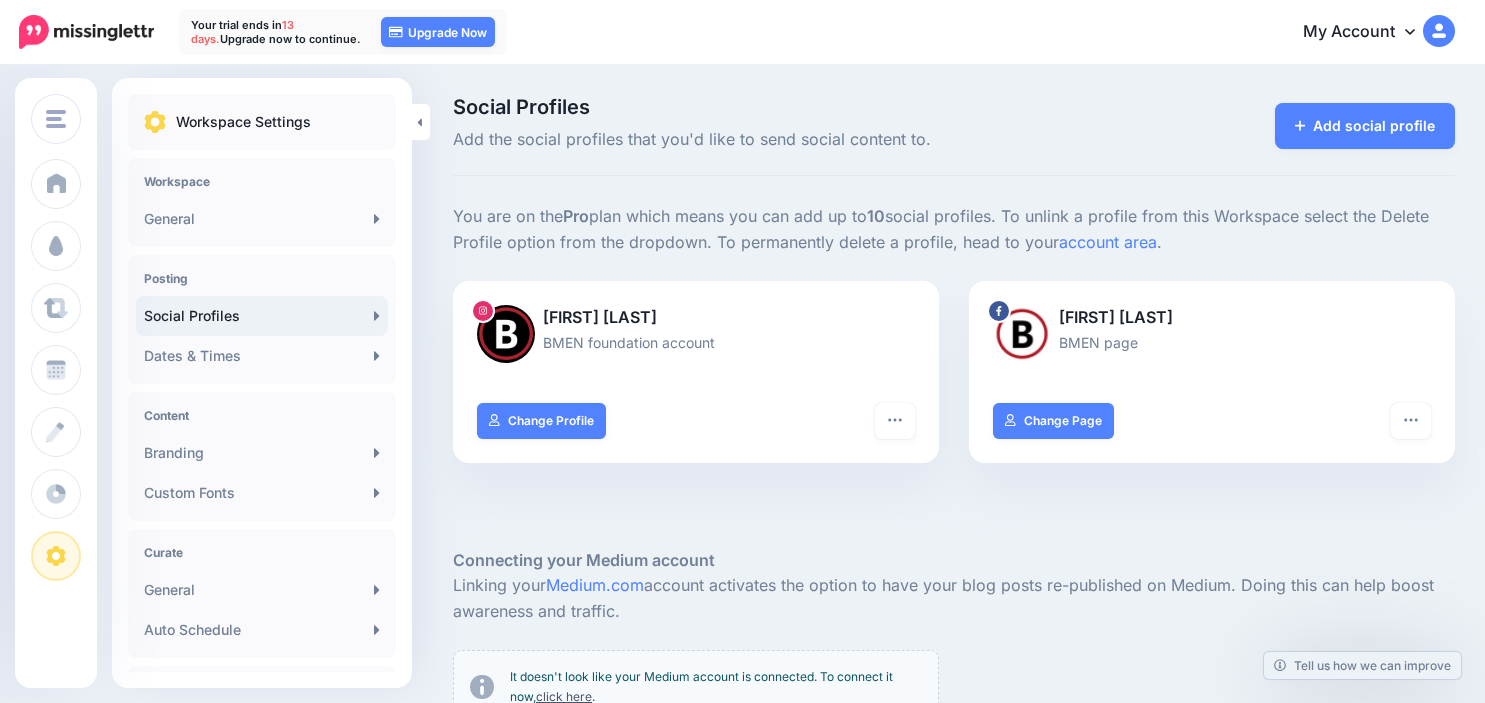 scroll, scrollTop: 0, scrollLeft: 0, axis: both 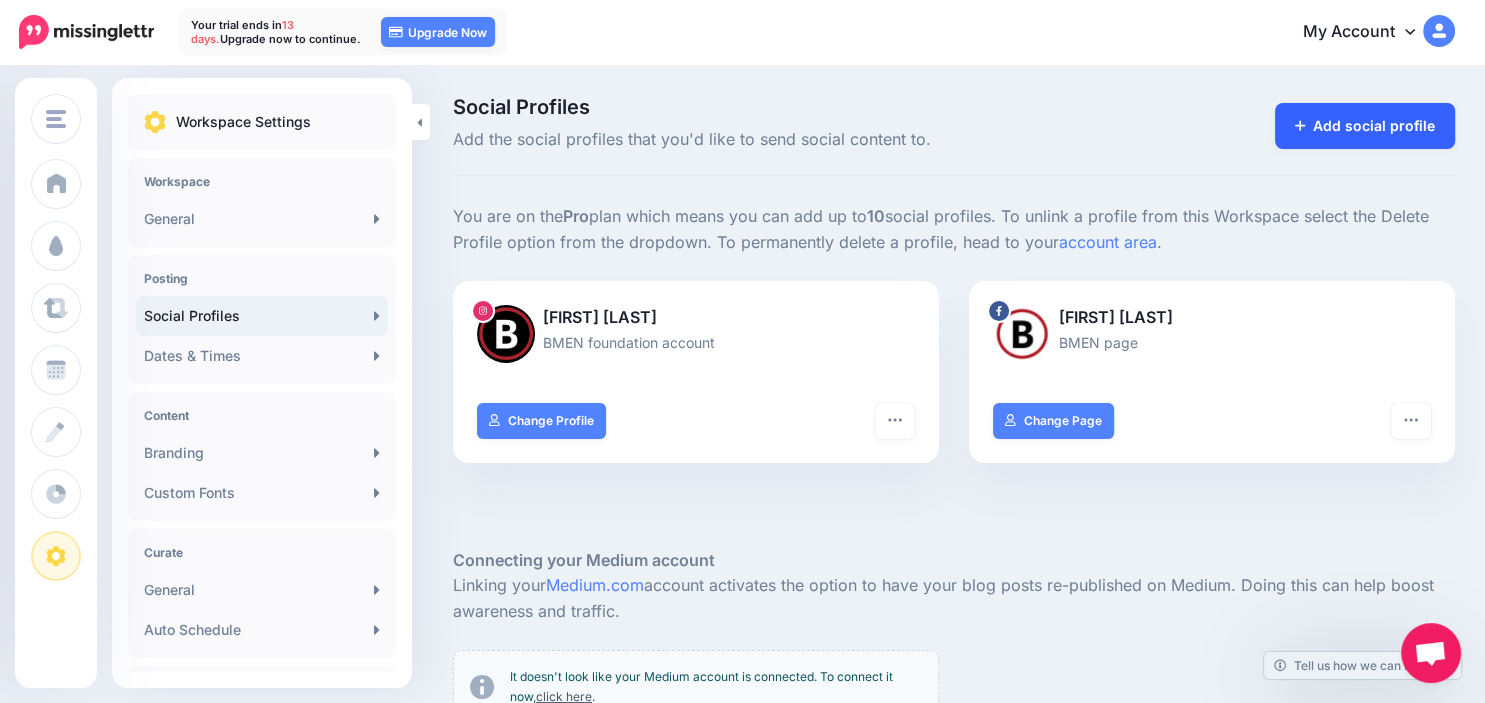 click on "Add social profile" at bounding box center (1365, 126) 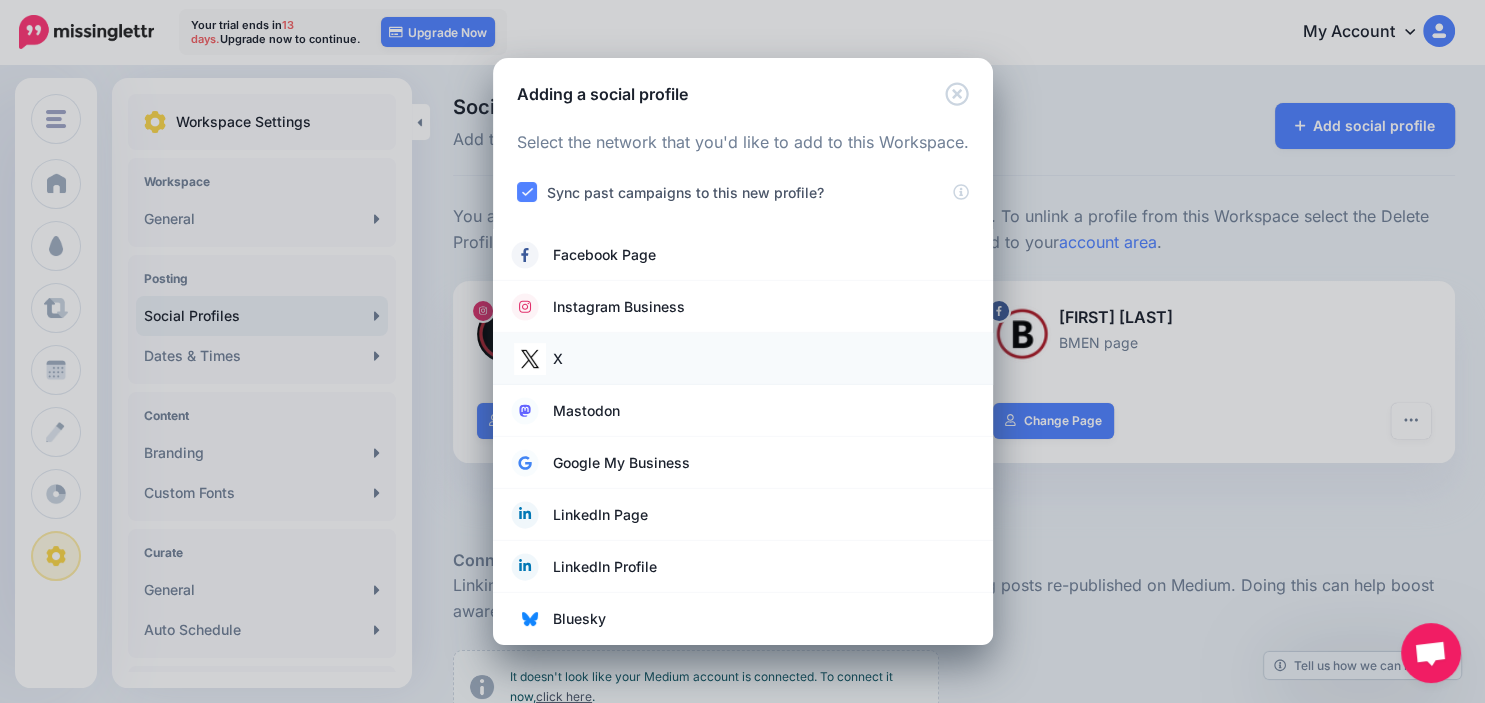 click on "X" at bounding box center [743, 359] 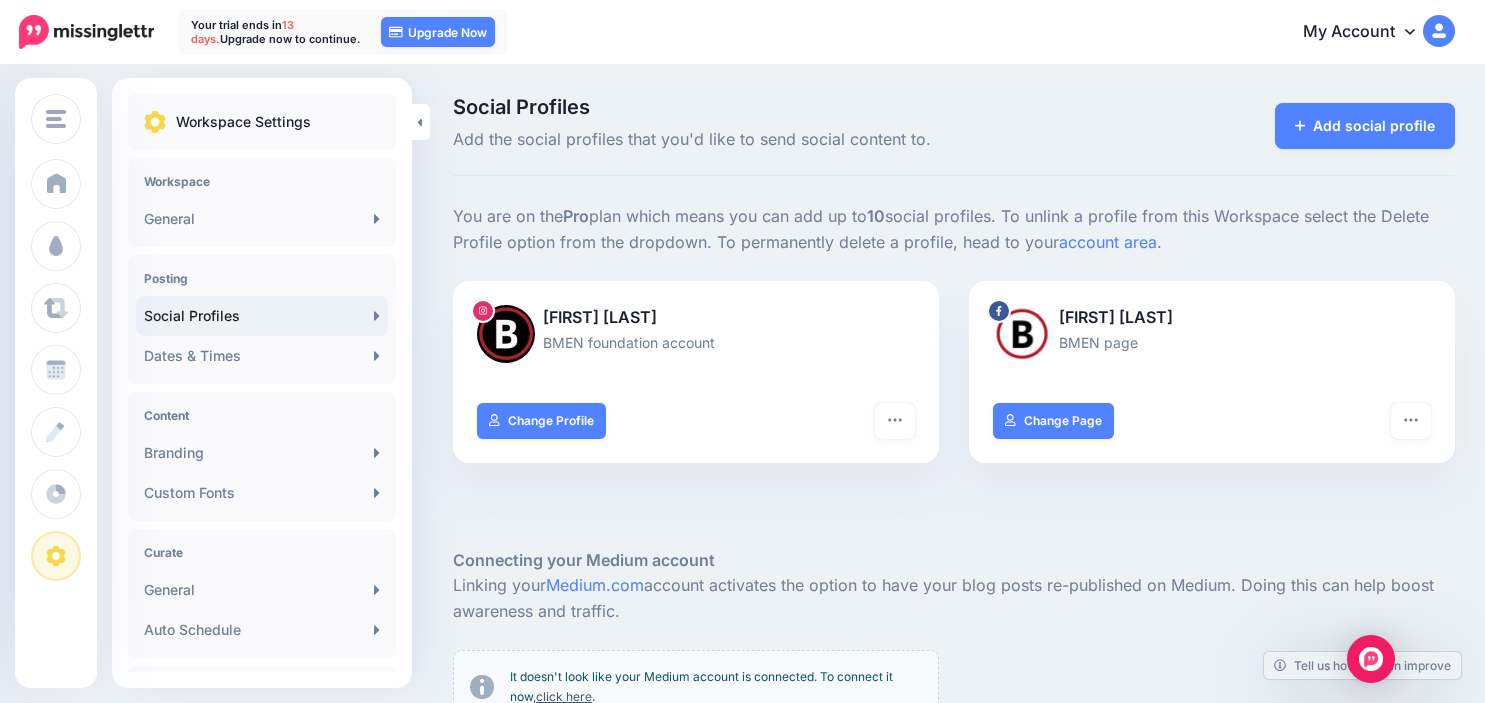 scroll, scrollTop: 0, scrollLeft: 0, axis: both 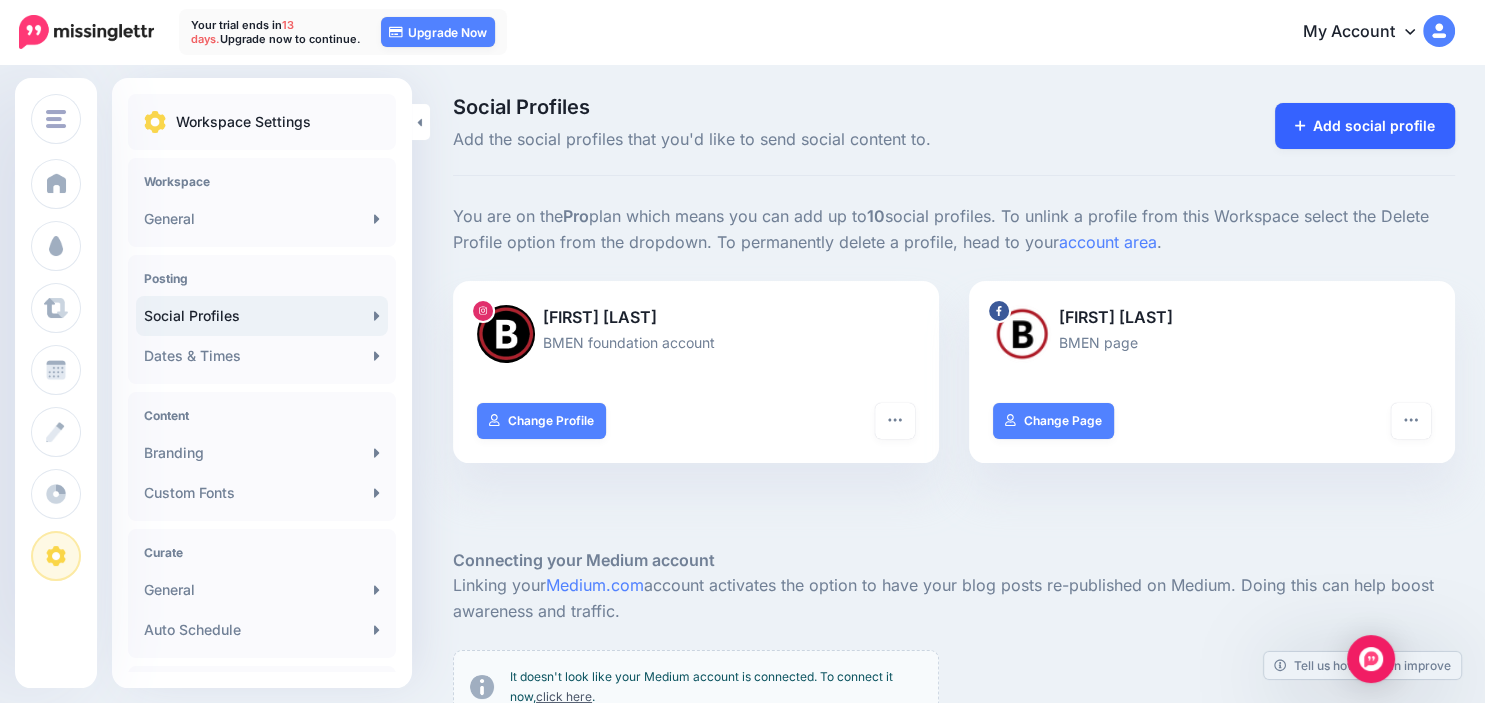 click on "Add social profile" at bounding box center [1365, 126] 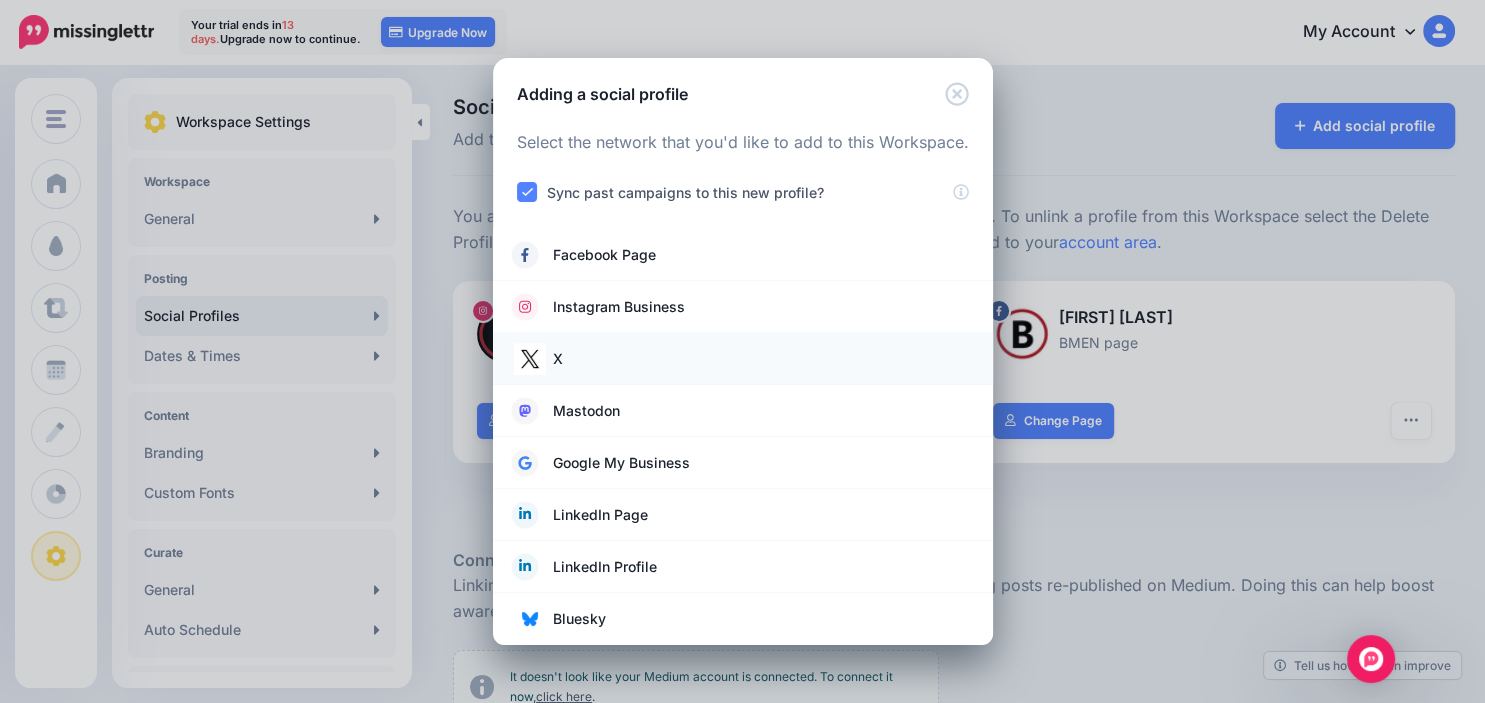 click on "X" at bounding box center (743, 359) 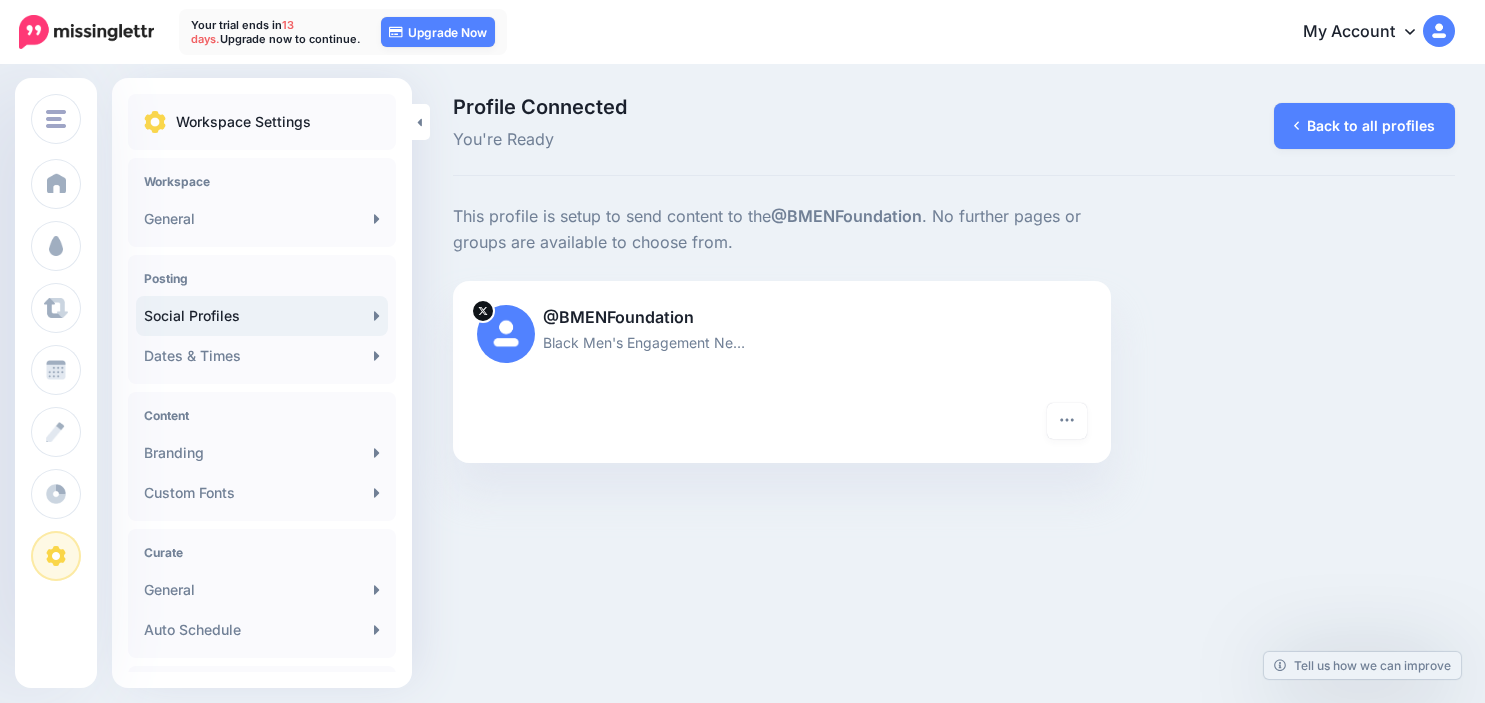 scroll, scrollTop: 0, scrollLeft: 0, axis: both 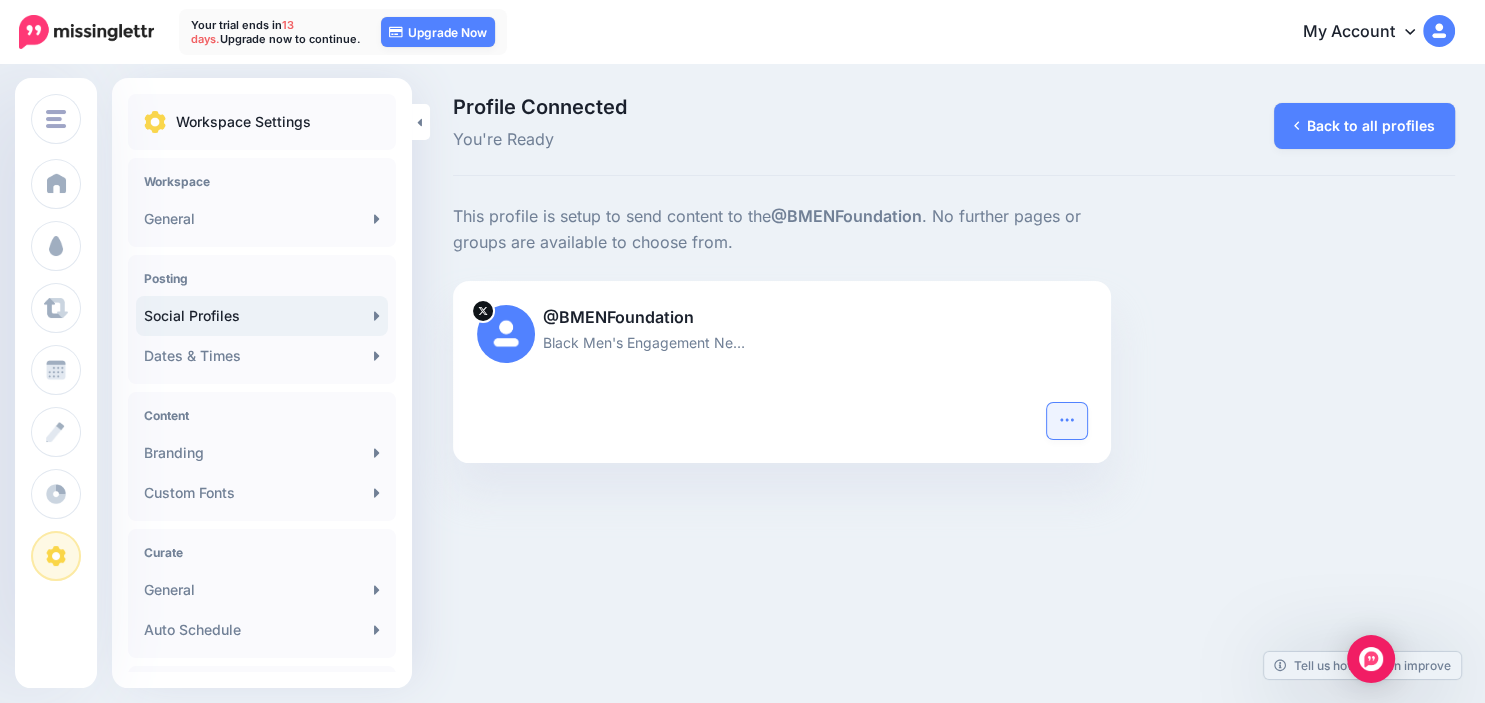 click 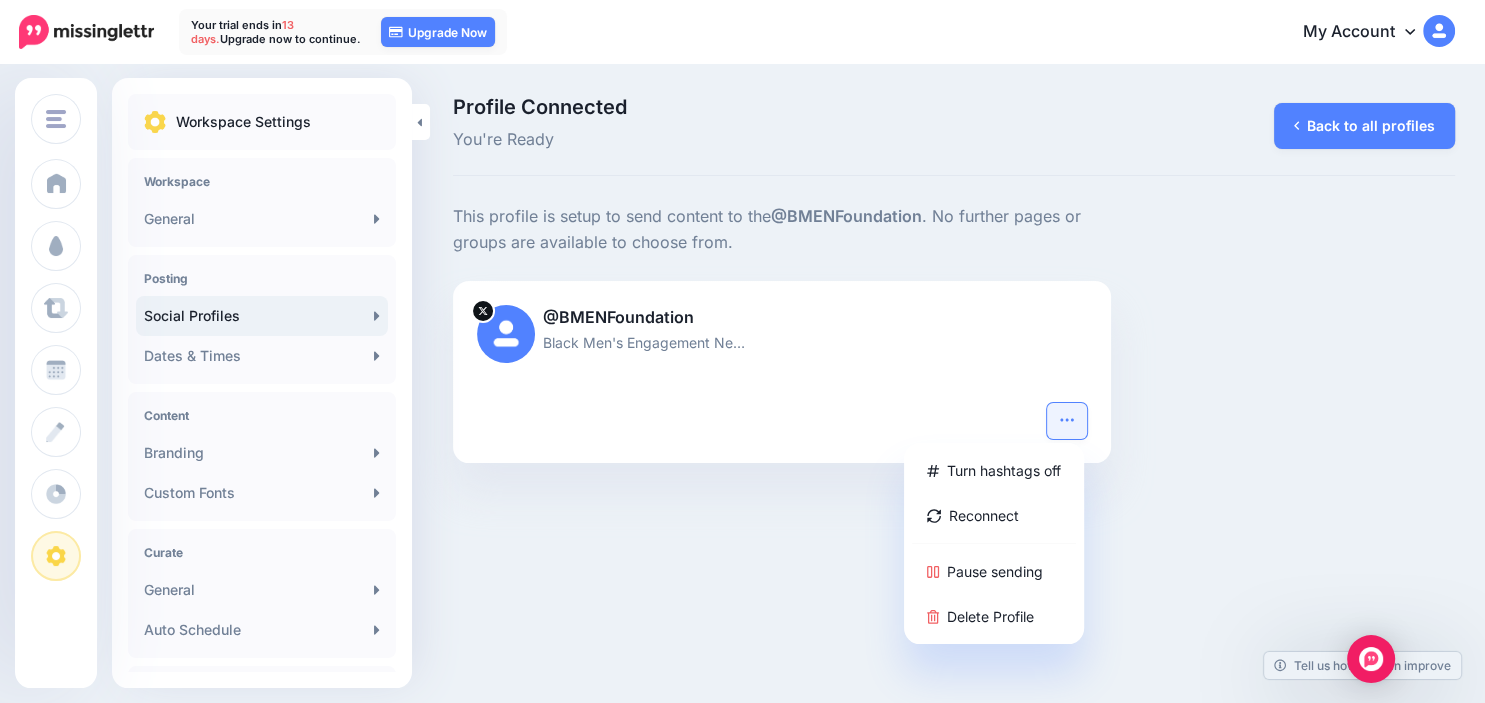 click at bounding box center [506, 334] 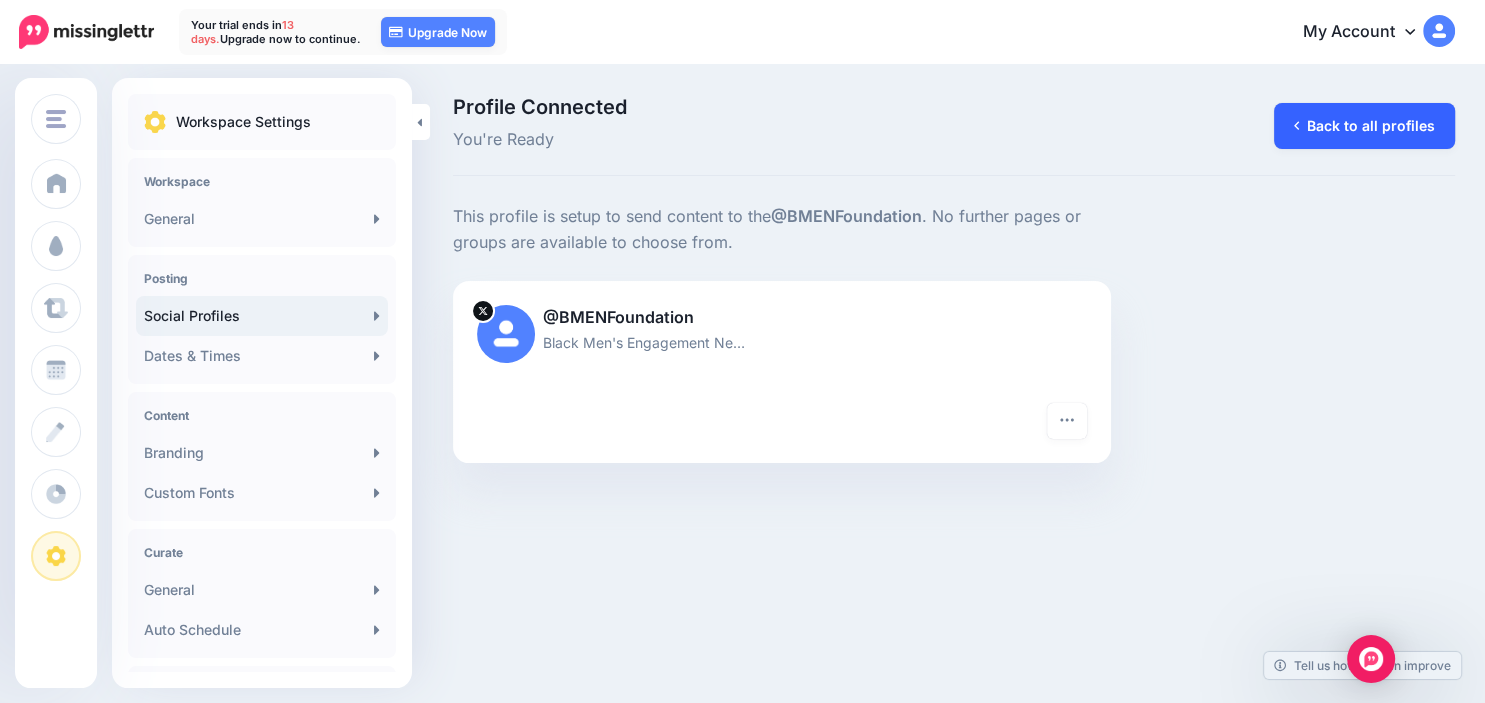 click on "Back to all profiles" at bounding box center [1364, 126] 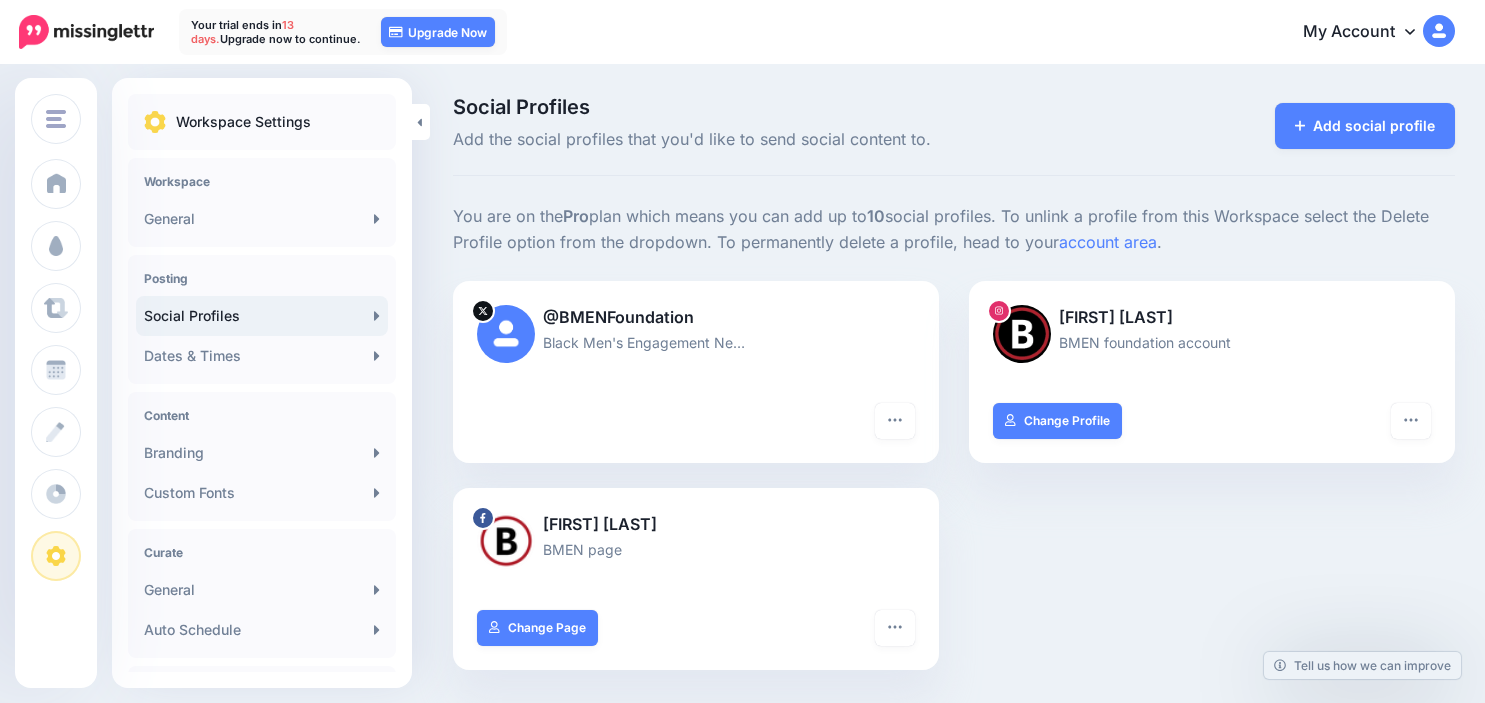 scroll, scrollTop: 0, scrollLeft: 0, axis: both 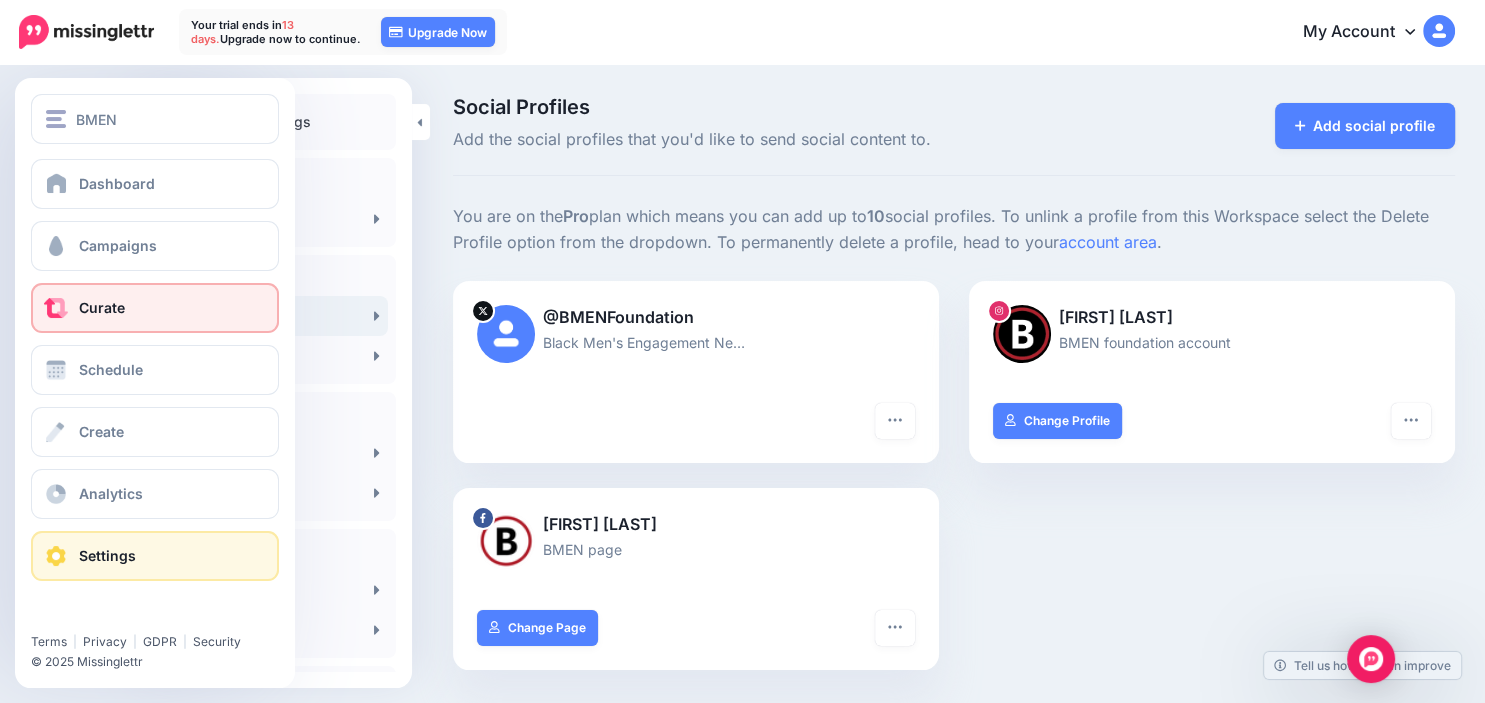 click on "Curate" at bounding box center [102, 307] 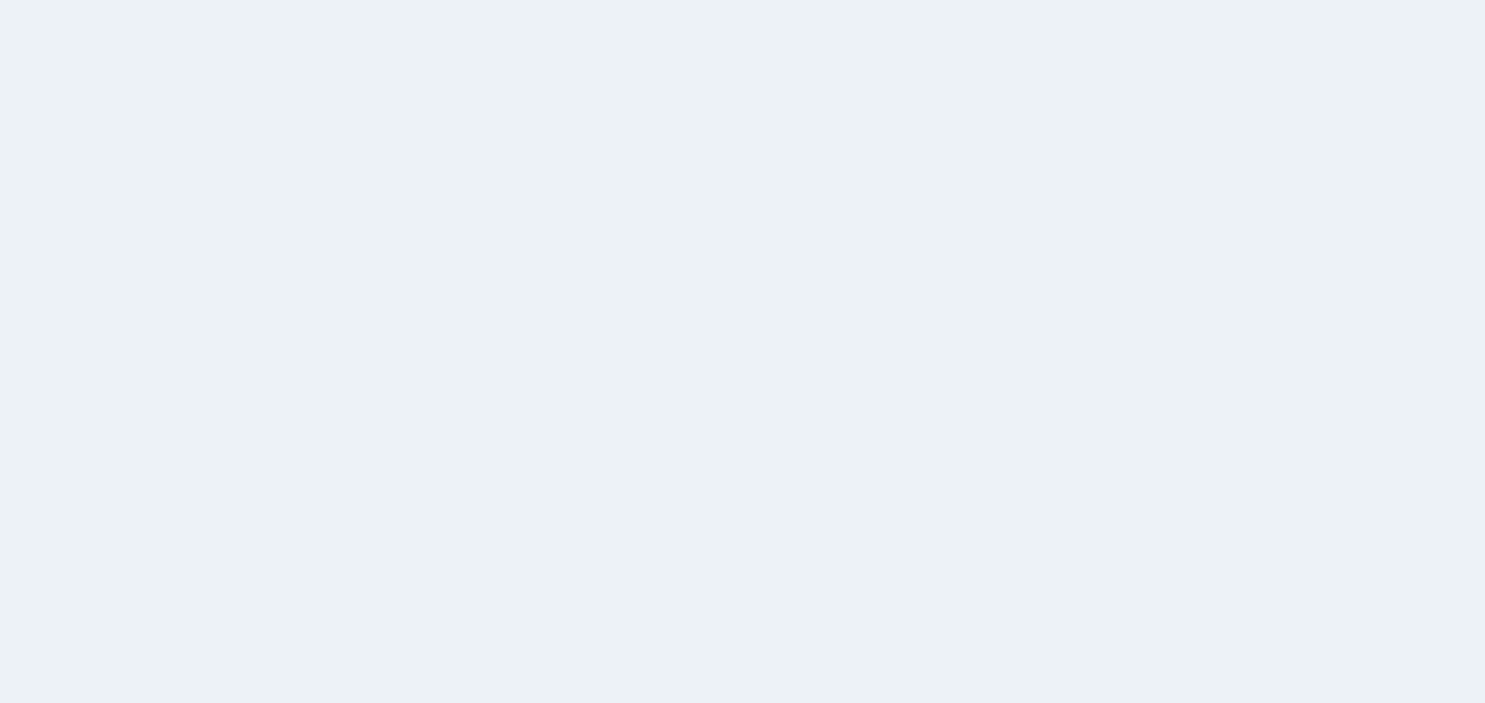 scroll, scrollTop: 0, scrollLeft: 0, axis: both 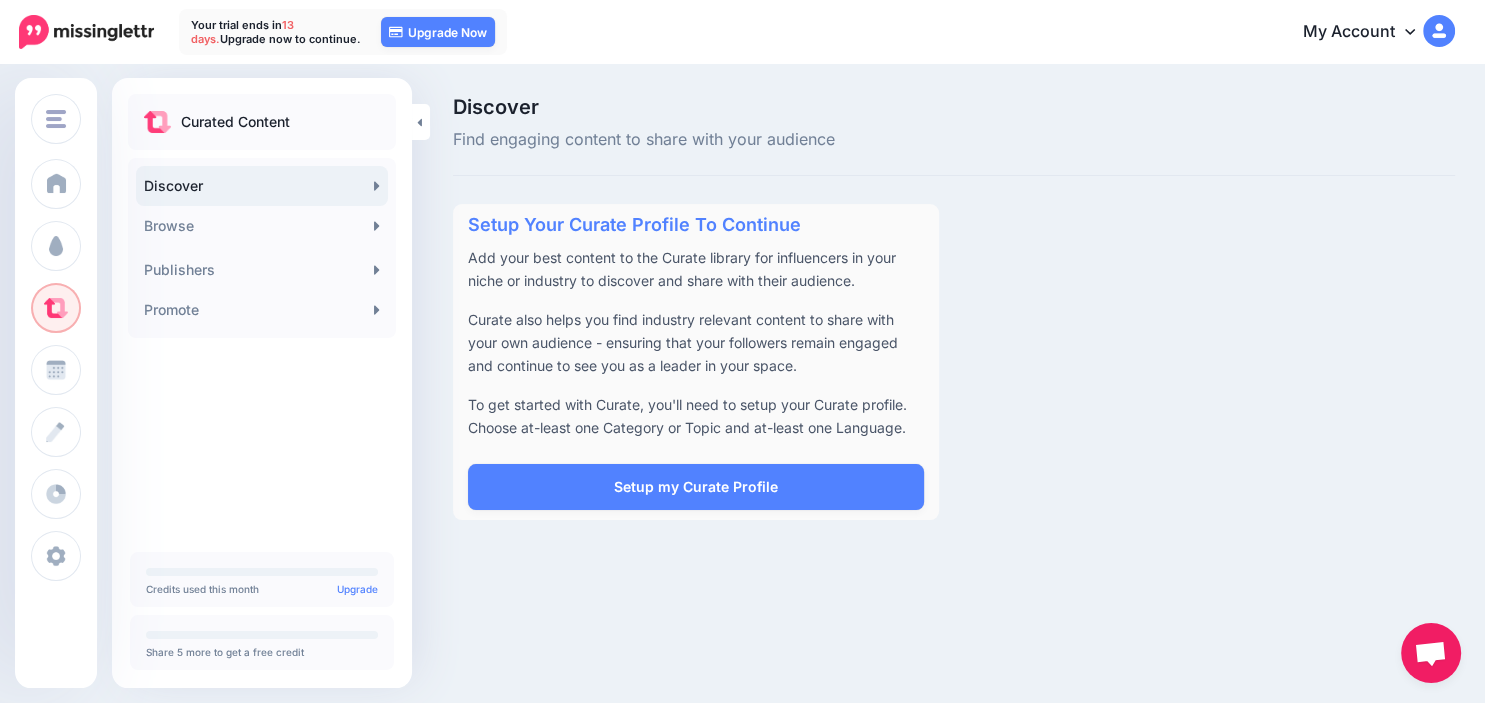 click at bounding box center (86, 32) 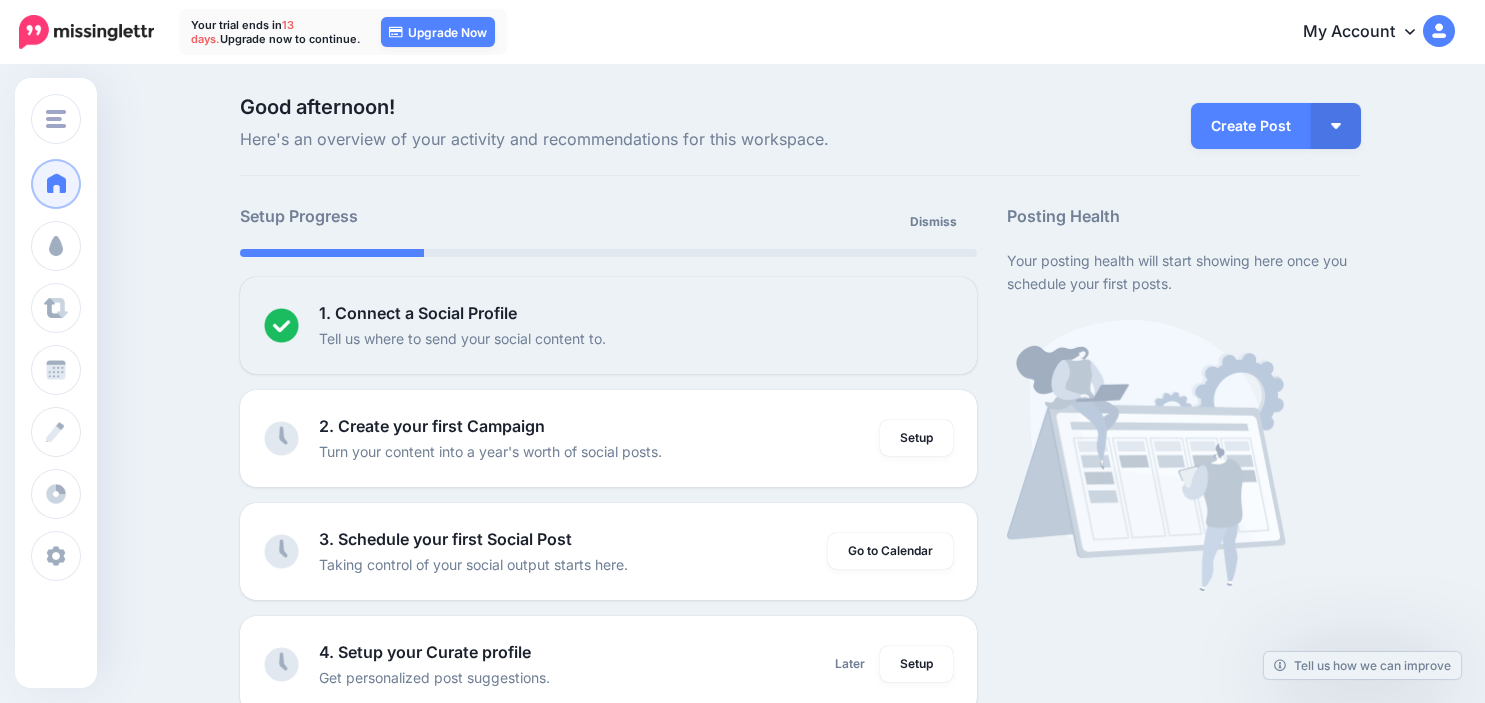 scroll, scrollTop: 0, scrollLeft: 0, axis: both 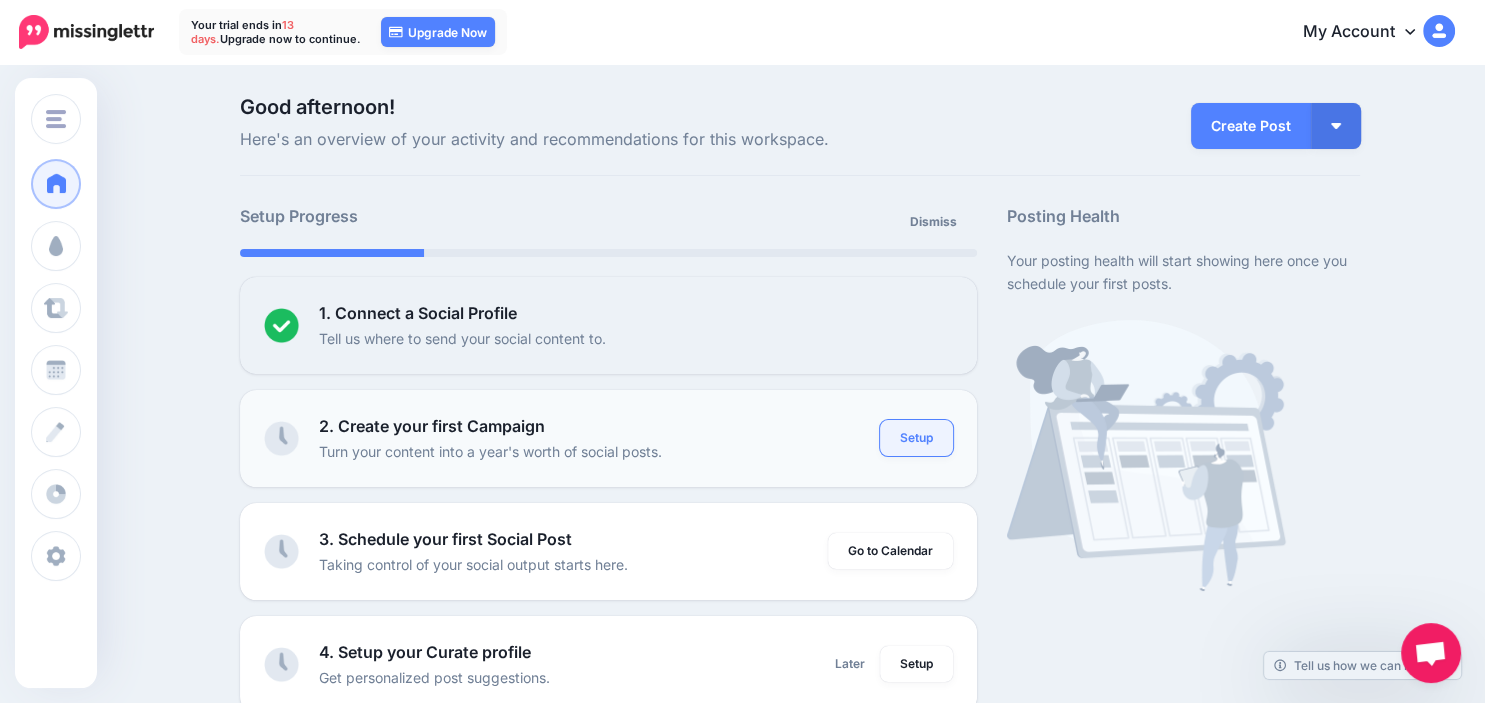 click on "Setup" at bounding box center [916, 438] 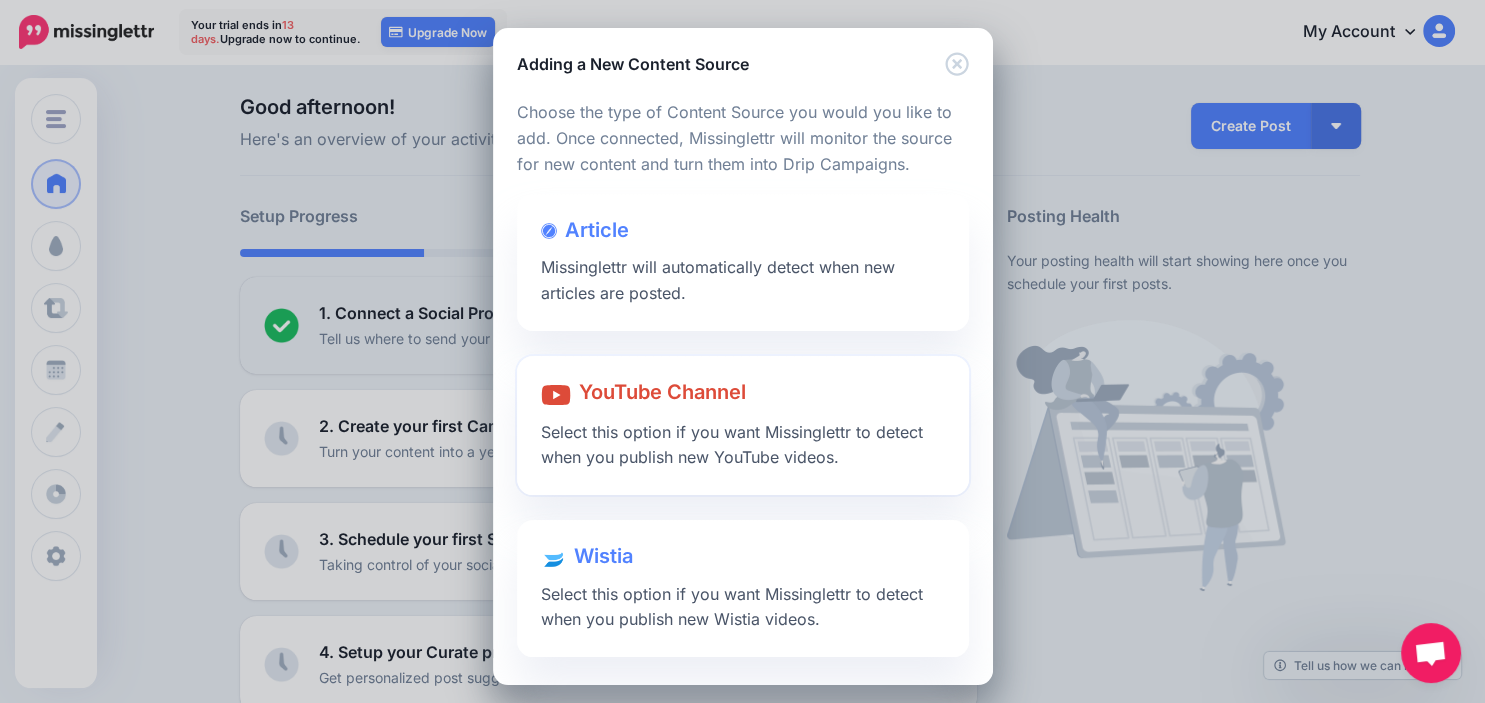 scroll, scrollTop: 9, scrollLeft: 0, axis: vertical 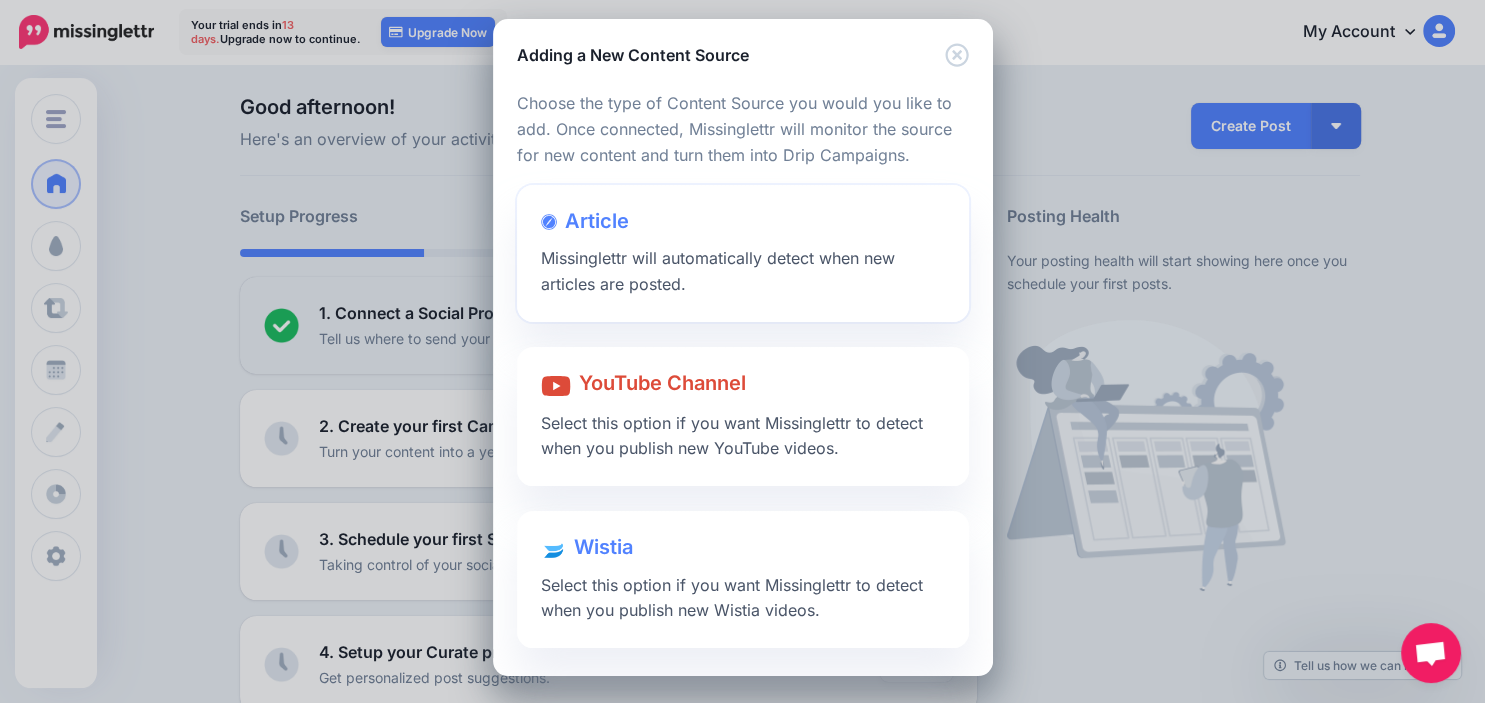 click on "Missinglettr will automatically detect when new articles are posted." at bounding box center (718, 271) 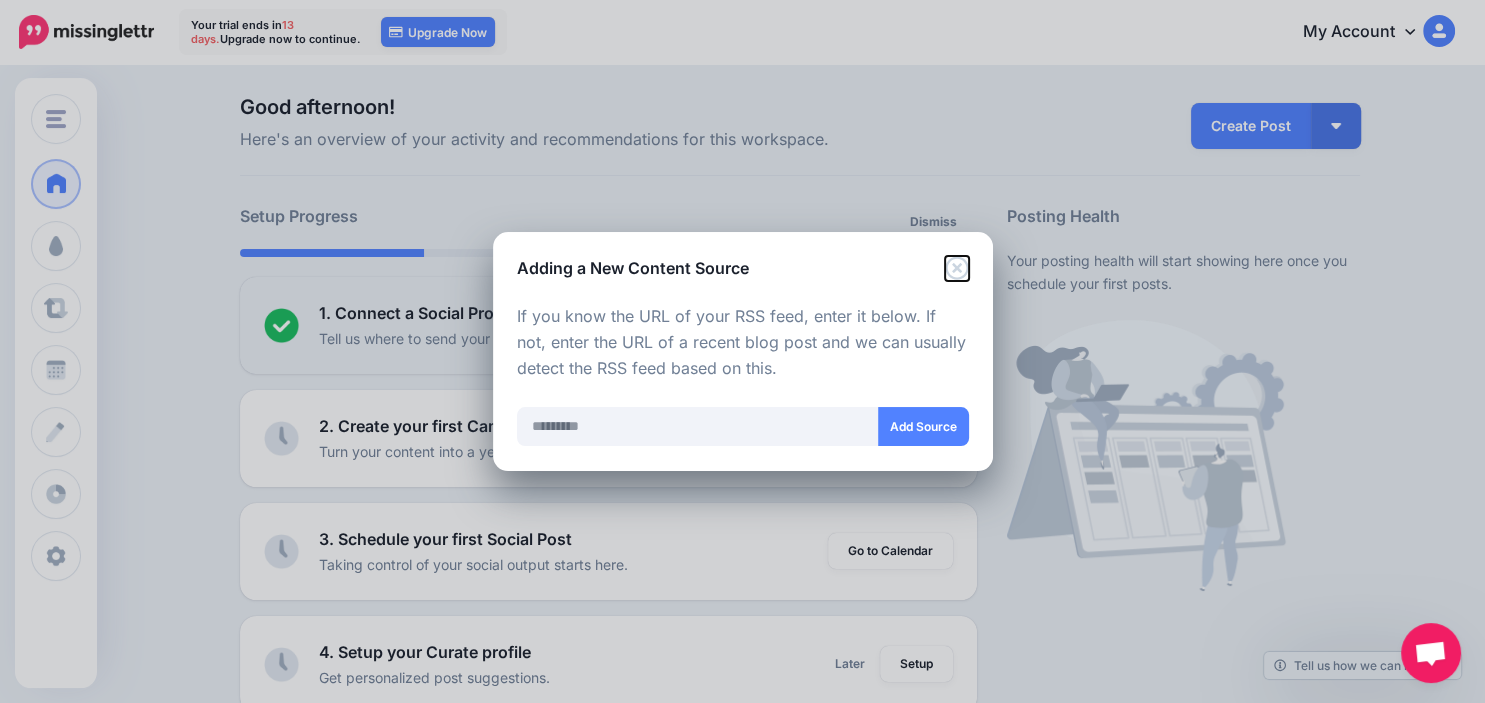click 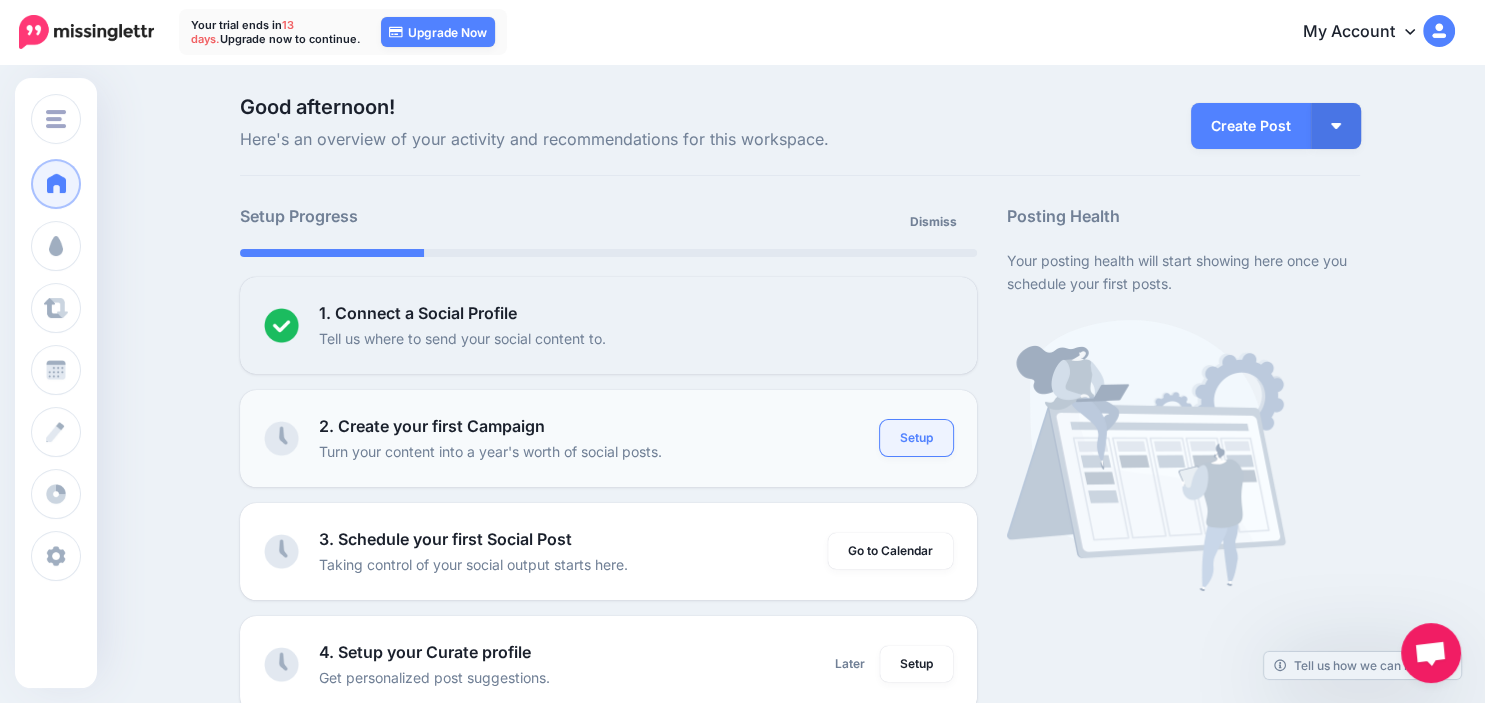 click on "Setup" at bounding box center [916, 438] 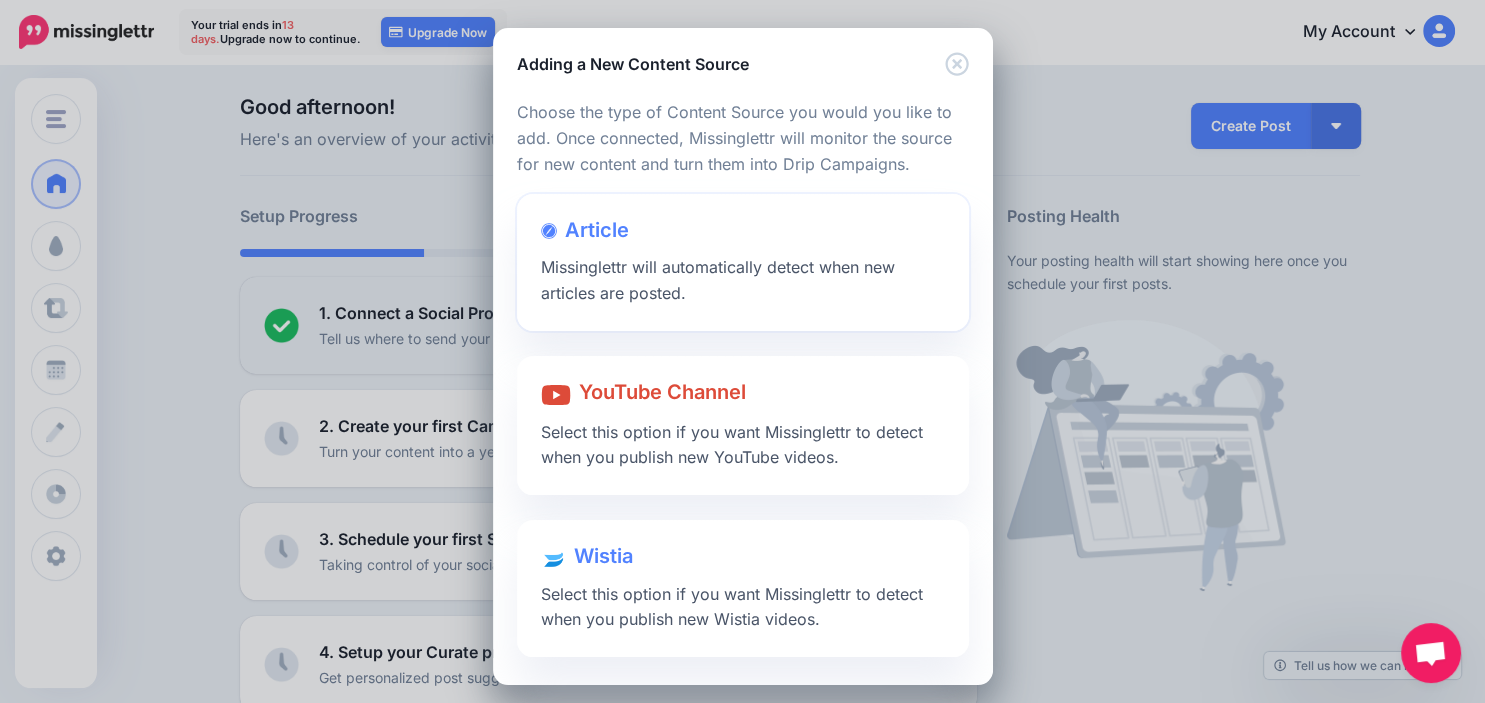 click at bounding box center (743, 250) 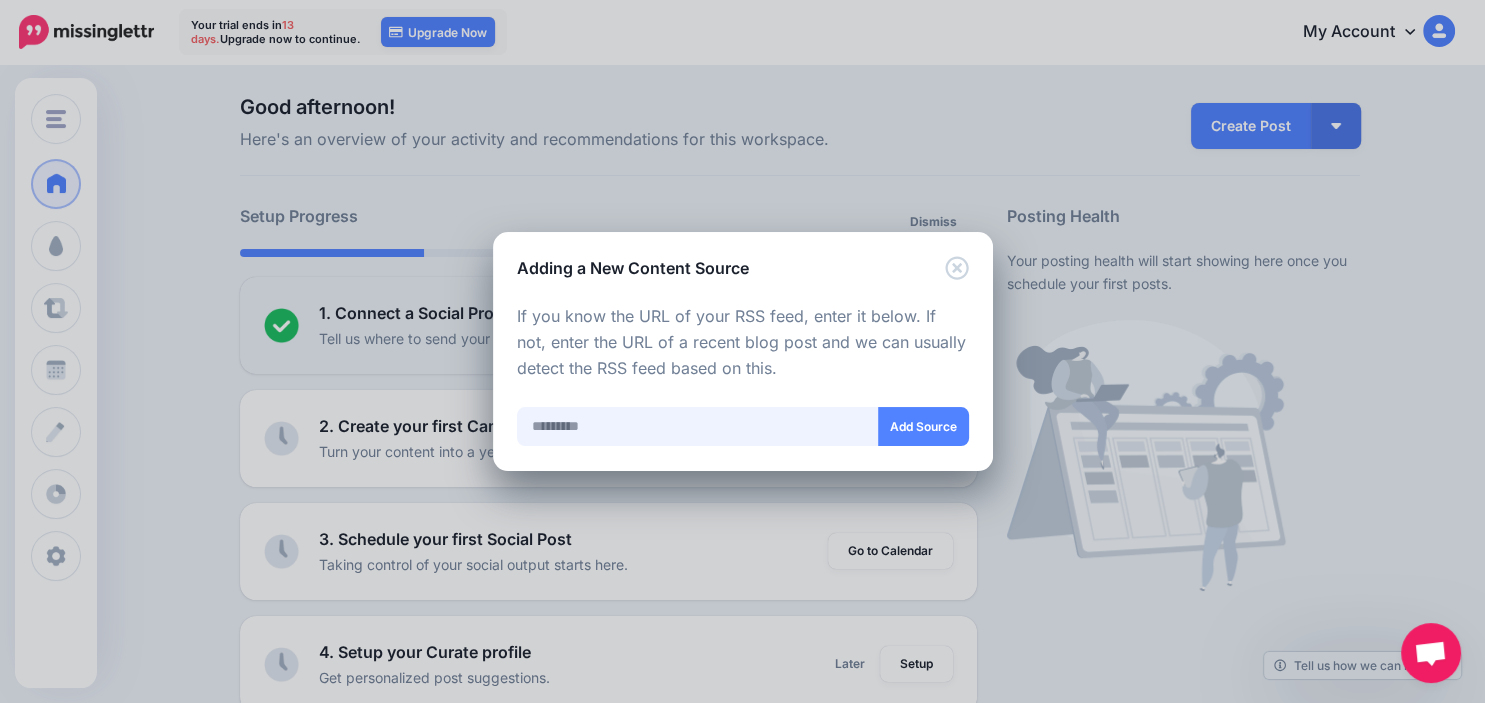 click at bounding box center (698, 426) 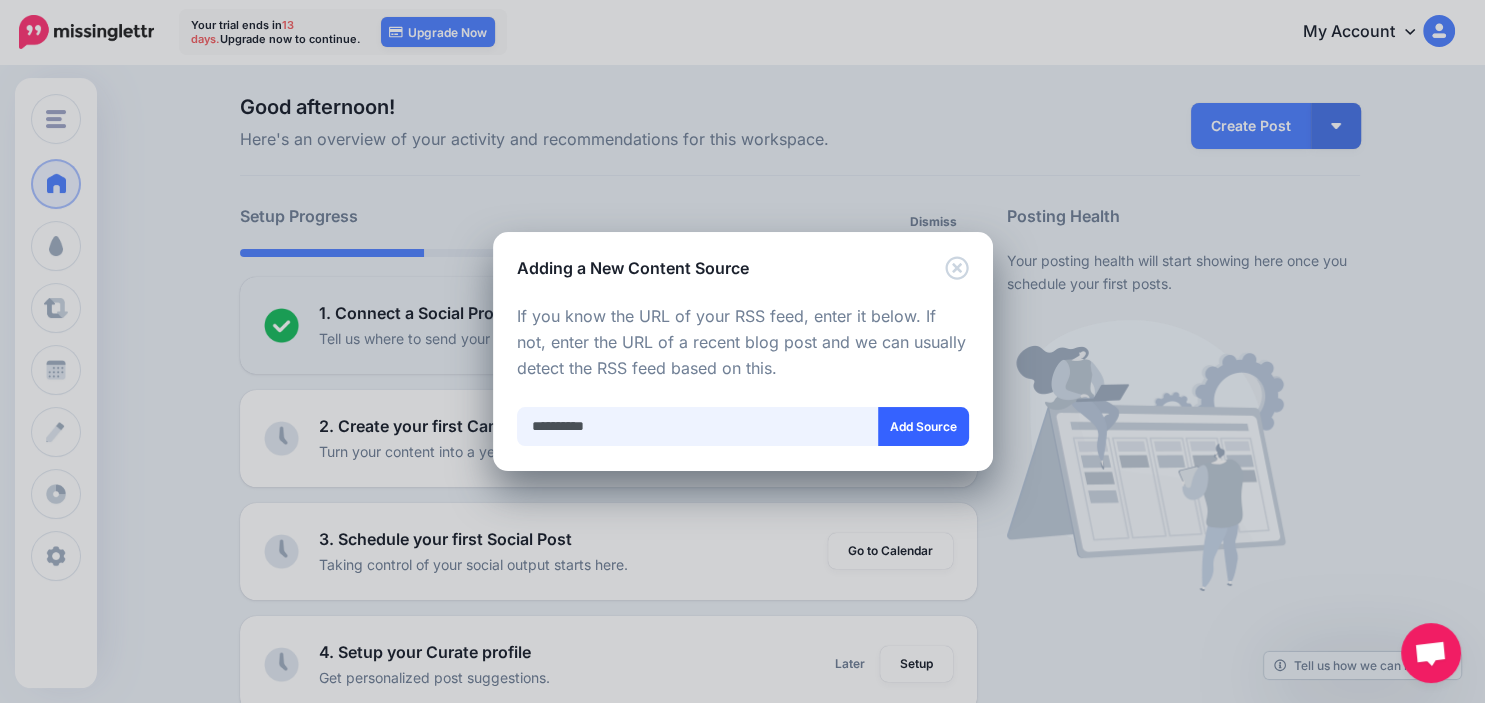 type on "**********" 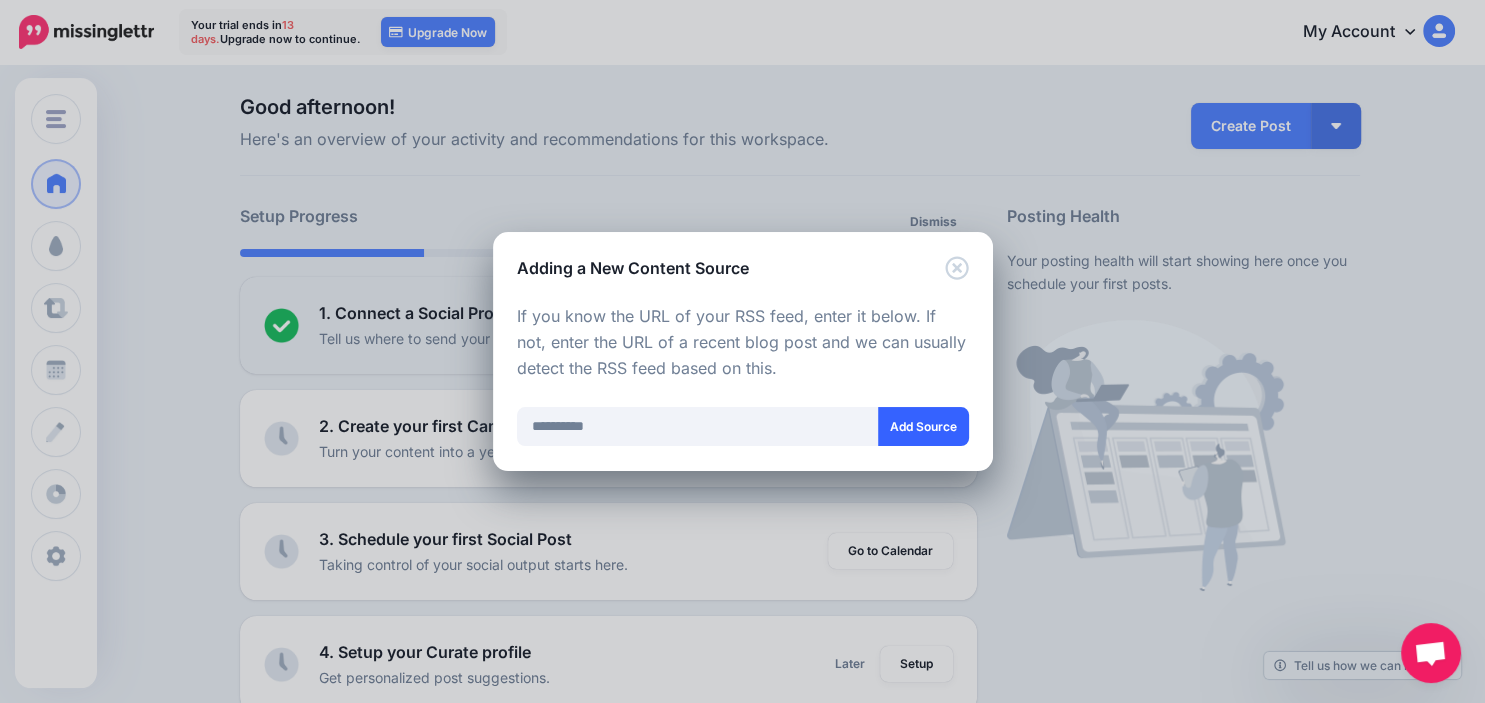 click on "Add Source" at bounding box center (923, 426) 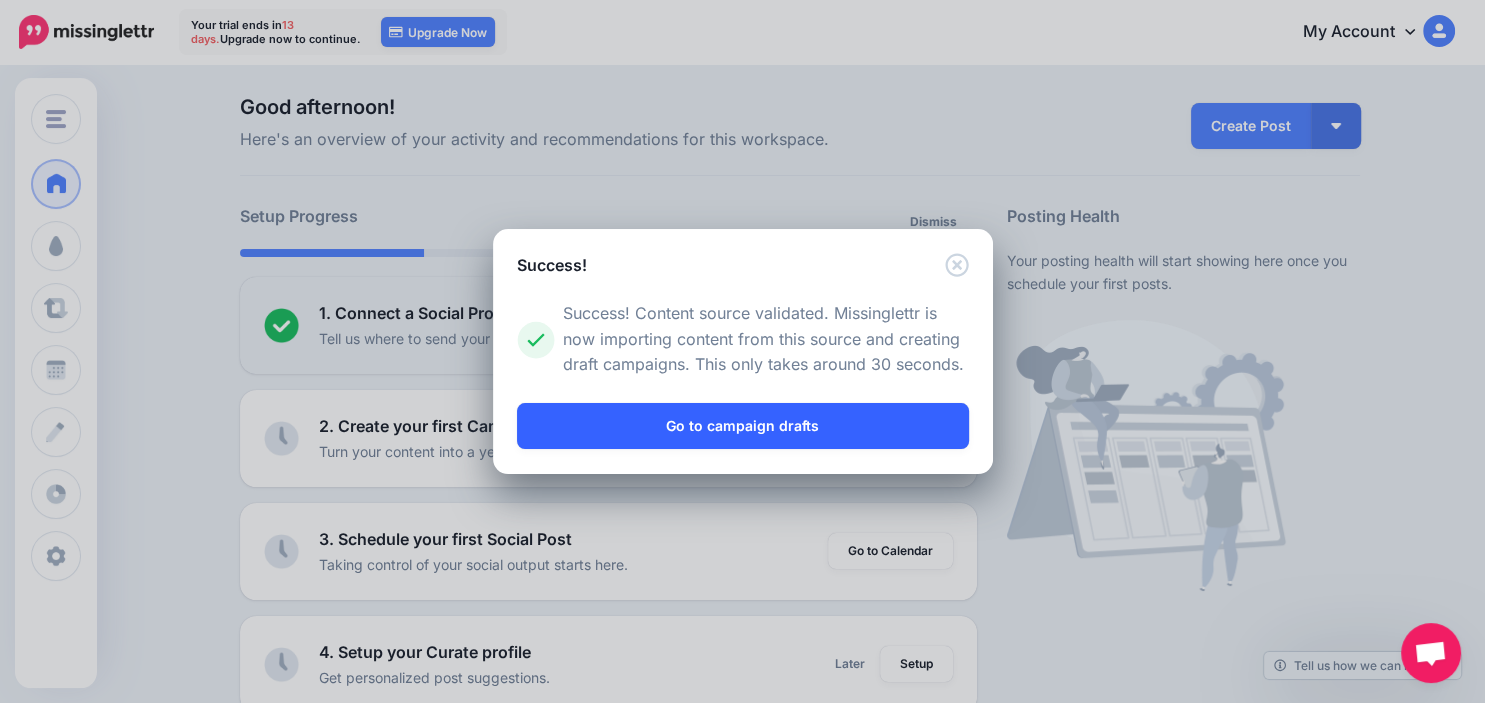 click on "Go to campaign drafts" at bounding box center (743, 426) 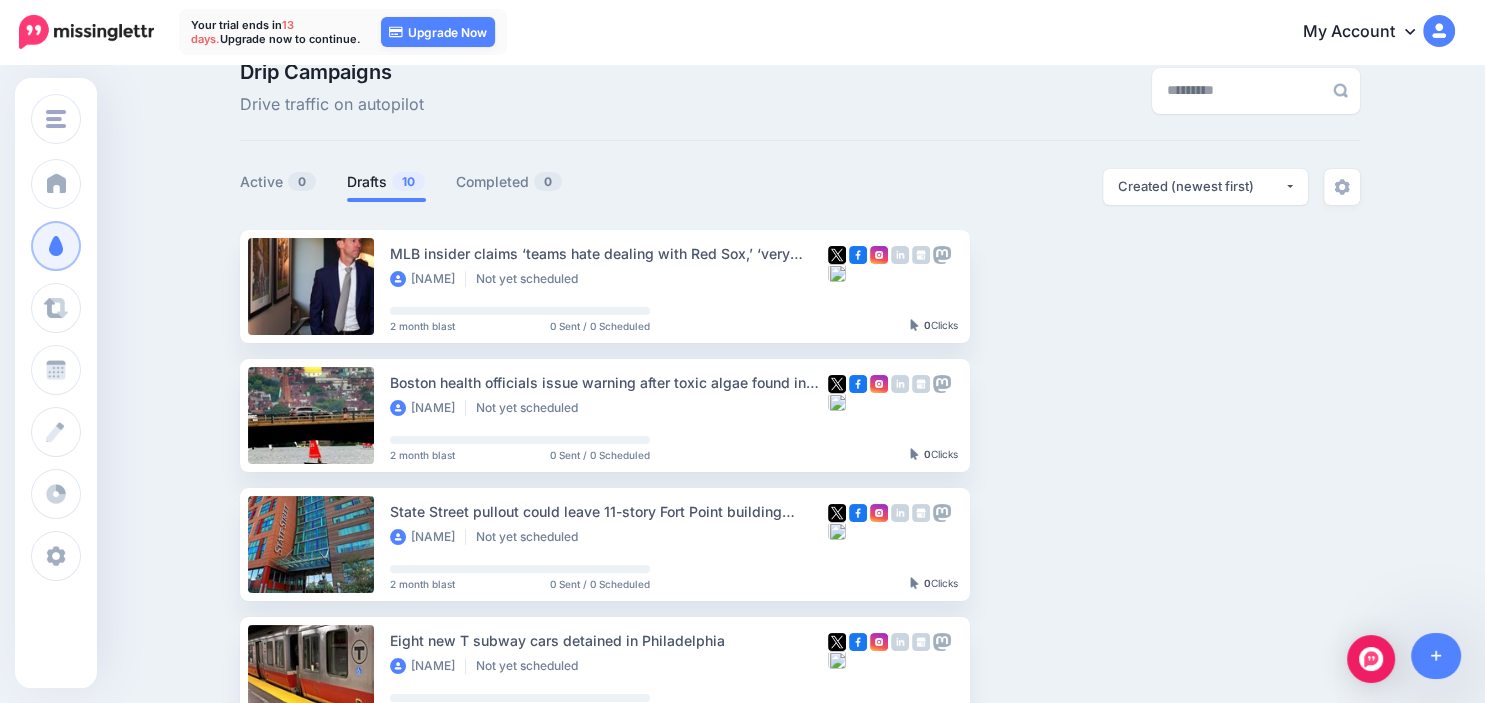 scroll, scrollTop: 0, scrollLeft: 0, axis: both 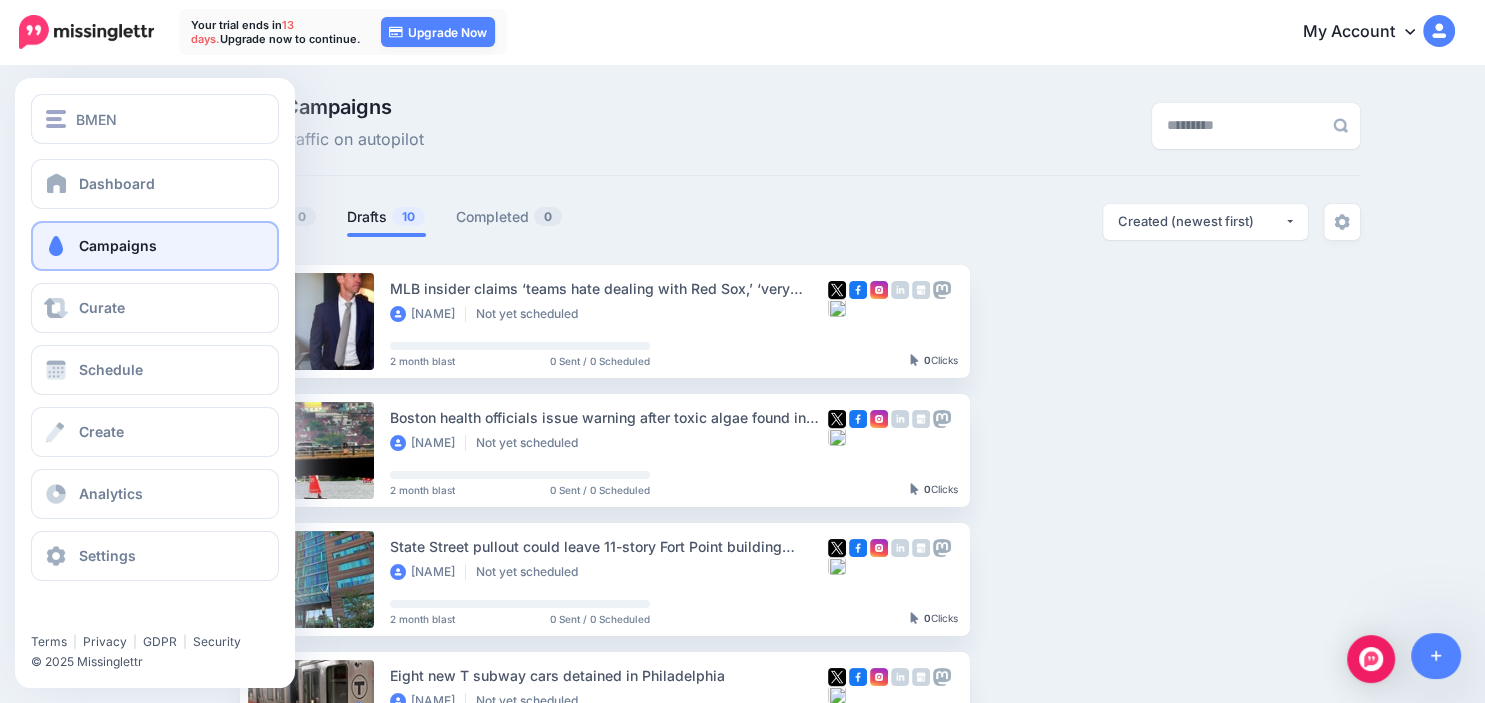 click on "Campaigns" at bounding box center (118, 245) 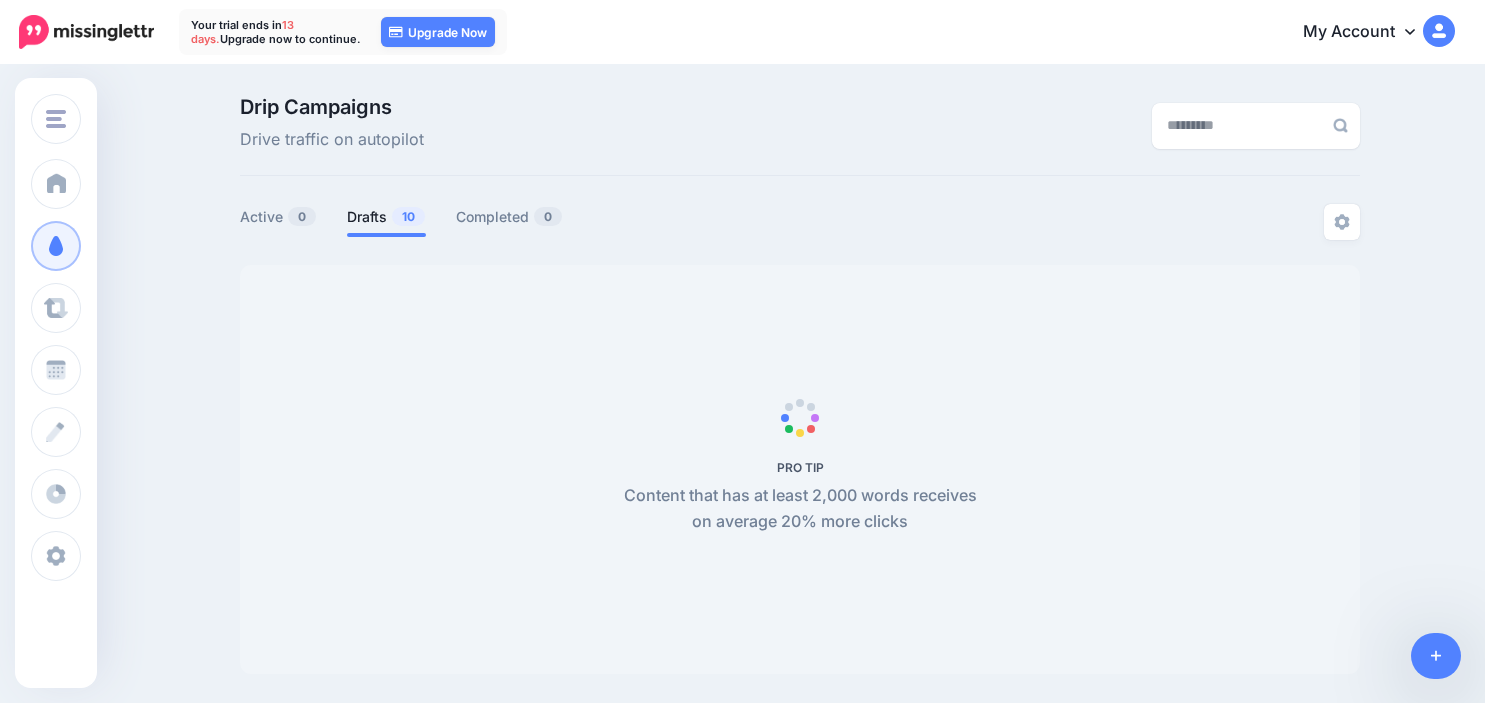 scroll, scrollTop: 0, scrollLeft: 0, axis: both 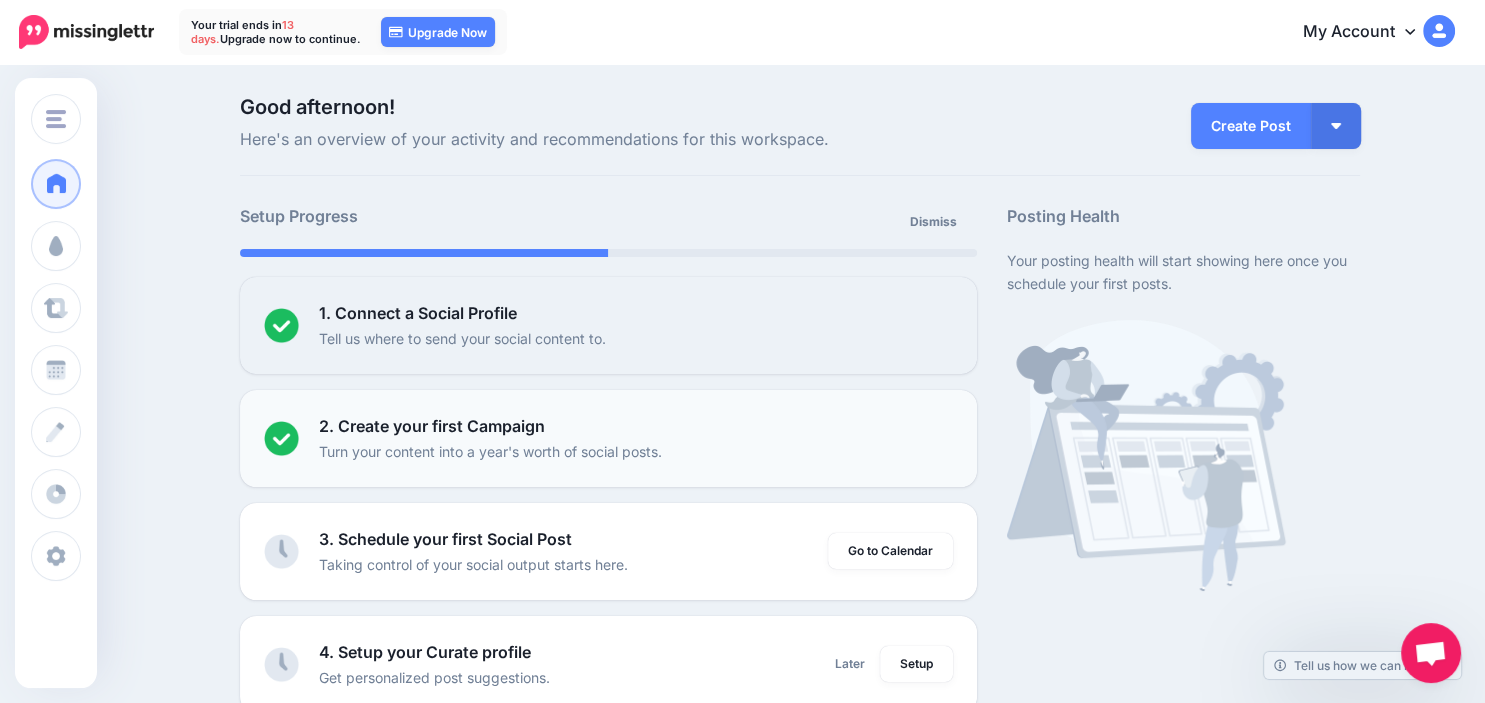 click on "2. Create your first Campaign
Turn your content into a year's worth of social posts." at bounding box center [636, 438] 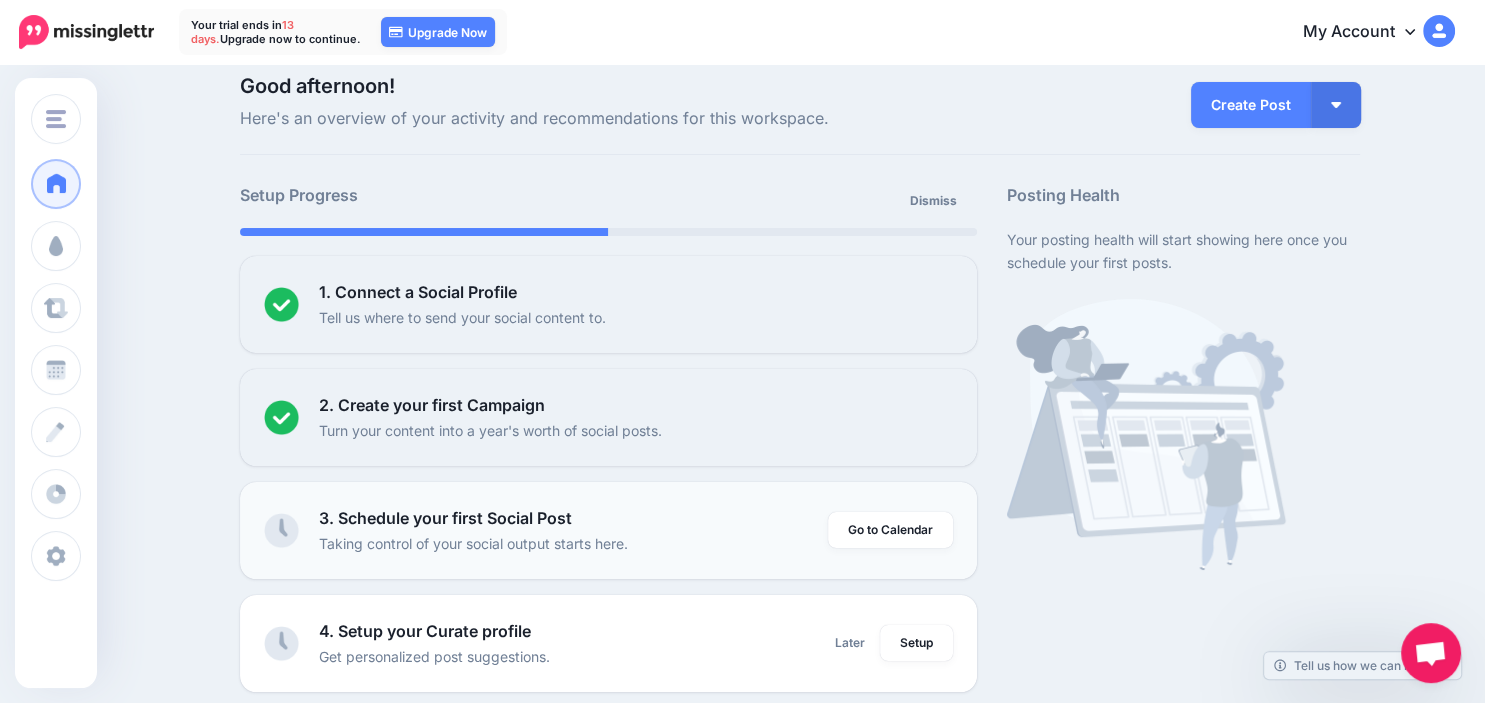 scroll, scrollTop: 0, scrollLeft: 0, axis: both 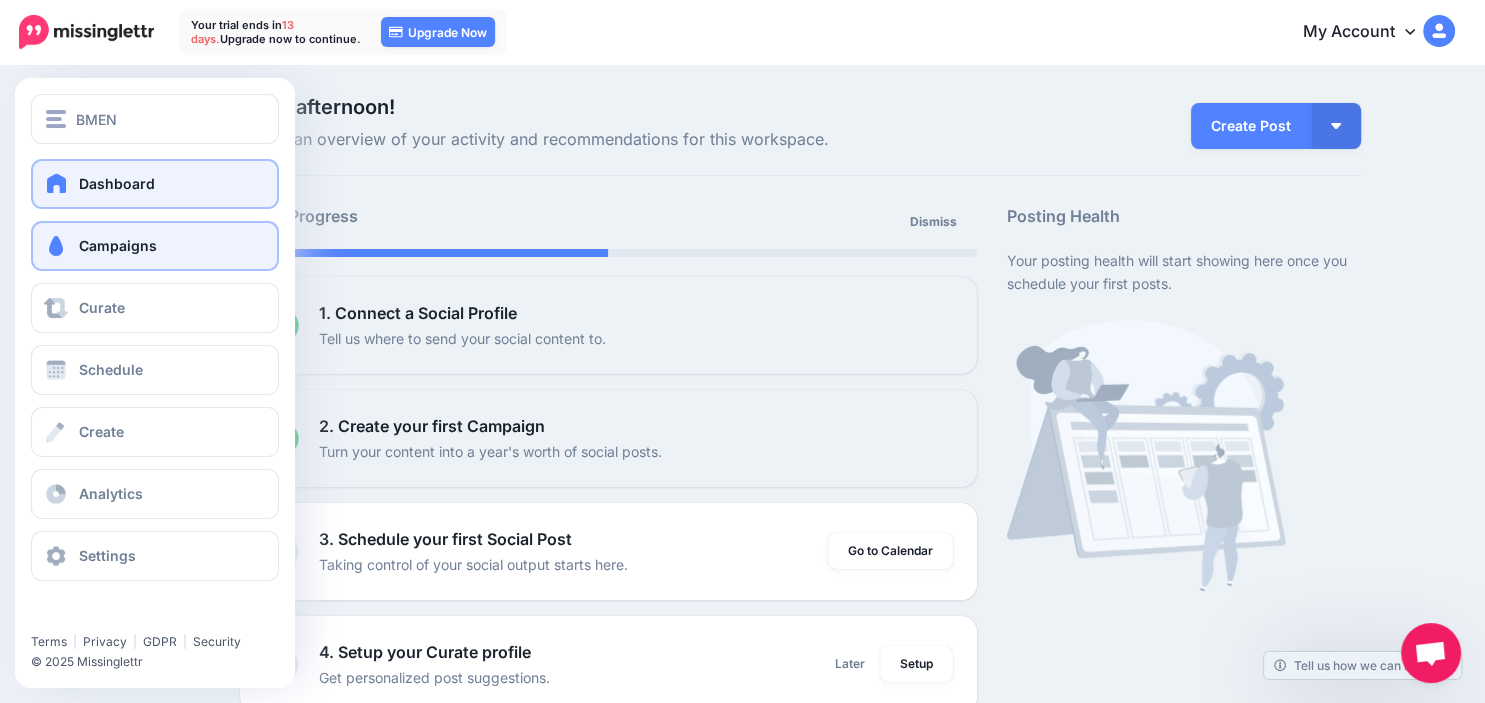 click on "Campaigns" at bounding box center (155, 246) 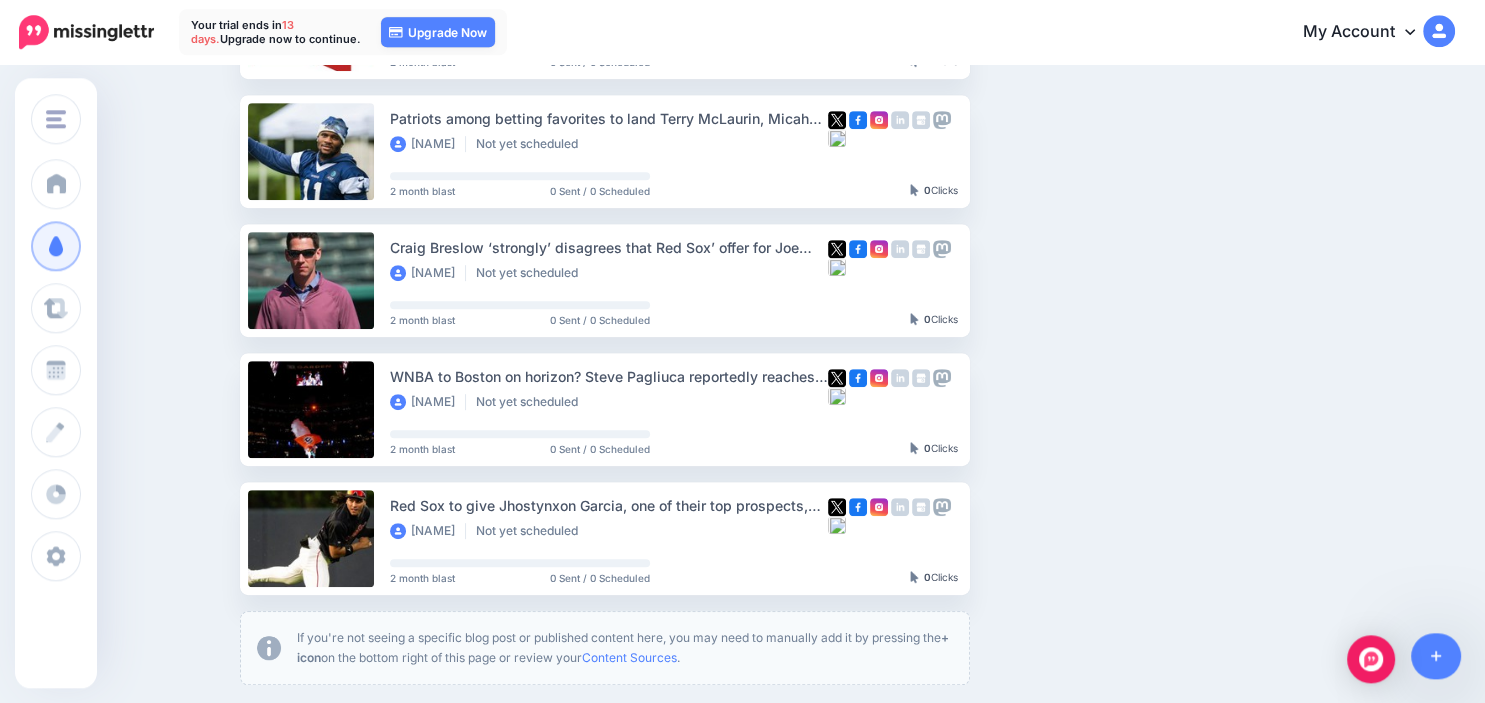 scroll, scrollTop: 1126, scrollLeft: 0, axis: vertical 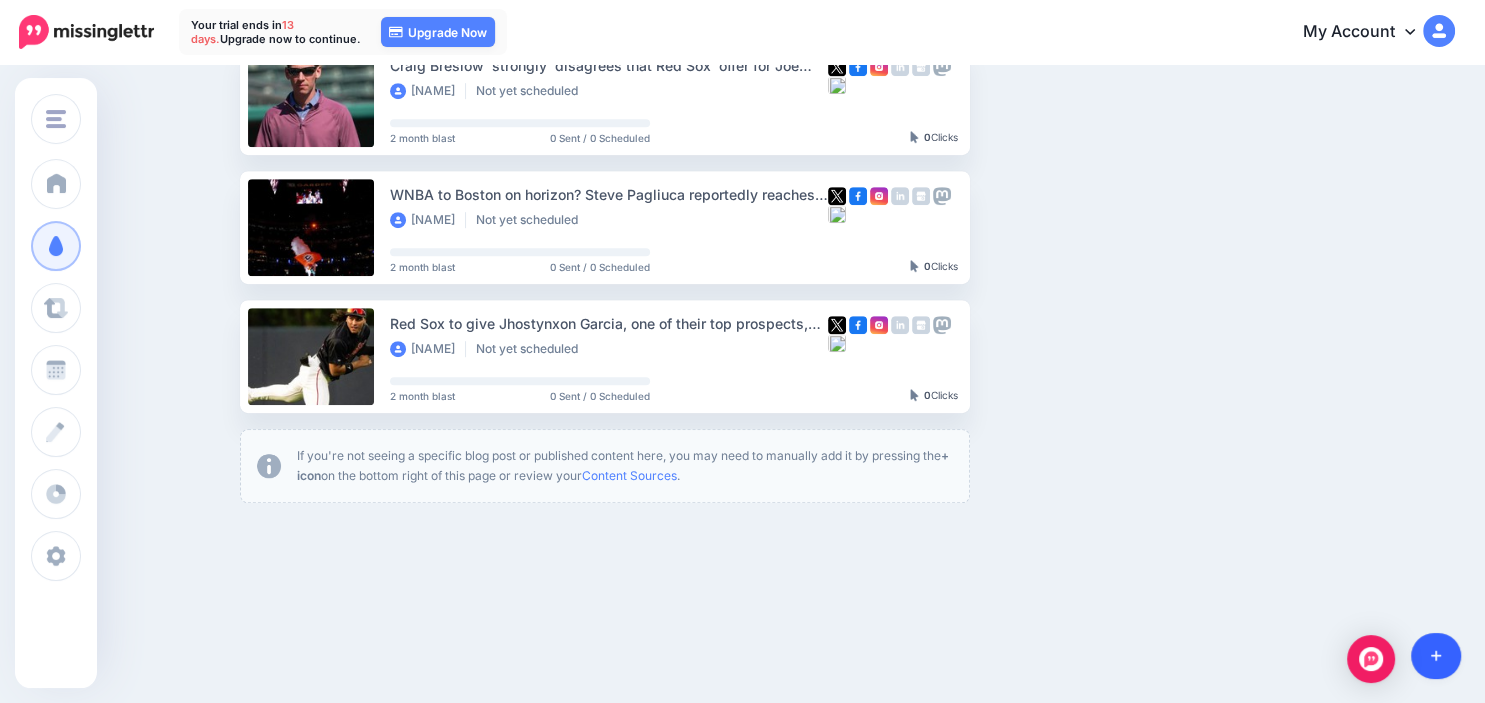 click at bounding box center (1436, 656) 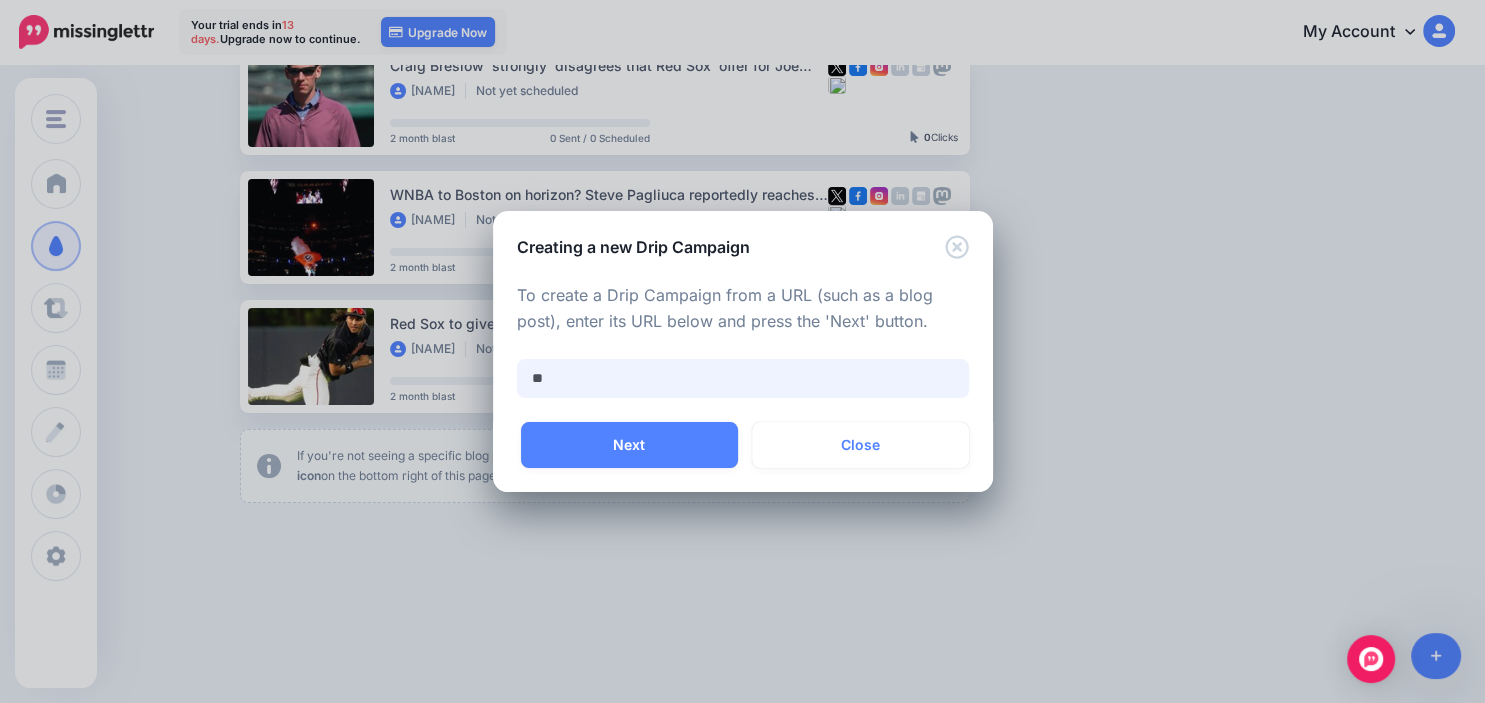type on "*" 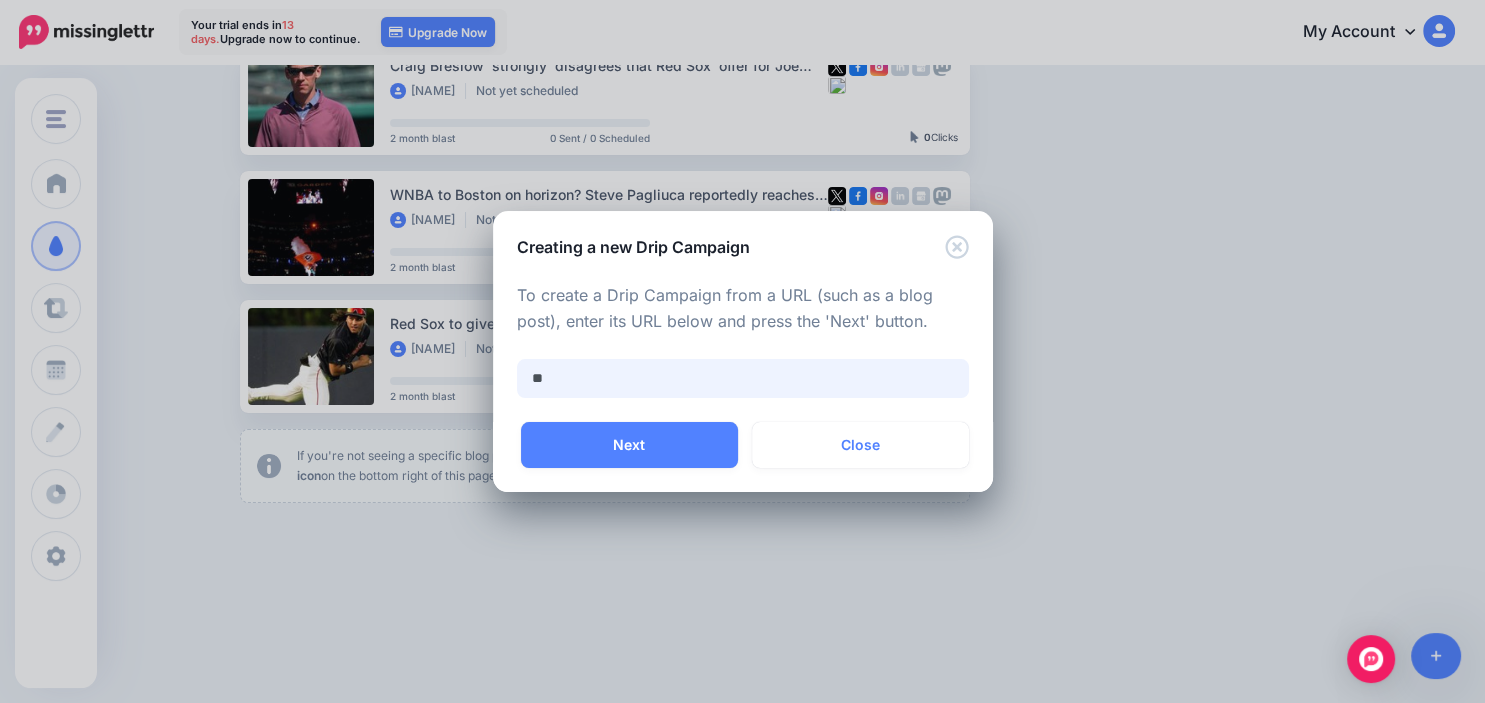 type on "*" 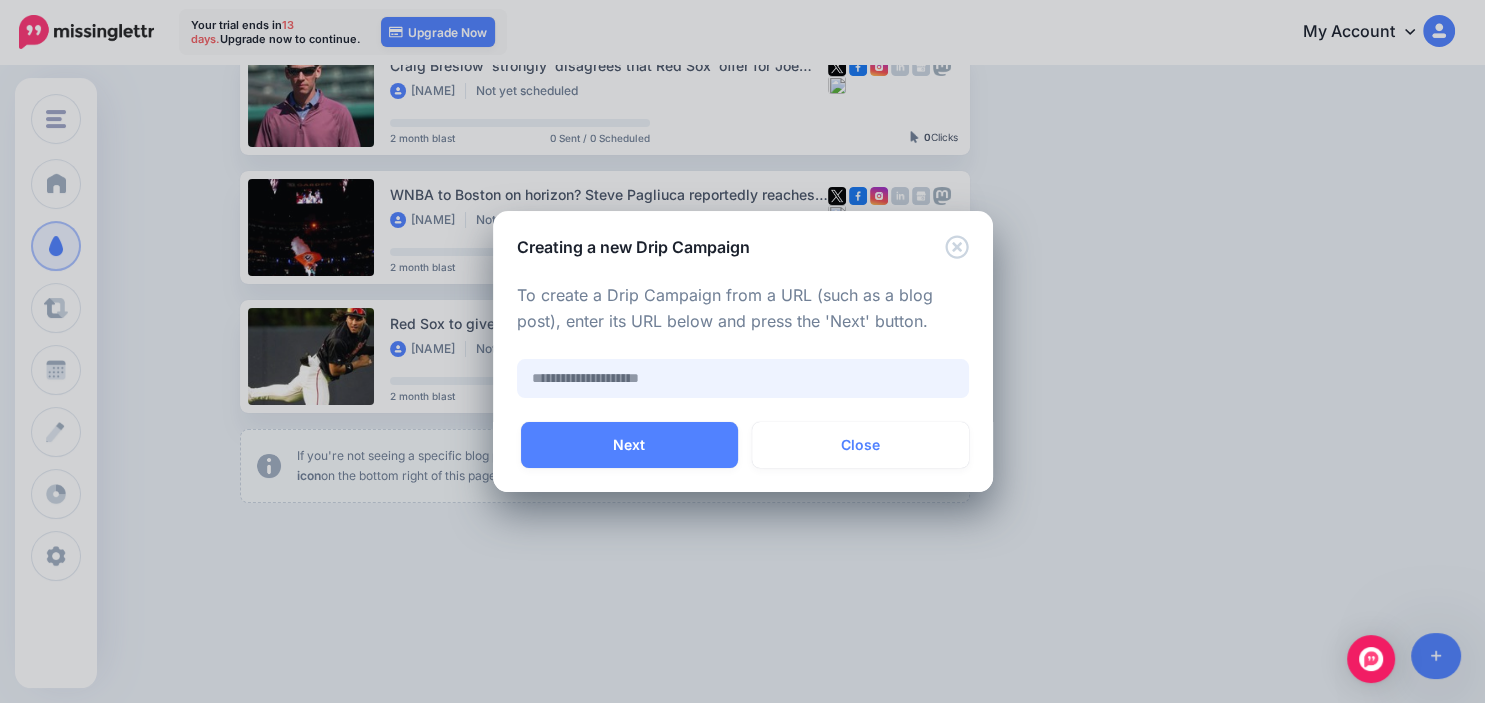 click at bounding box center [743, 378] 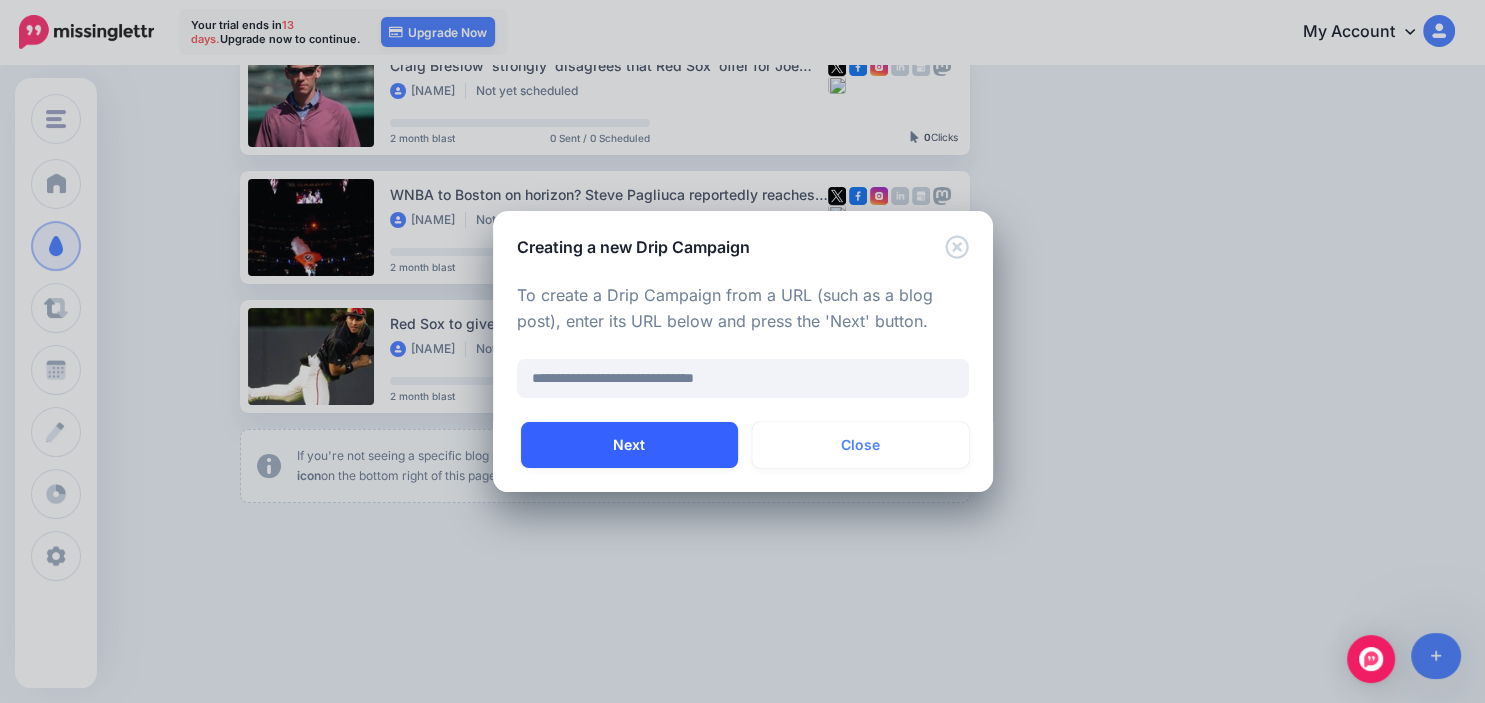 click on "Next" at bounding box center [629, 445] 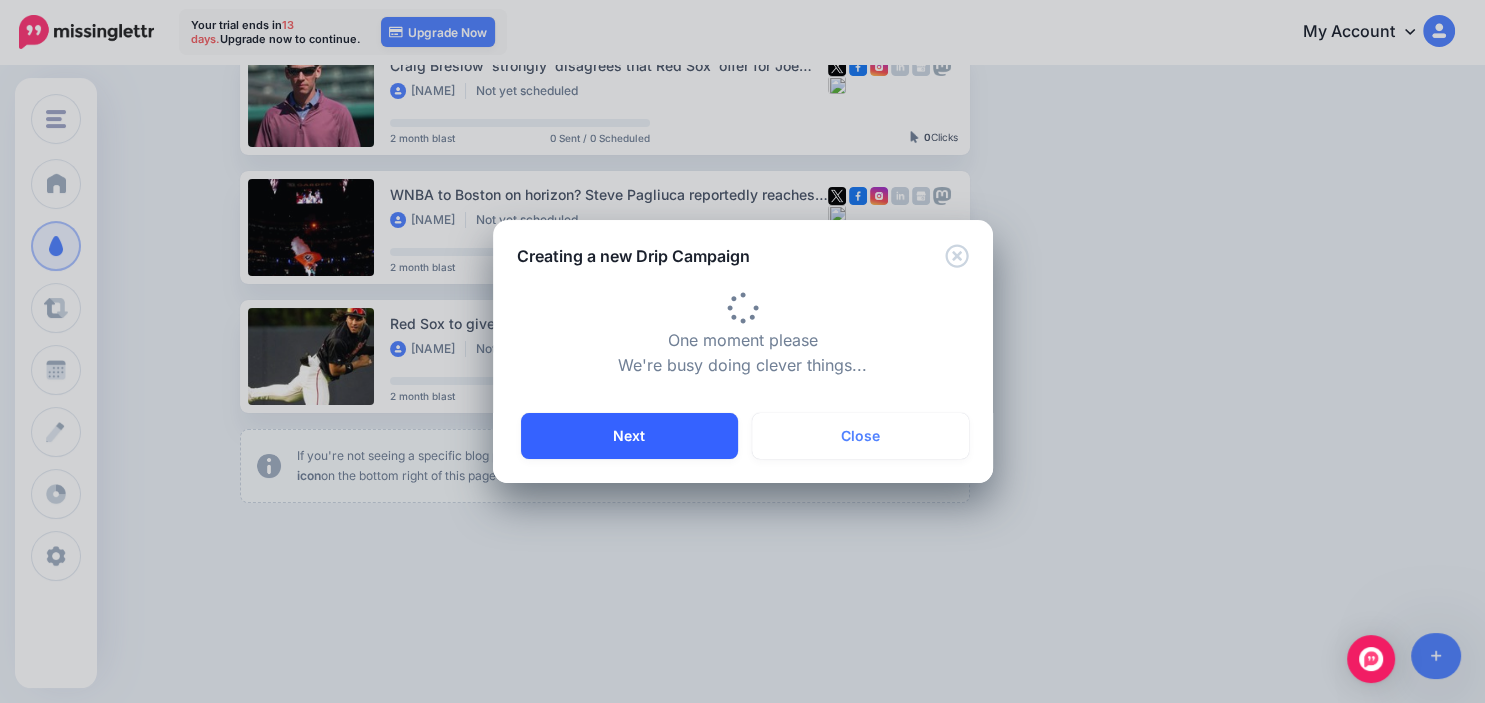 type on "**********" 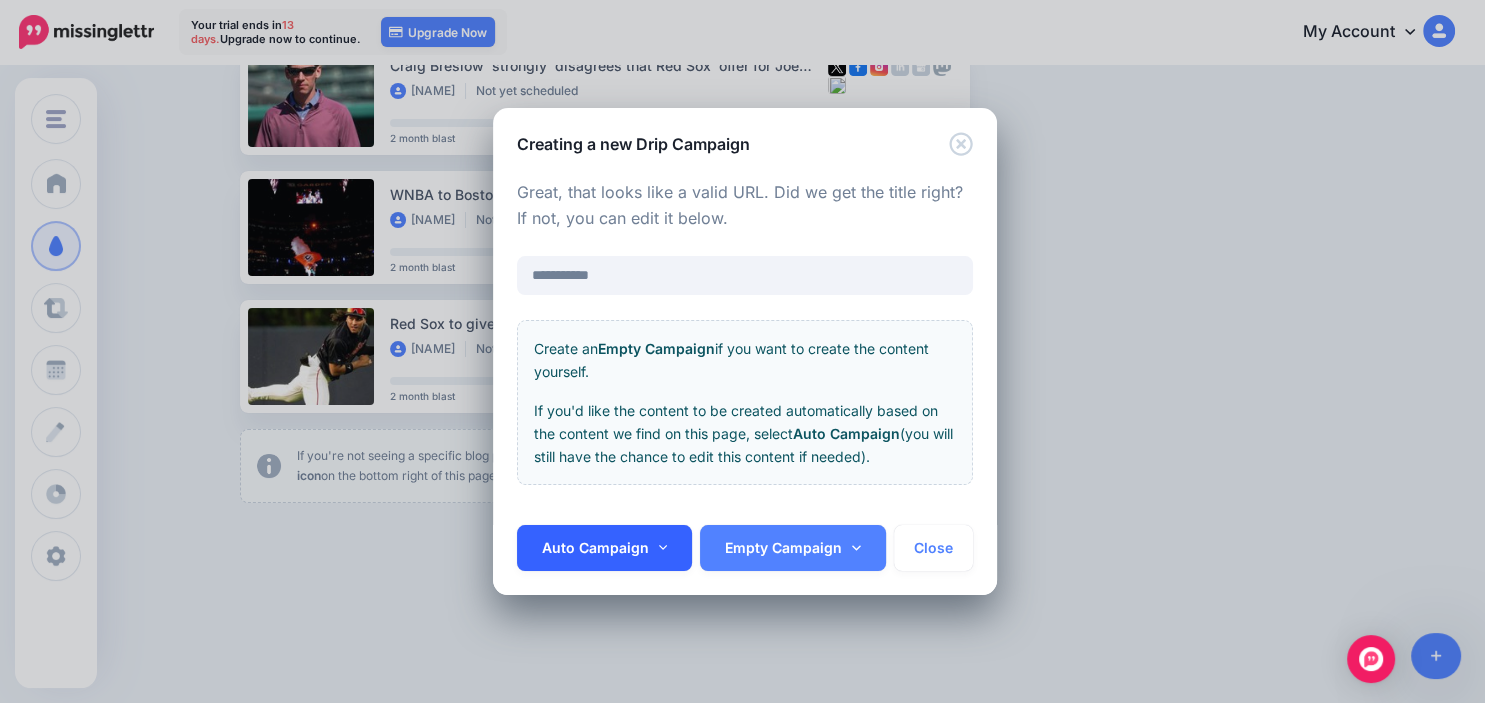 click on "Auto Campaign" at bounding box center (605, 548) 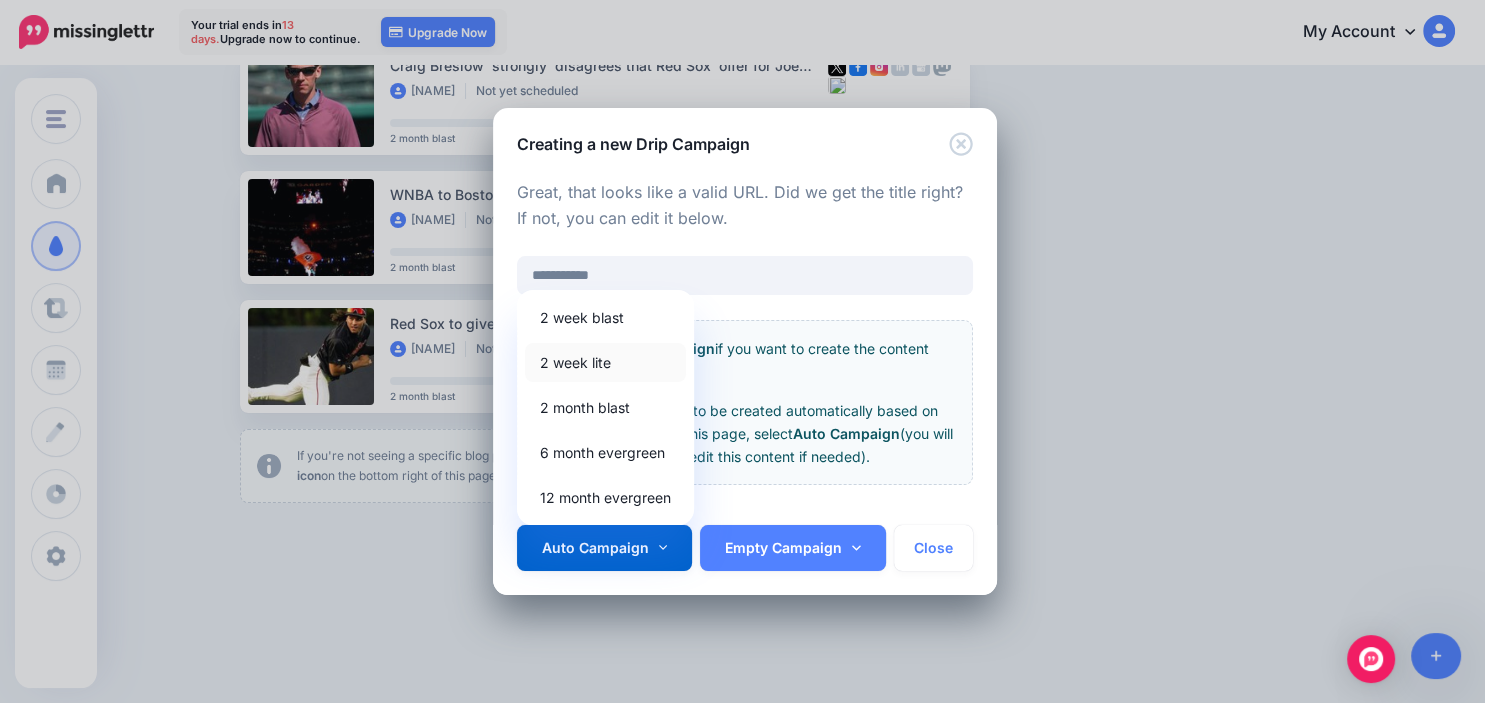 click on "2 week lite" at bounding box center (605, 362) 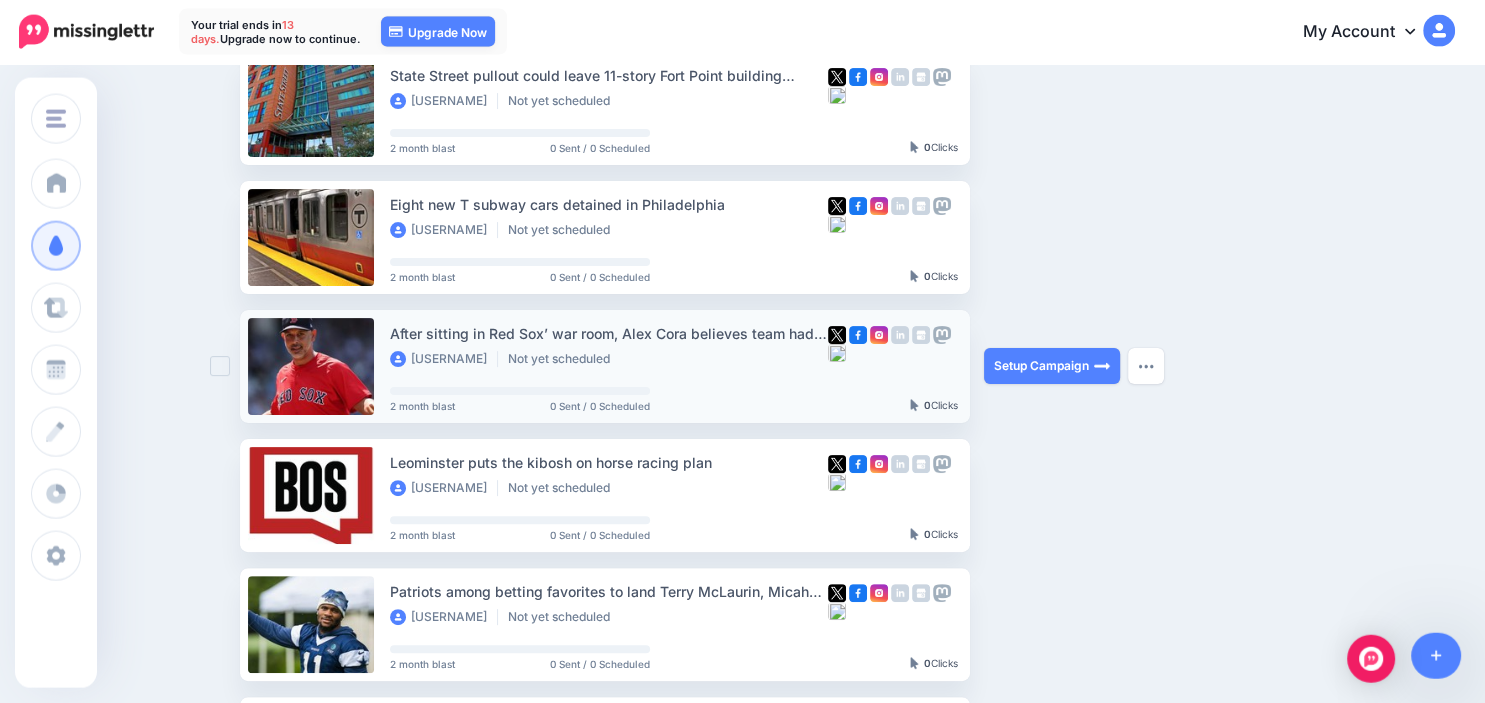 scroll, scrollTop: 443, scrollLeft: 0, axis: vertical 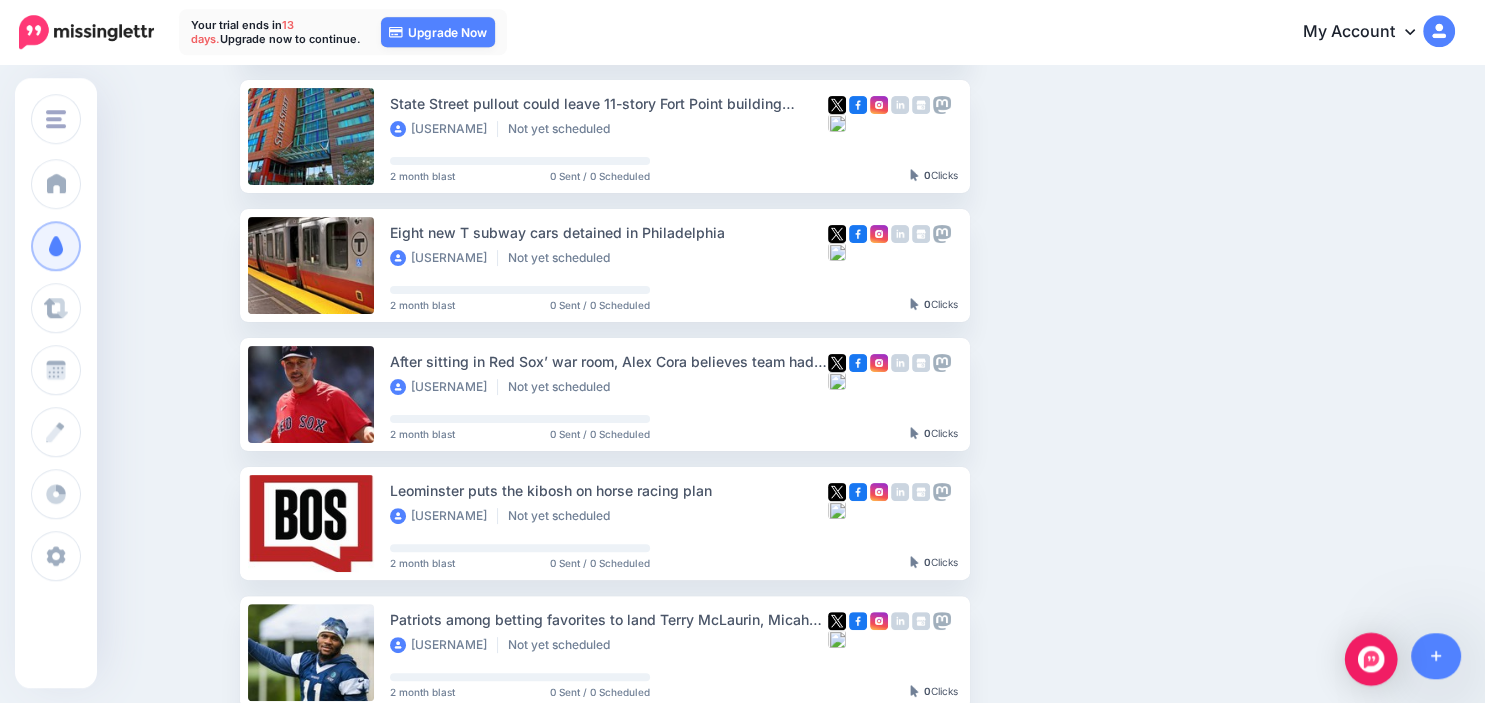 click at bounding box center (1371, 659) 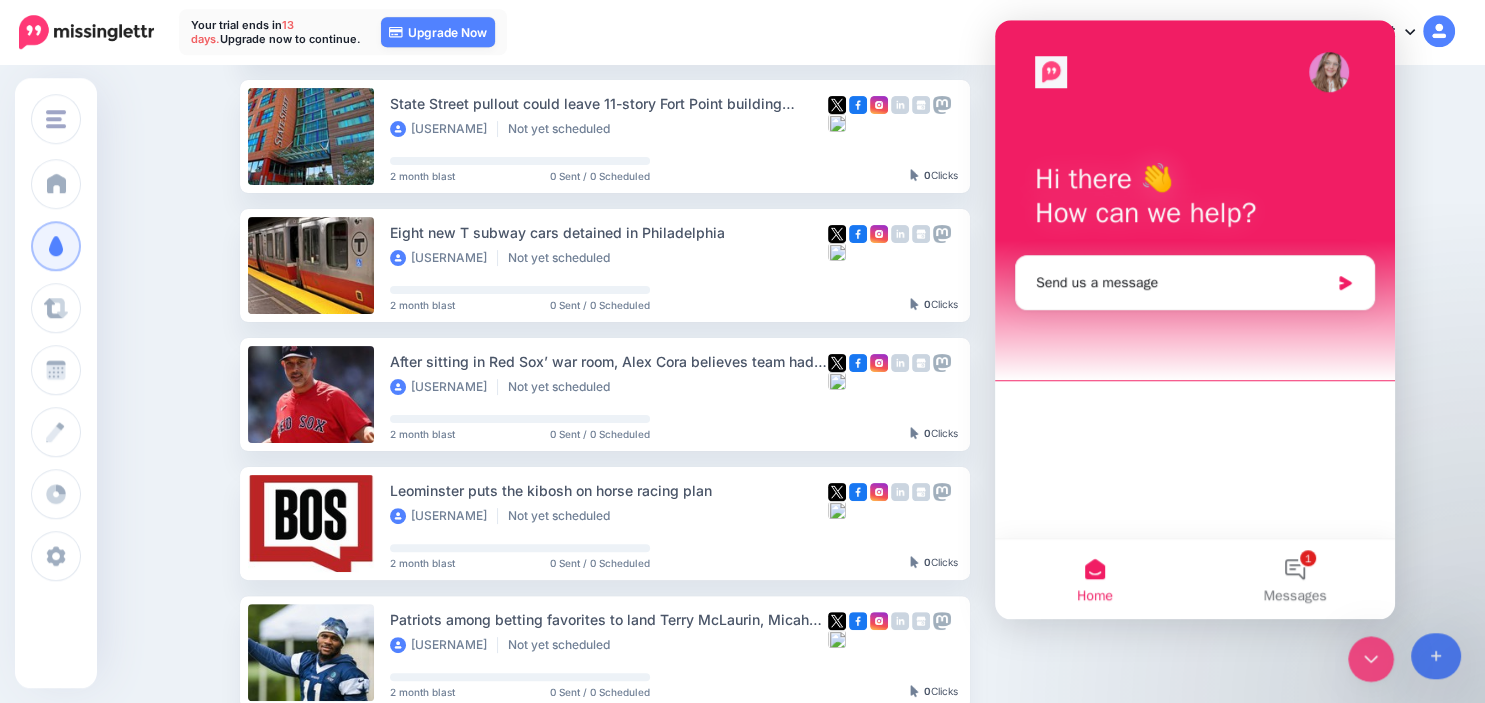 scroll, scrollTop: 0, scrollLeft: 0, axis: both 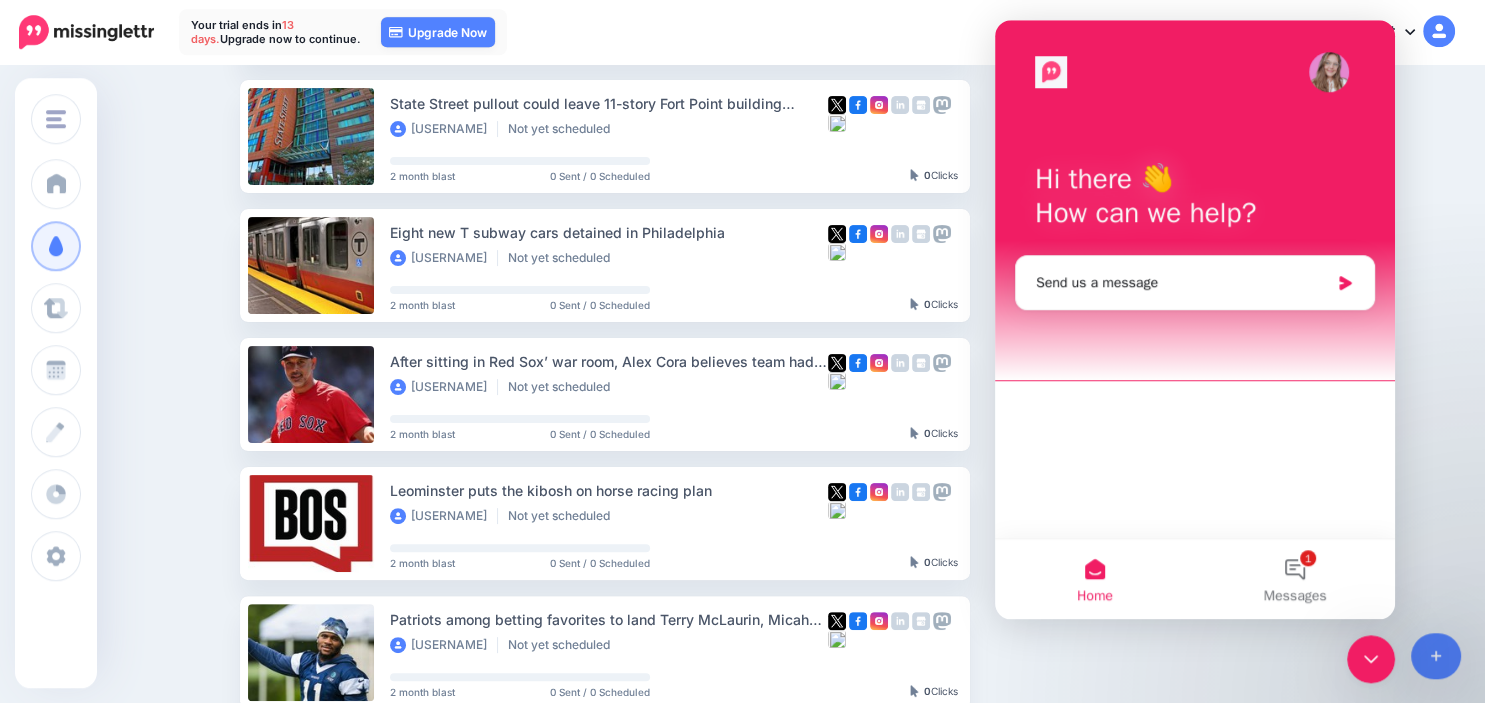 click on "Drip Campaigns
Drive traffic on autopilot
Active  0
11 0" at bounding box center [742, 475] 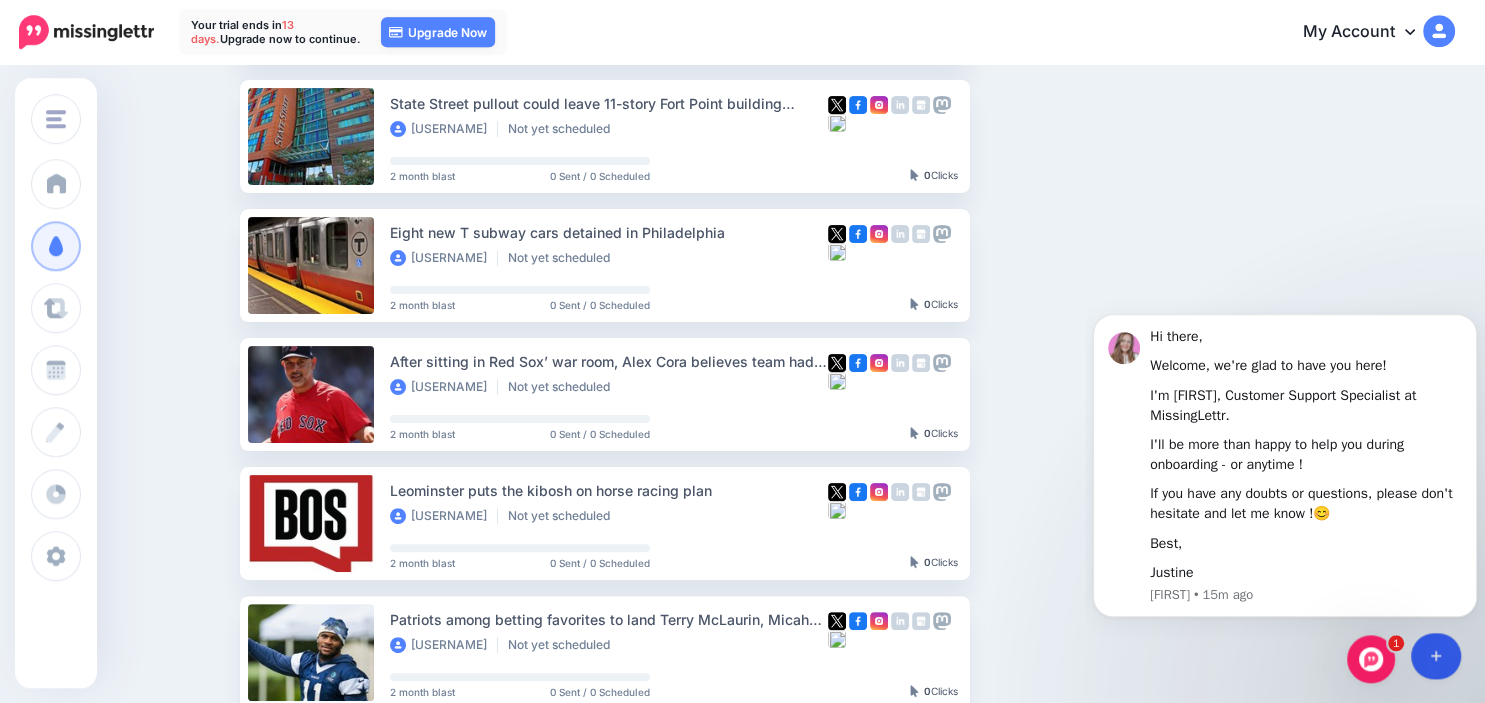 scroll, scrollTop: 0, scrollLeft: 0, axis: both 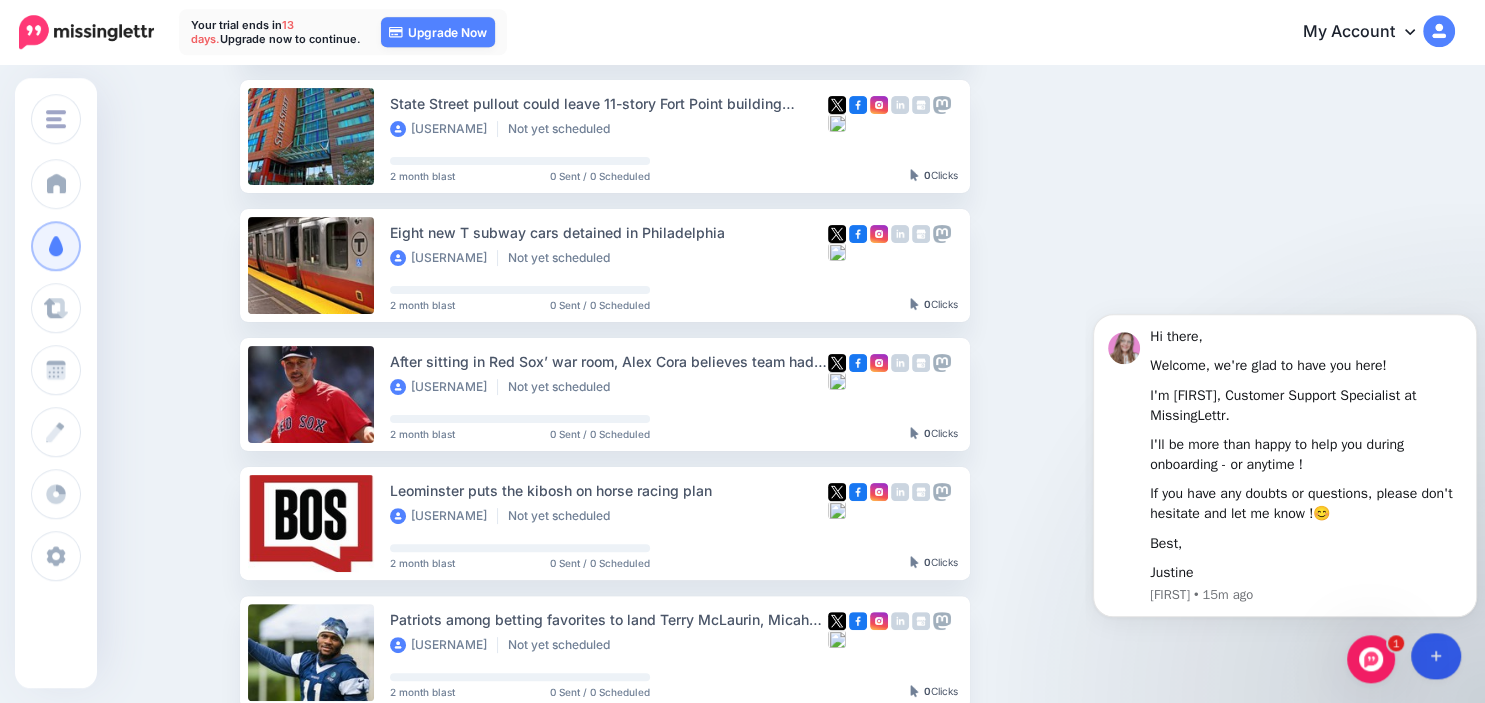 click at bounding box center [1436, 656] 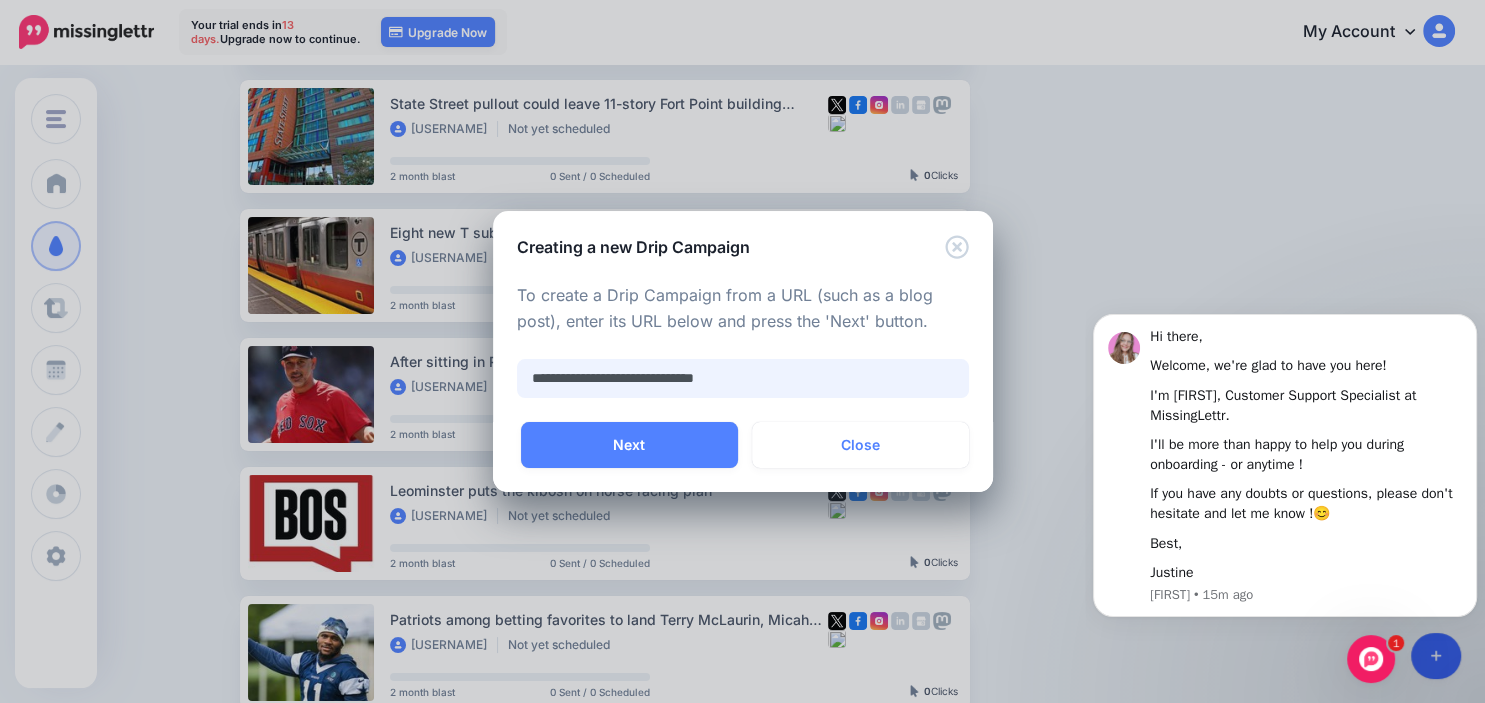 type 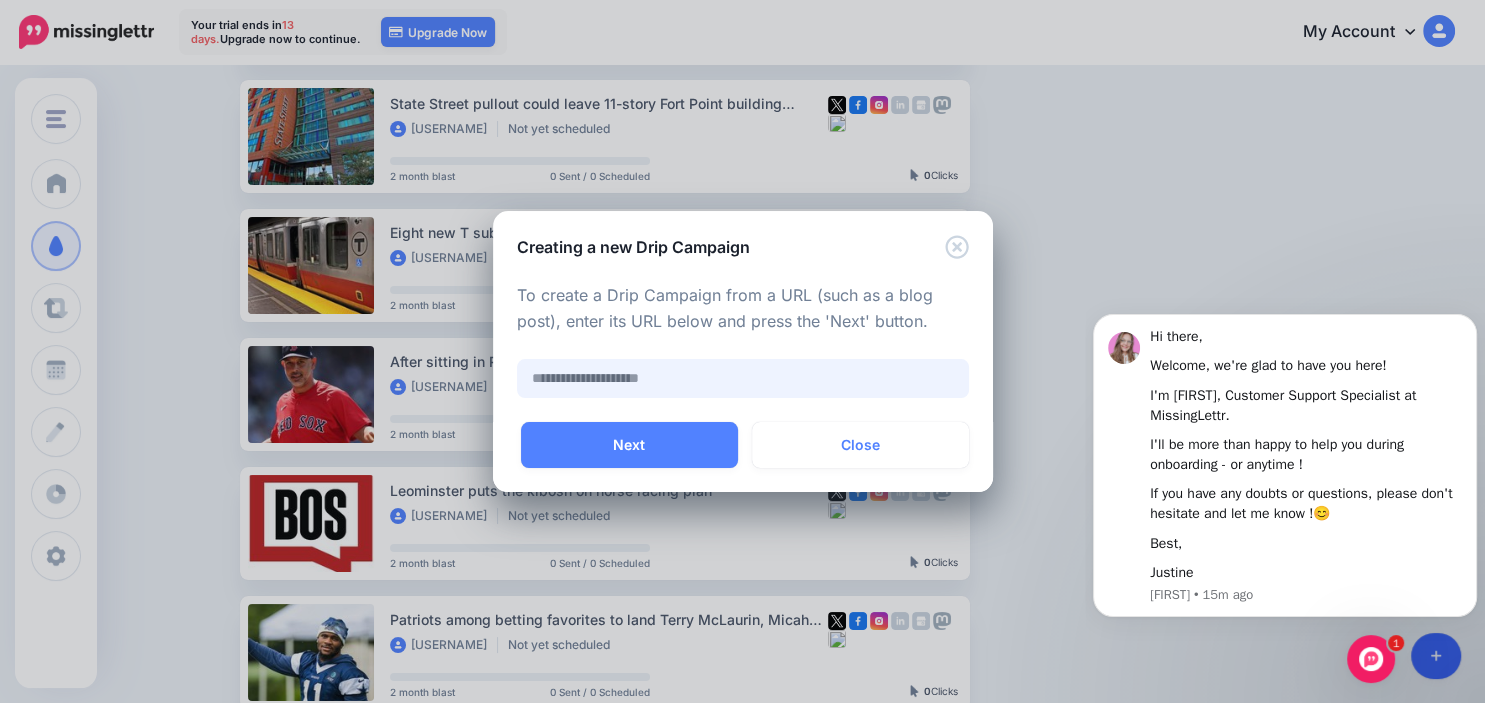 scroll, scrollTop: 0, scrollLeft: 0, axis: both 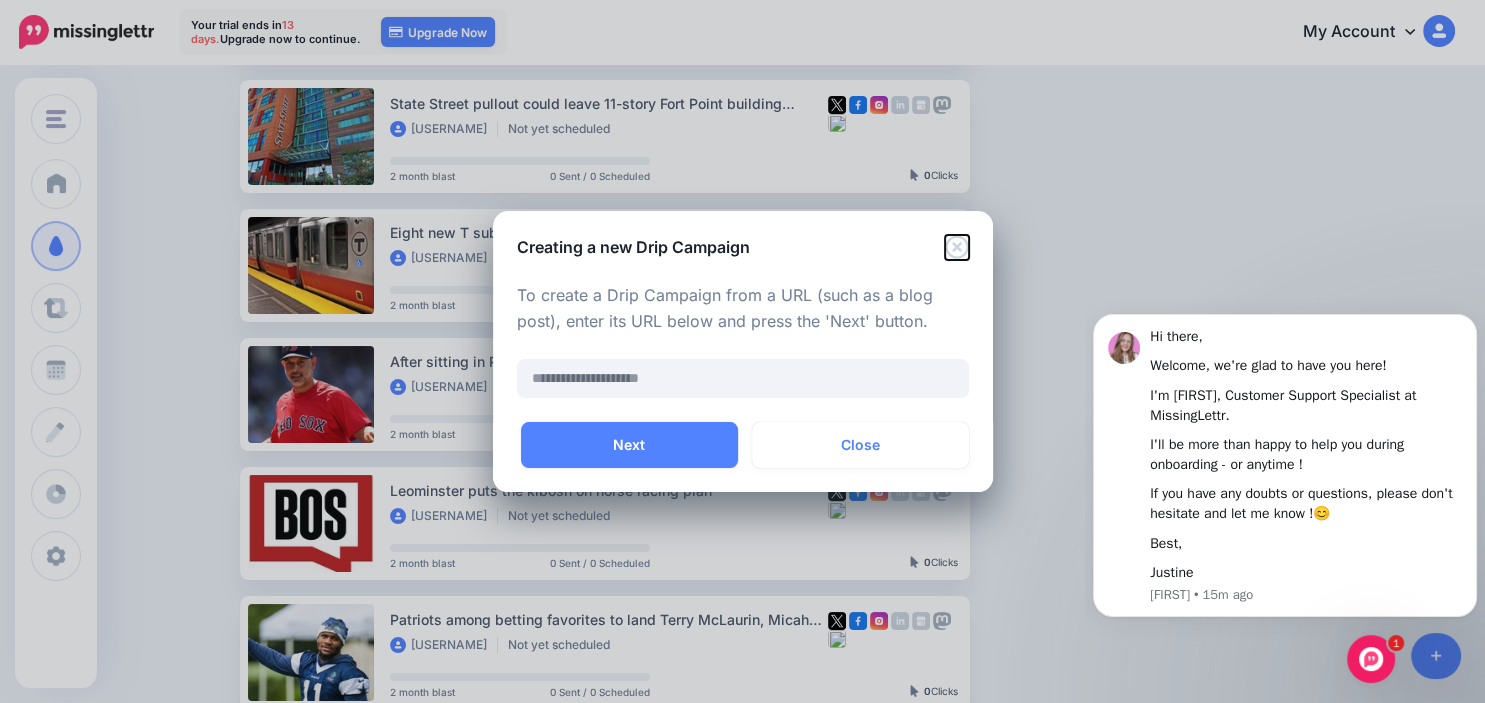 click 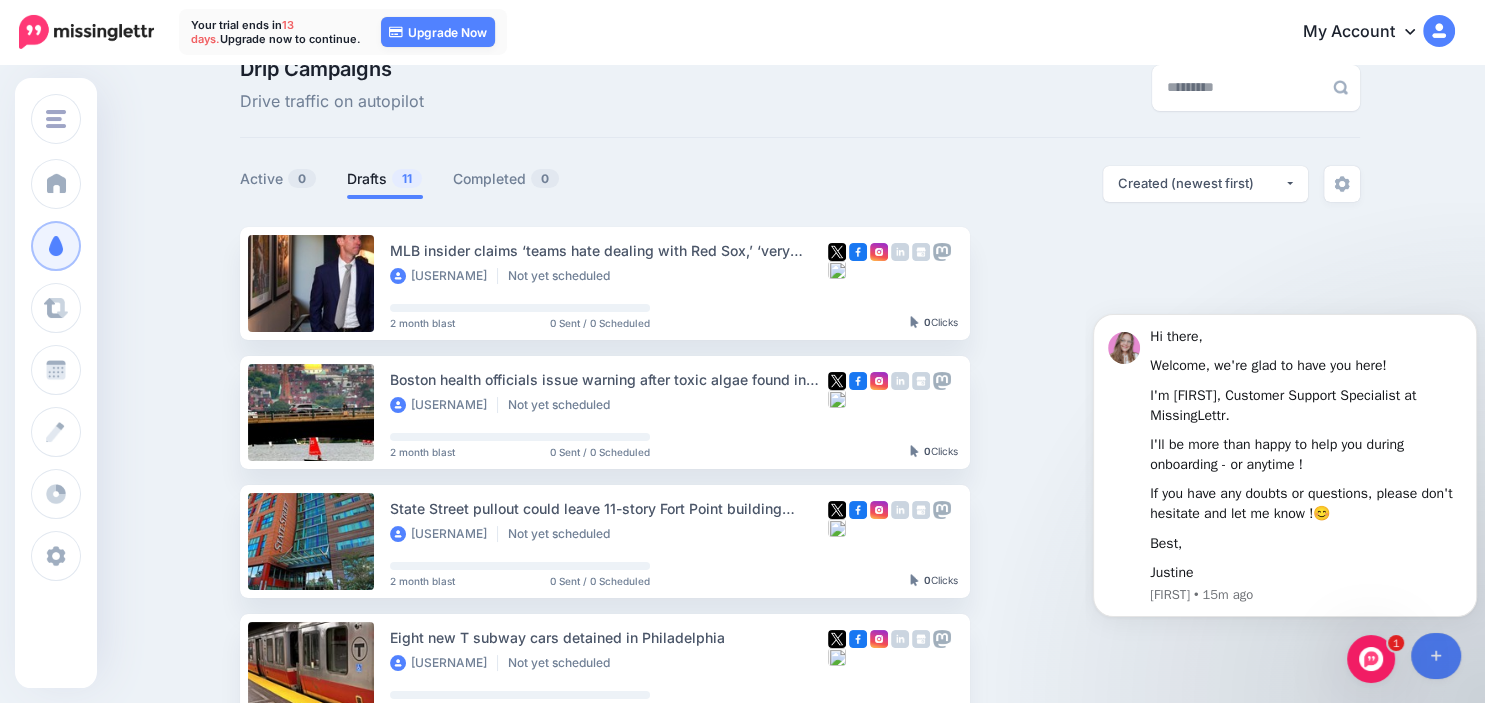 scroll, scrollTop: 0, scrollLeft: 0, axis: both 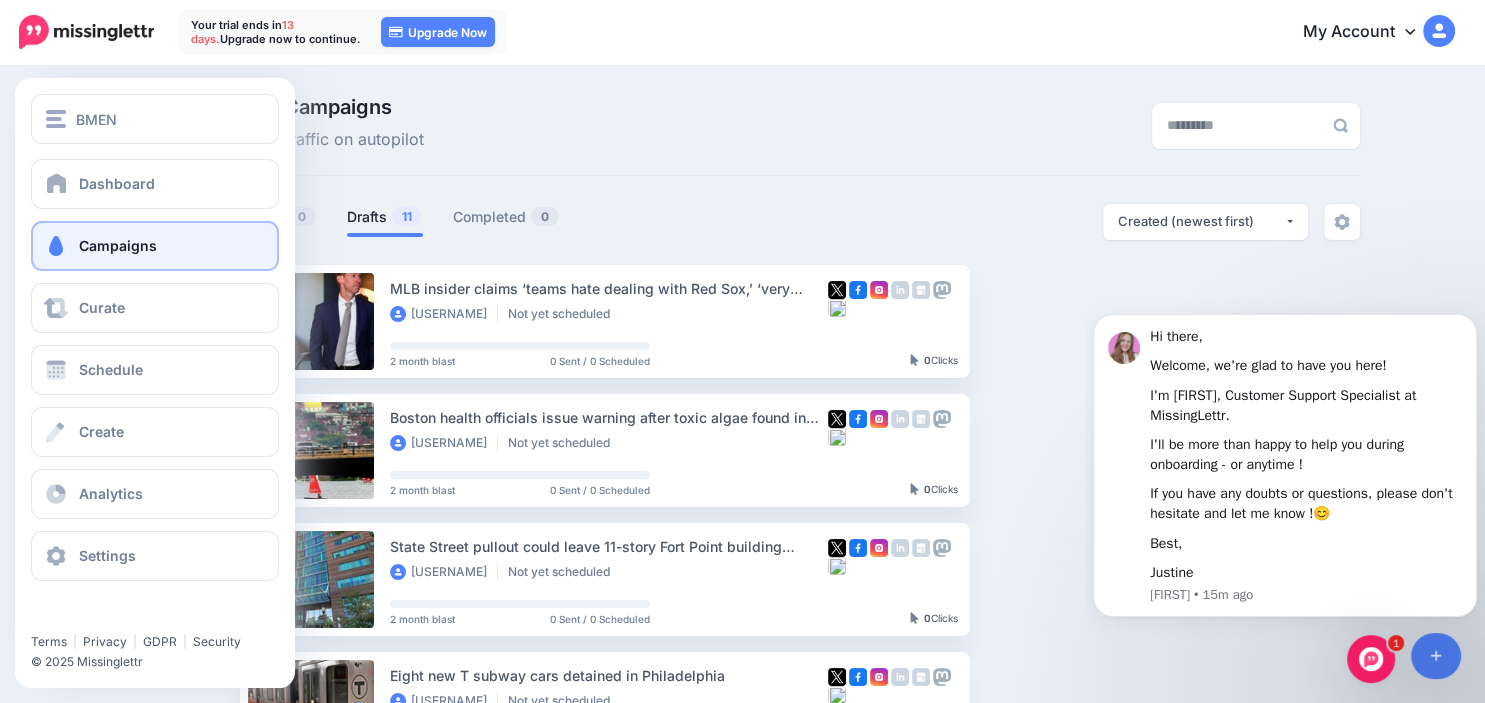 click on "Campaigns" at bounding box center [155, 246] 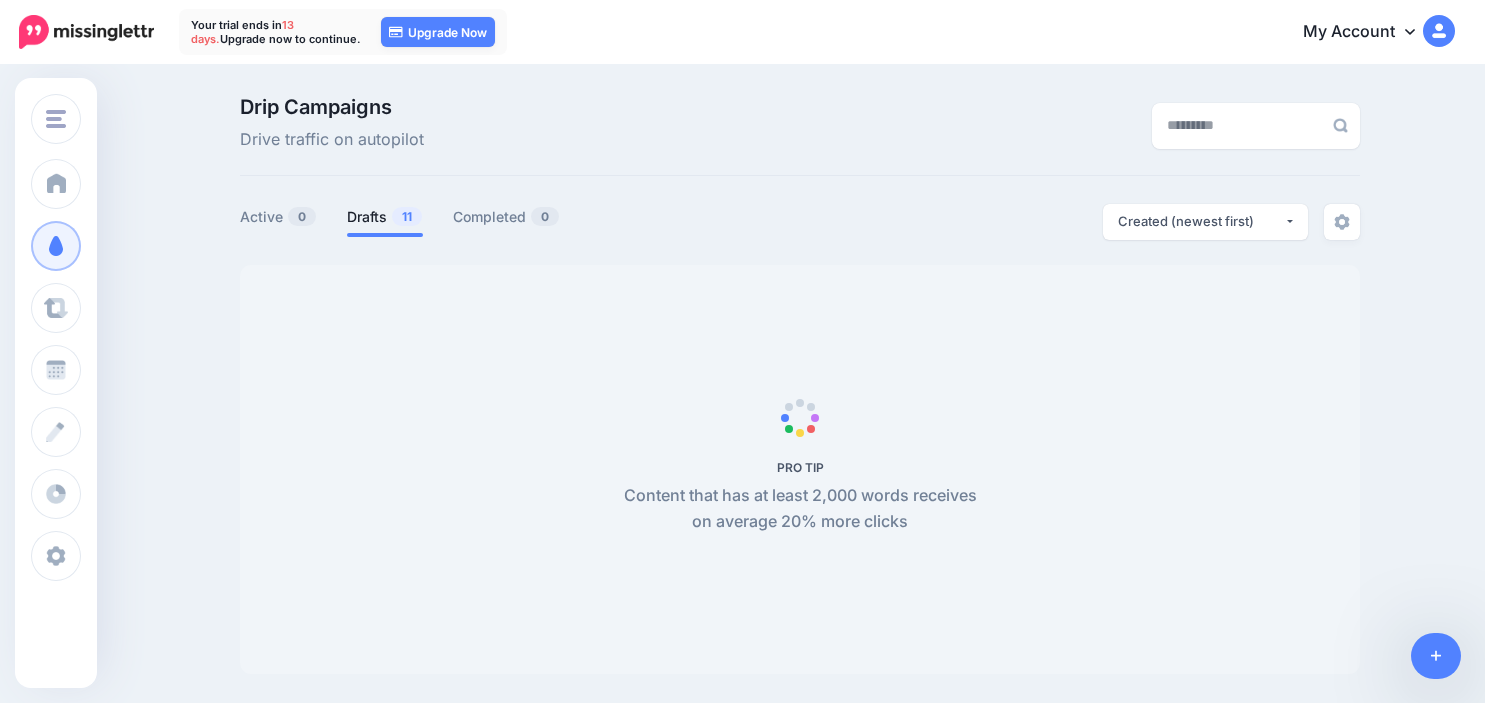 scroll, scrollTop: 0, scrollLeft: 0, axis: both 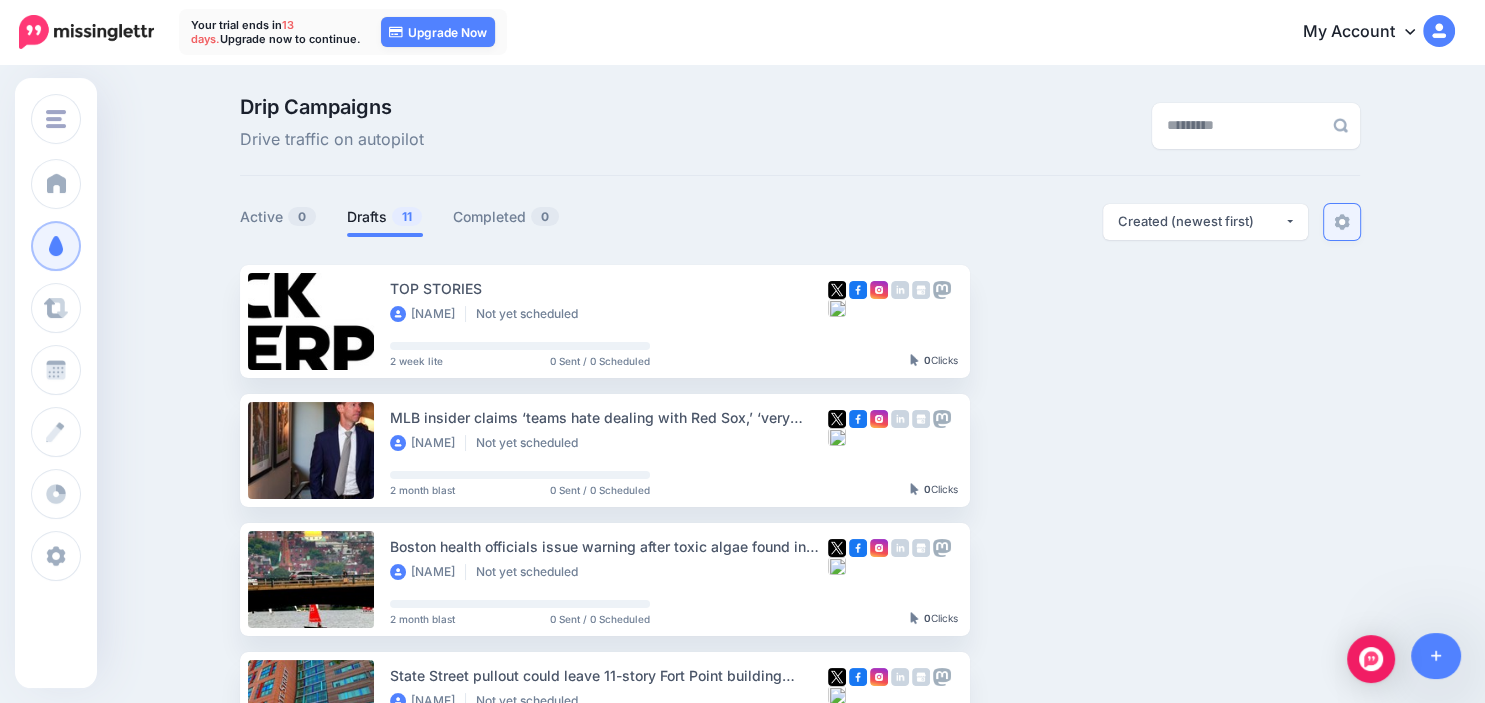click at bounding box center (1342, 222) 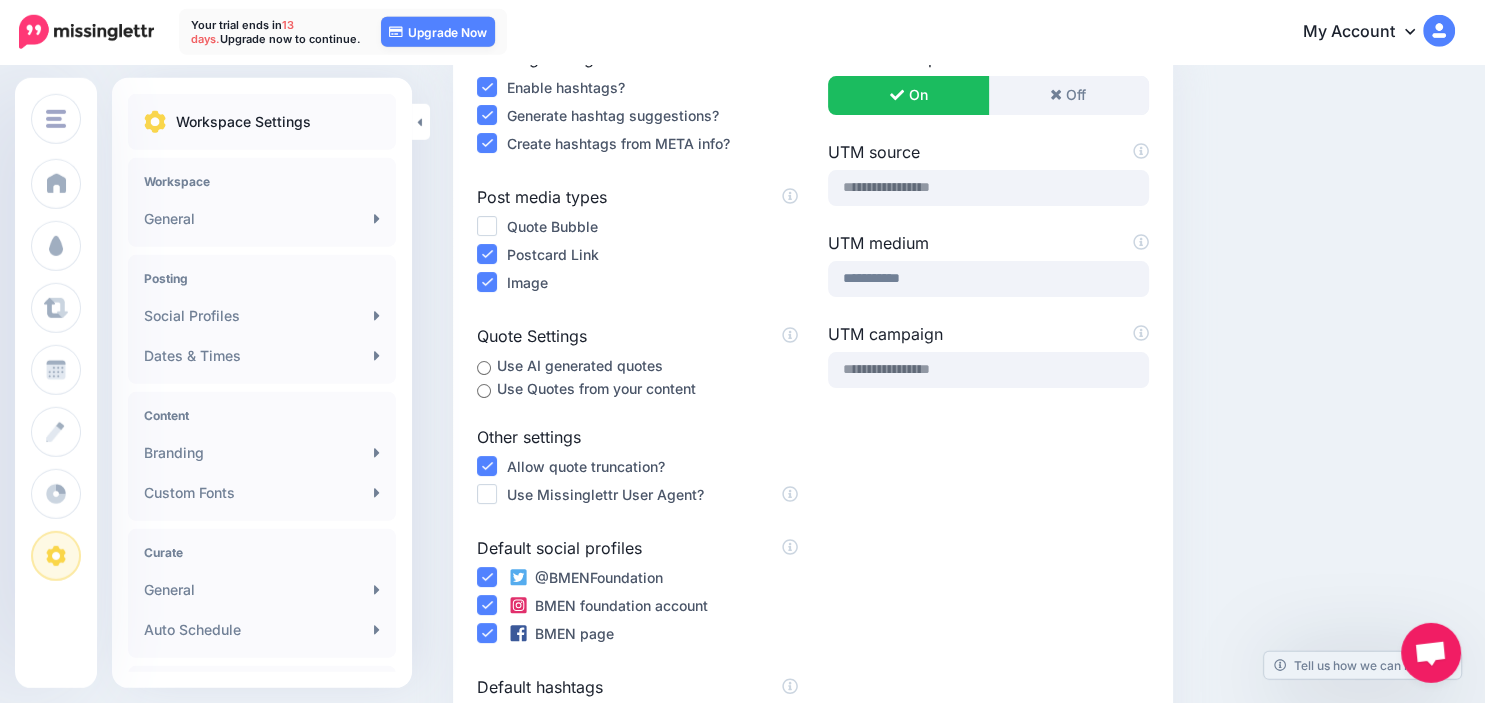 scroll, scrollTop: 258, scrollLeft: 0, axis: vertical 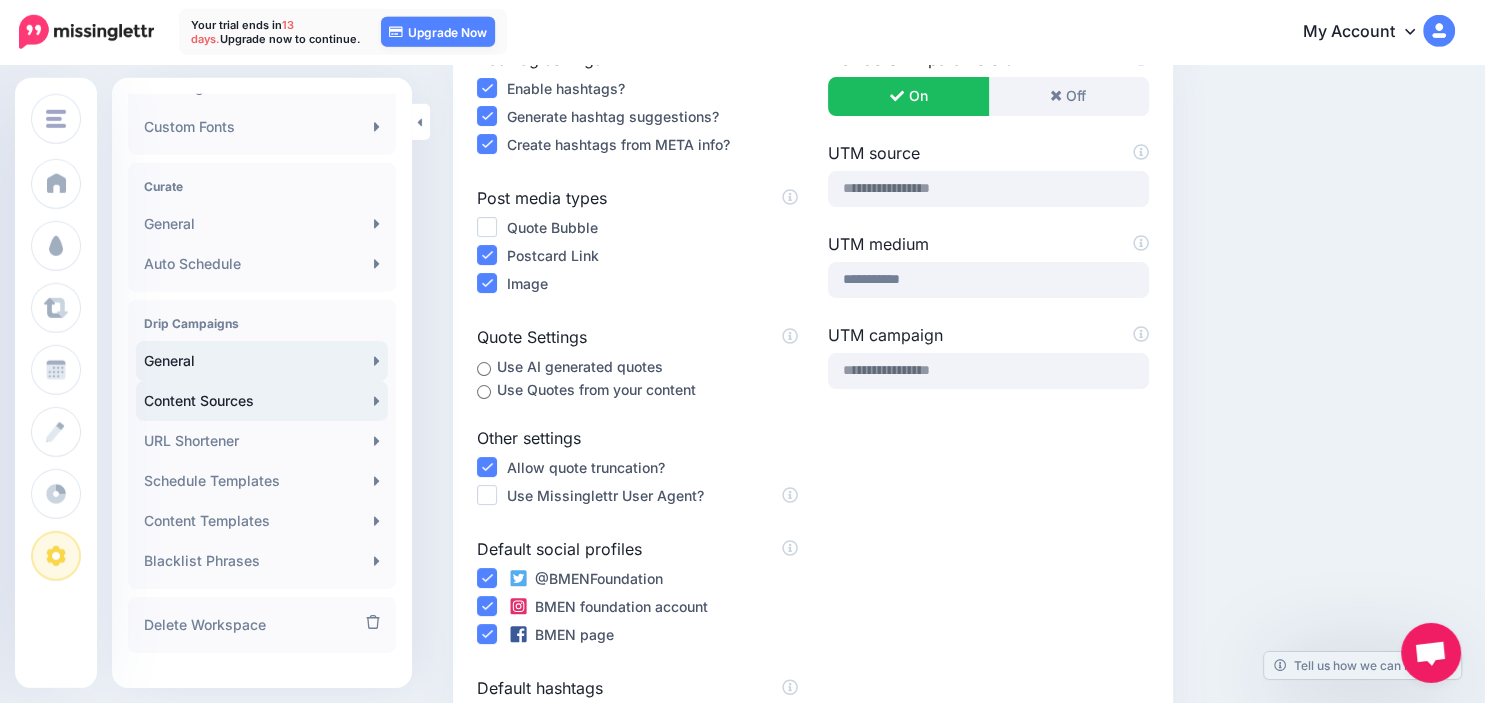 click on "Content Sources" at bounding box center [262, 401] 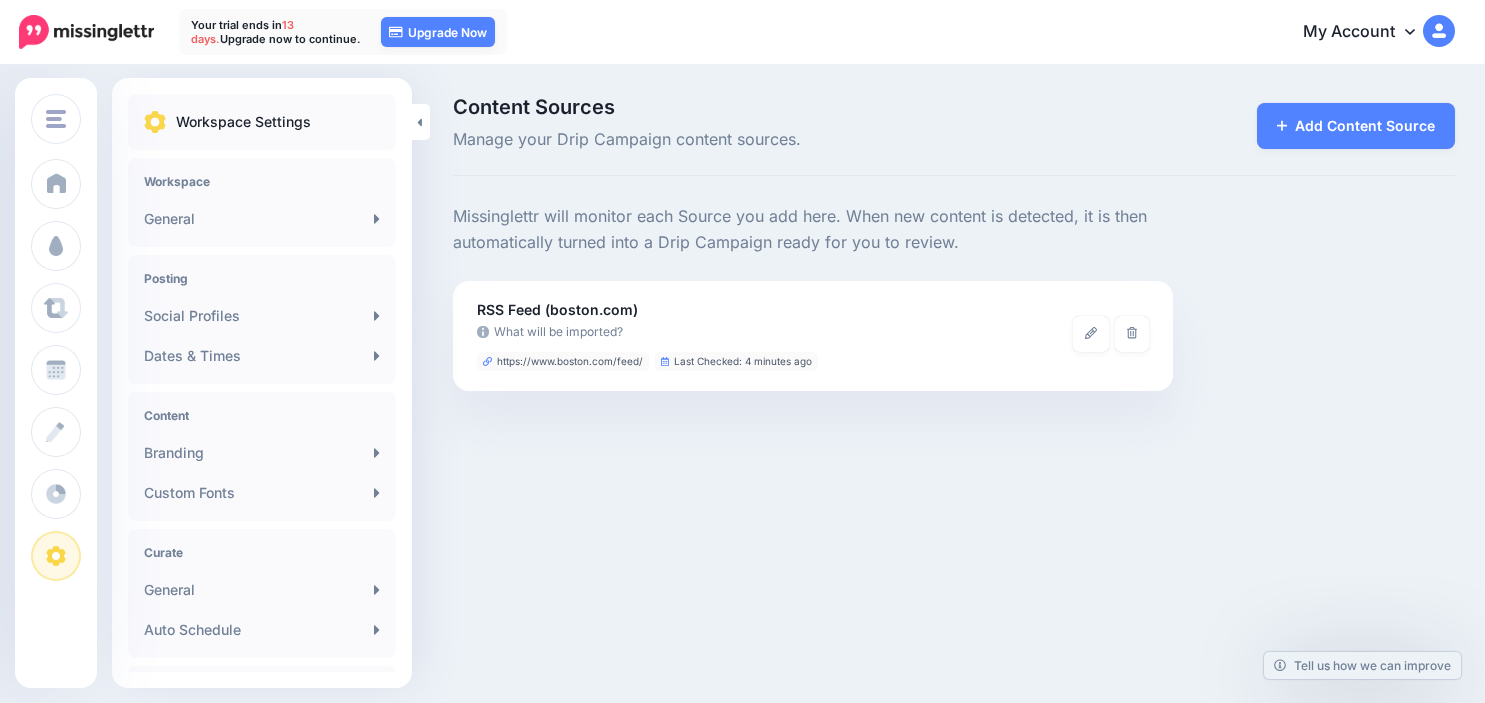 scroll, scrollTop: 0, scrollLeft: 0, axis: both 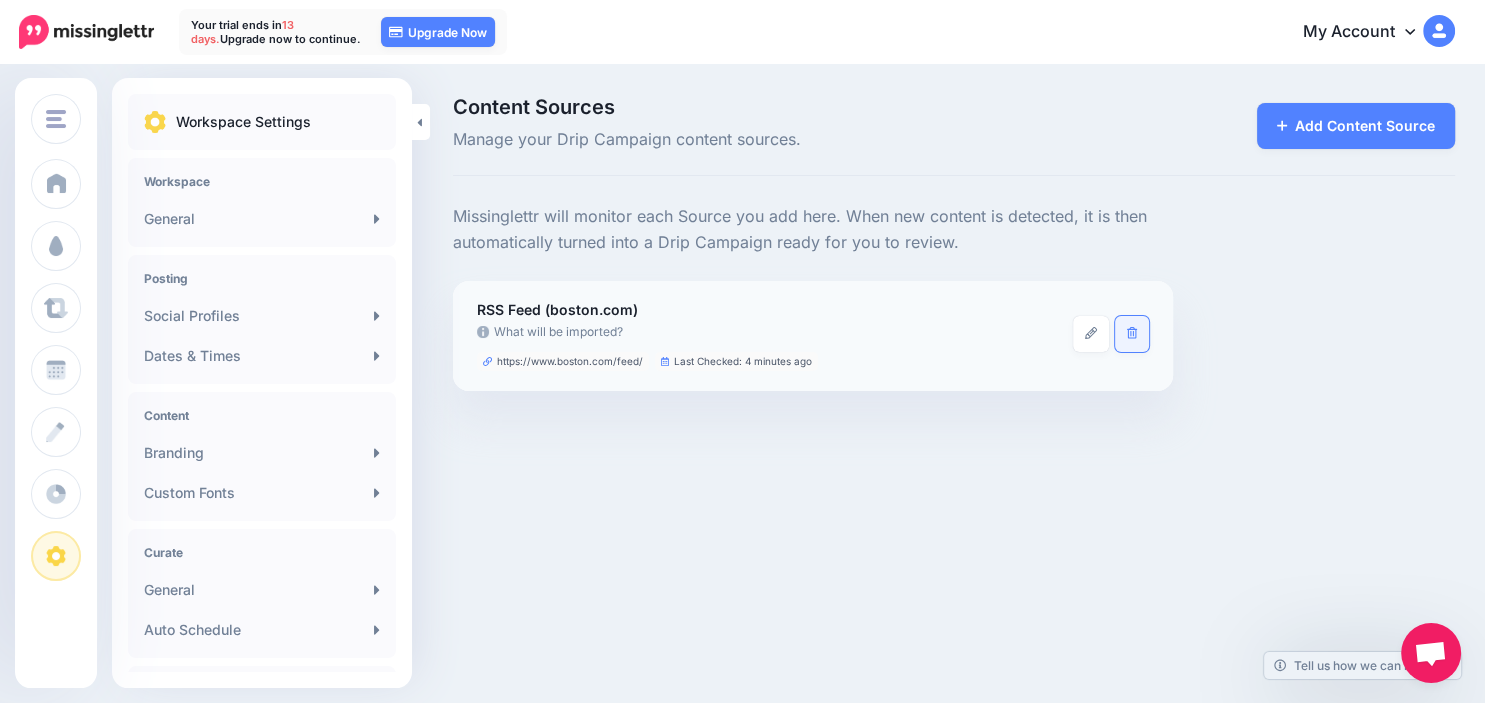 click at bounding box center (1132, 334) 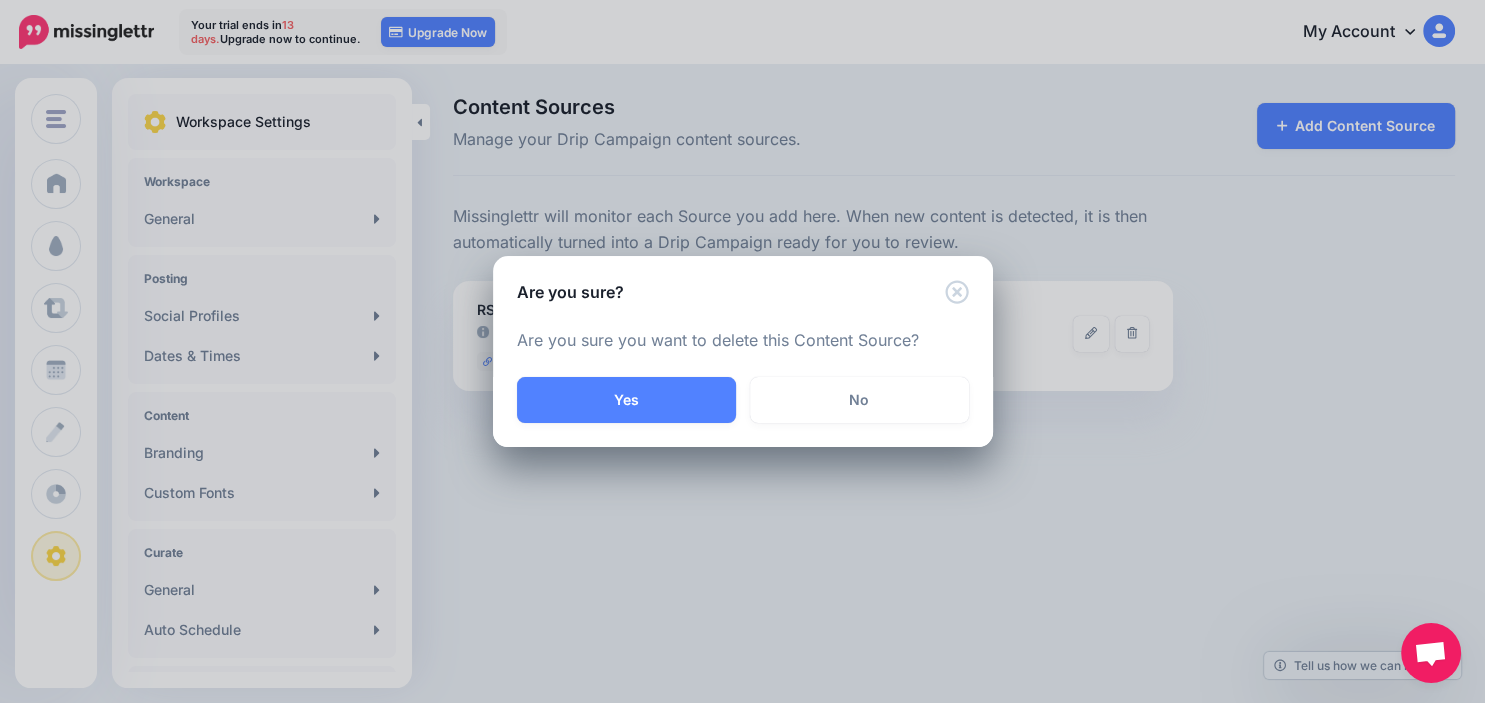 click on "Yes
No" at bounding box center [743, 412] 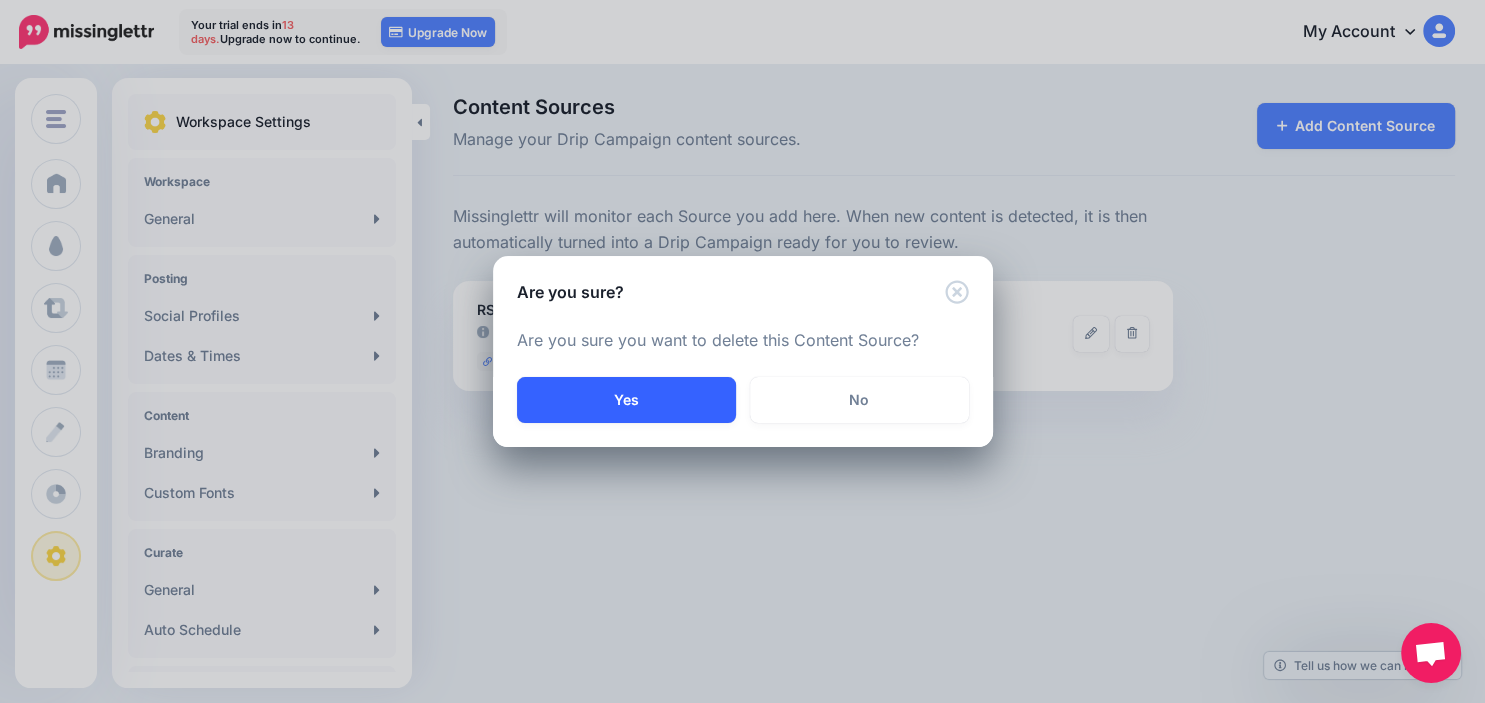 click on "Yes" at bounding box center [626, 400] 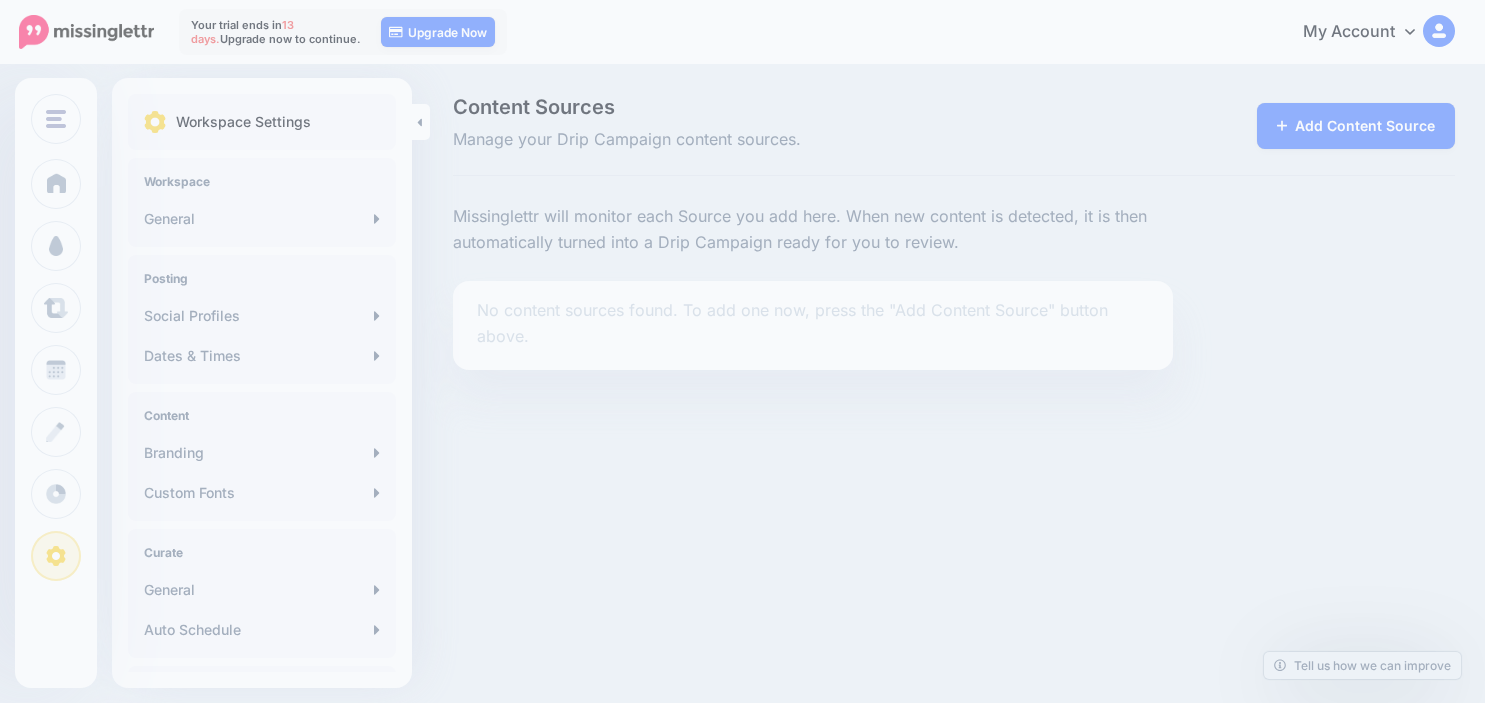 scroll, scrollTop: 0, scrollLeft: 0, axis: both 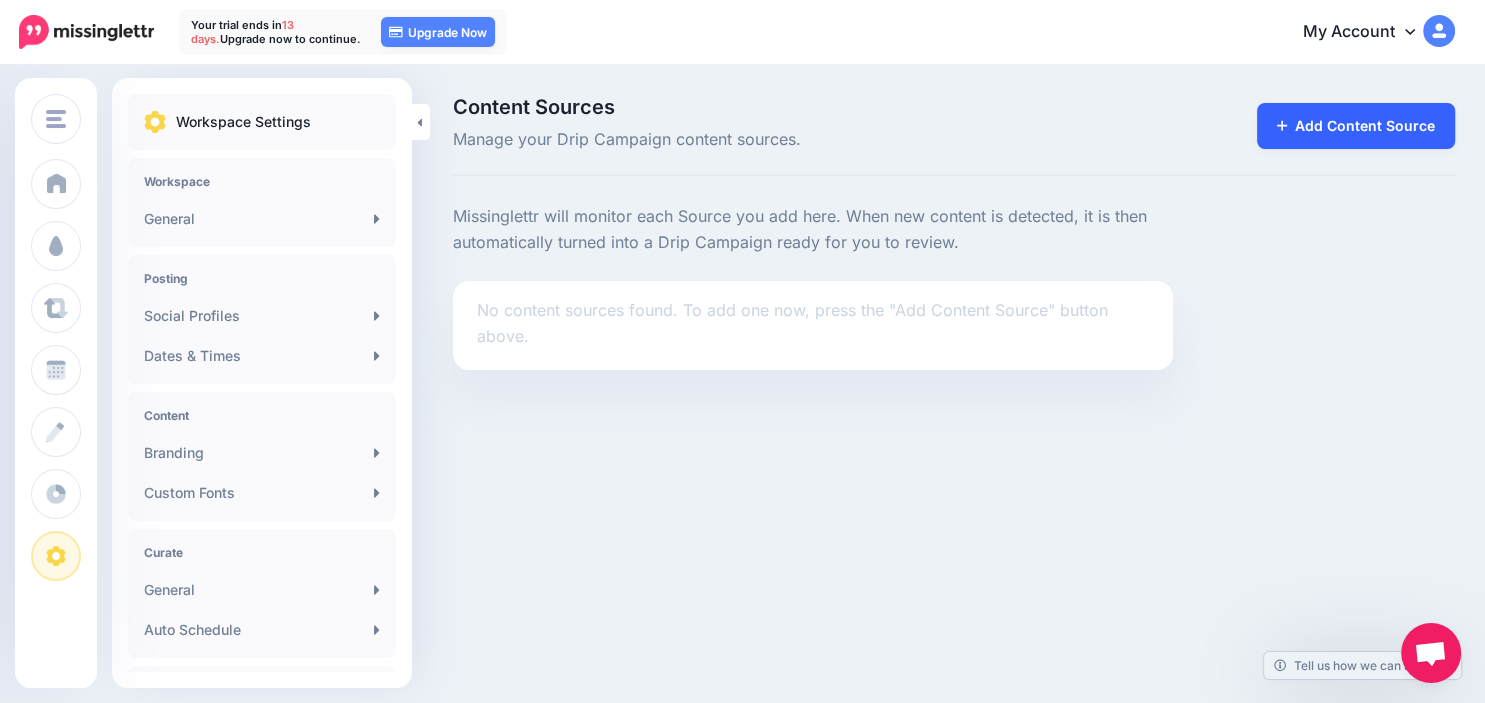 click on "Add Content Source" at bounding box center (1356, 126) 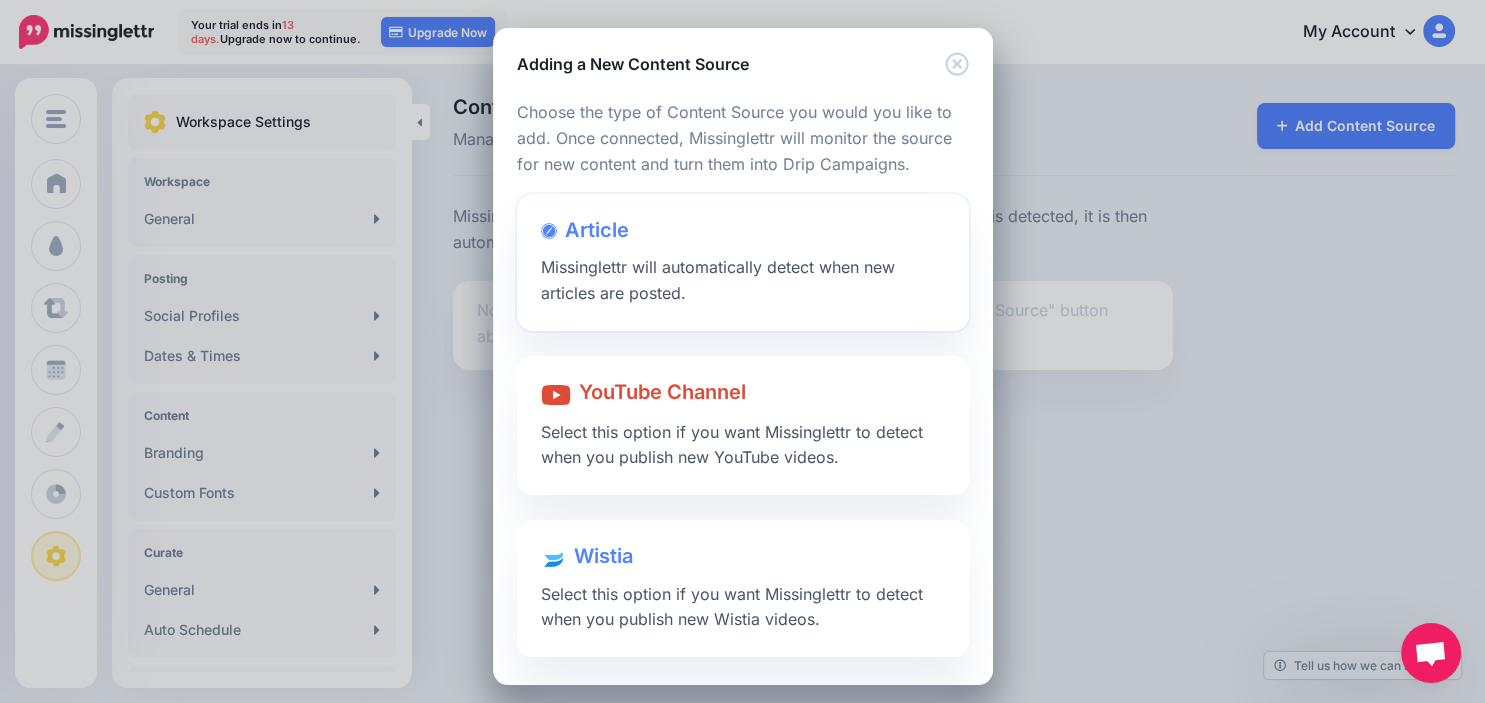 click on "Article
Missinglettr will automatically detect when new articles are posted." at bounding box center (743, 262) 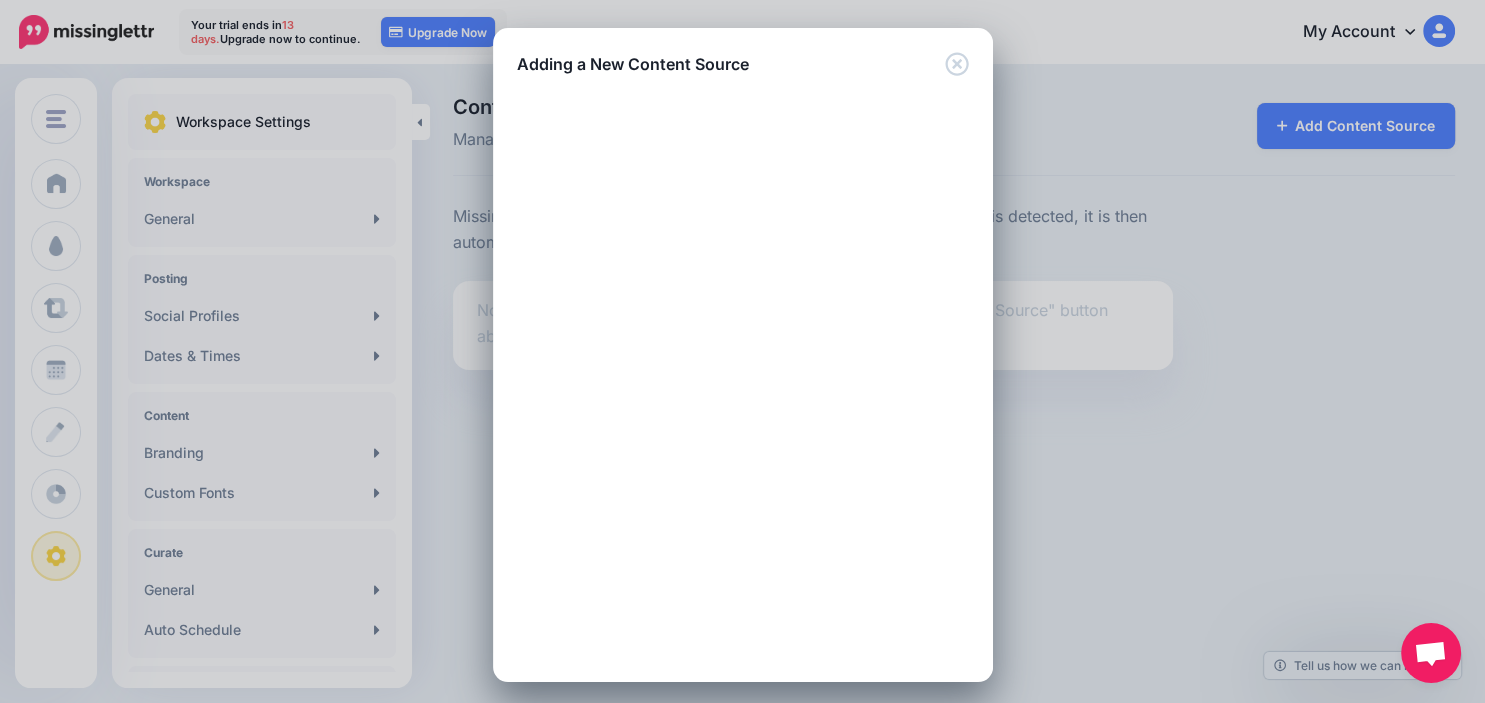 click at bounding box center (743, 190) 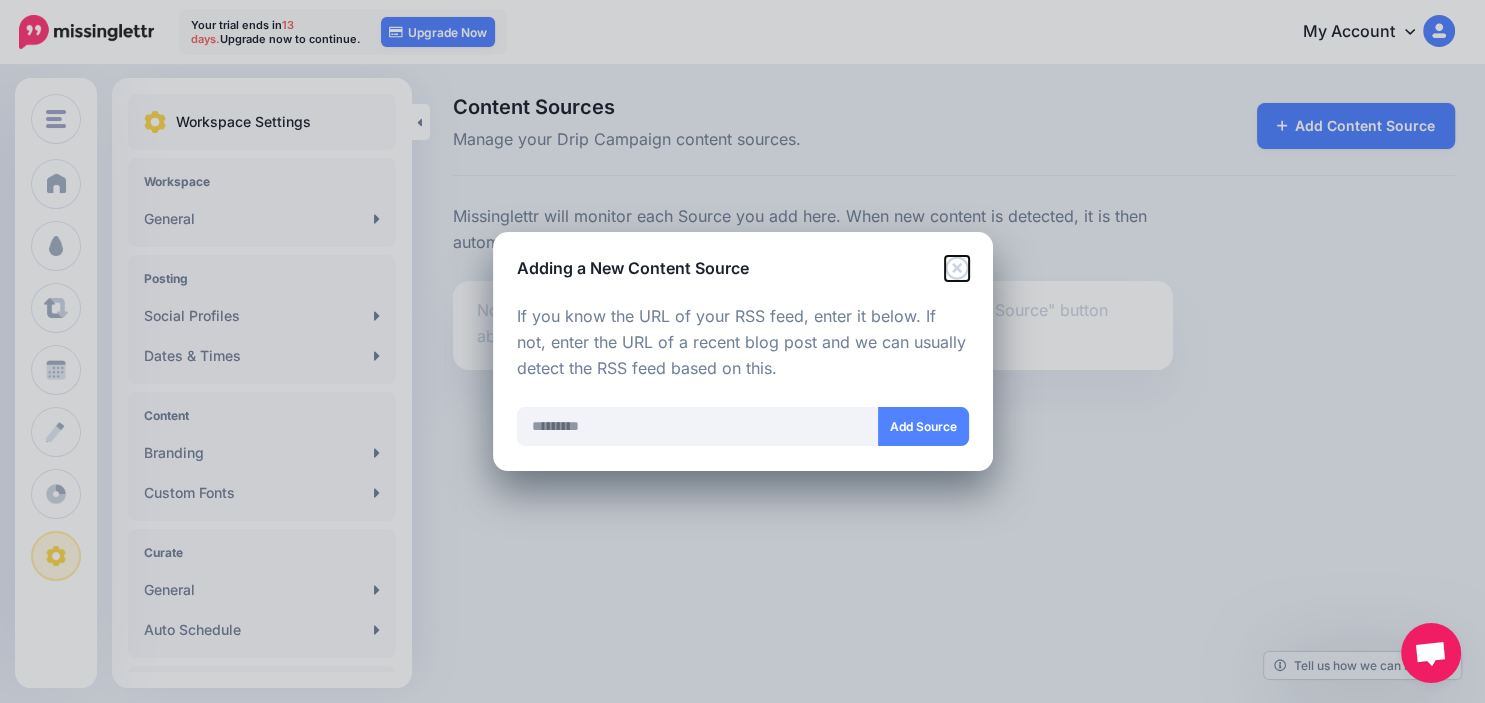 click 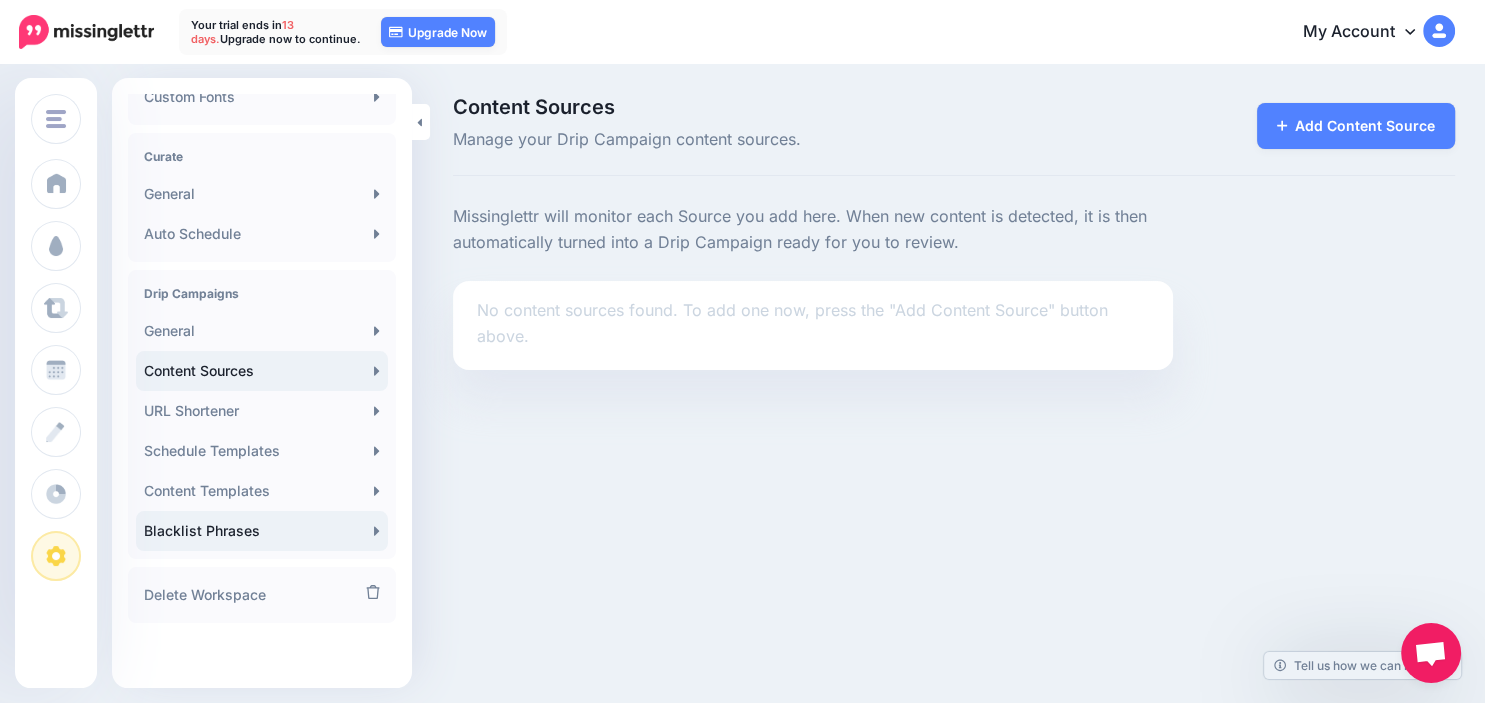 scroll, scrollTop: 304, scrollLeft: 0, axis: vertical 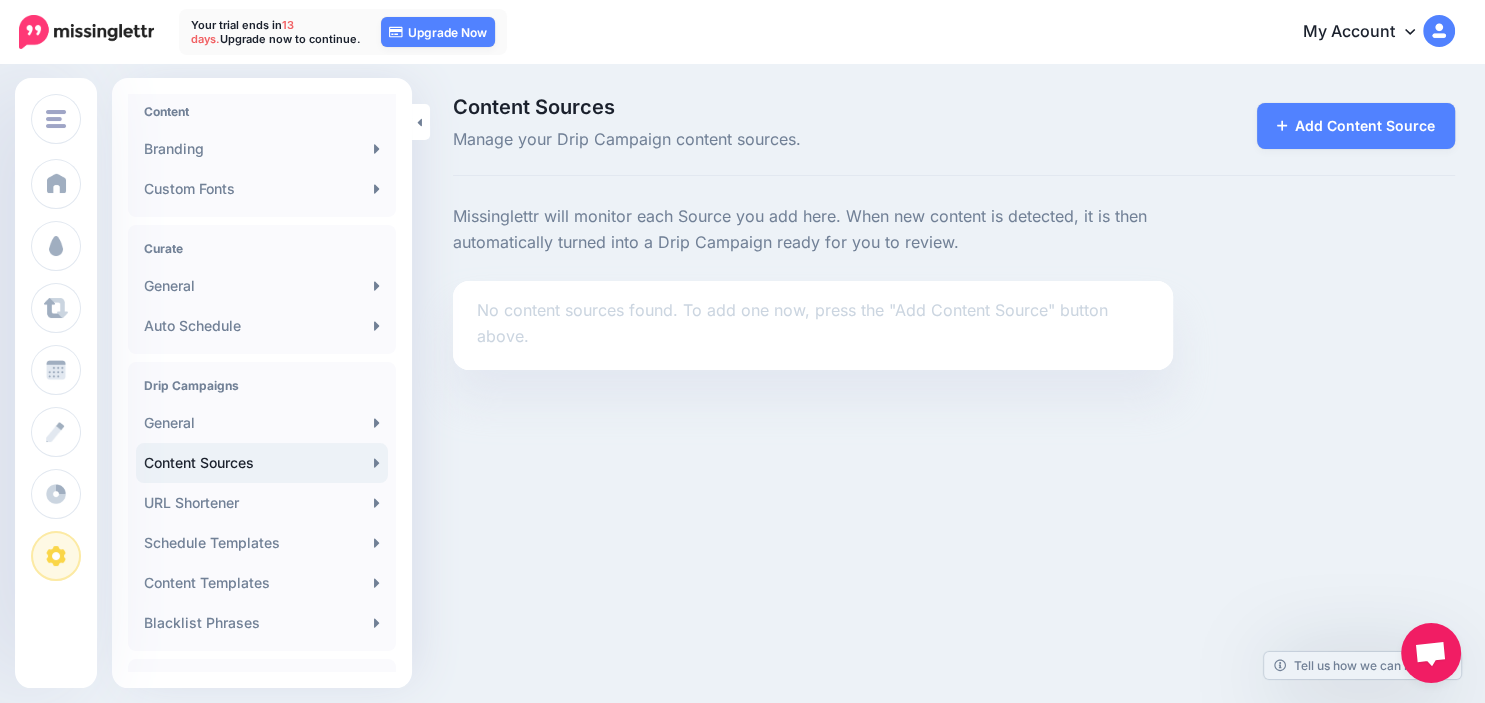 click on "No content sources found. To add one now, press the "Add Content Source" button above." at bounding box center [813, 324] 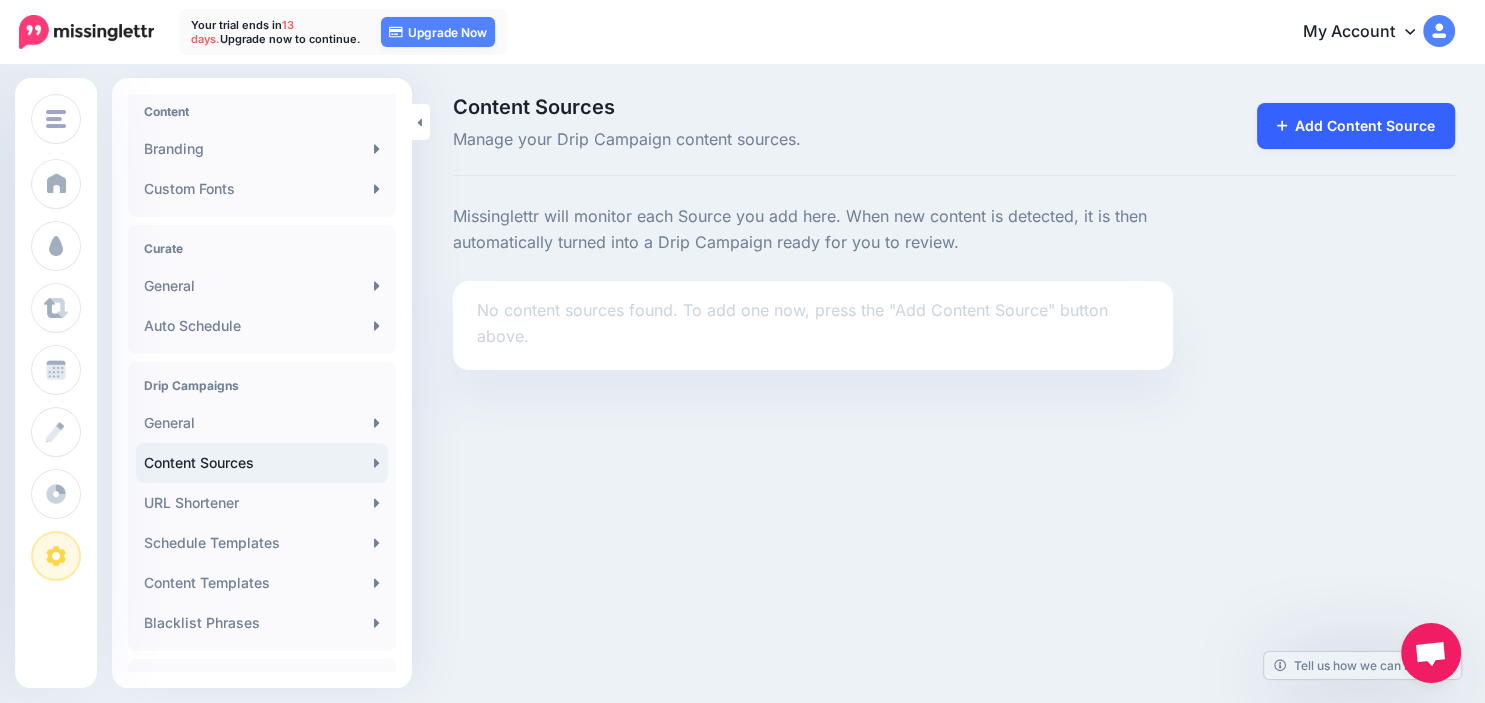 click on "Add Content Source" at bounding box center [1356, 126] 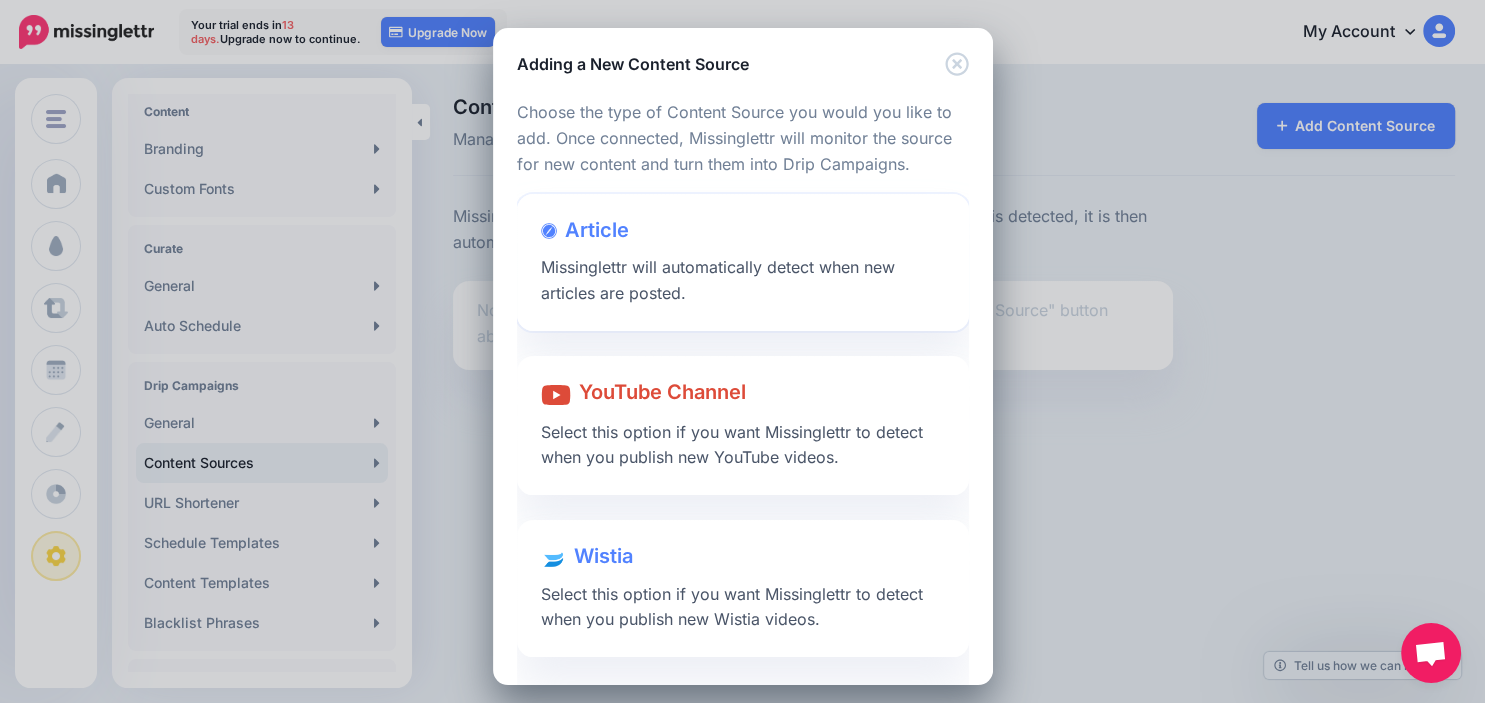 click on "Missinglettr will automatically detect when new articles are posted." at bounding box center [718, 280] 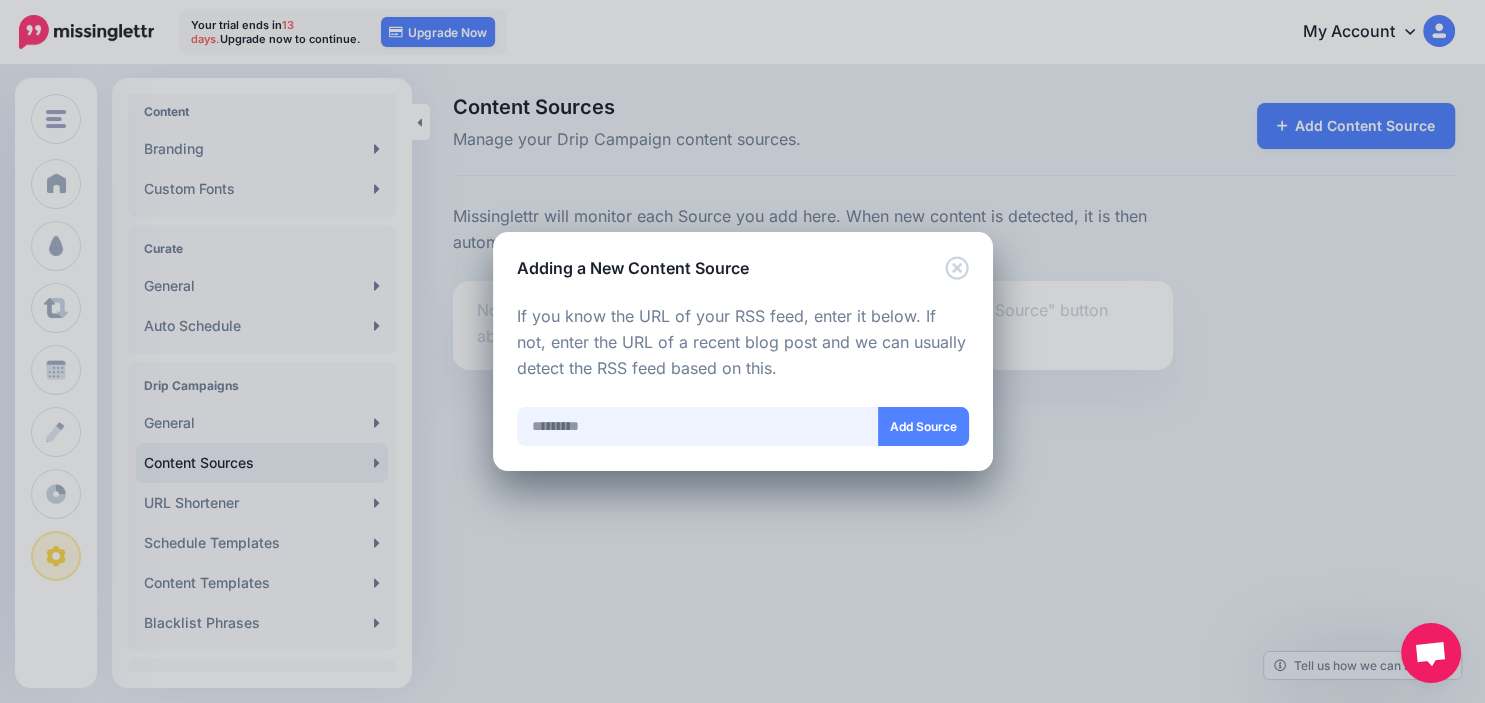 click at bounding box center (698, 426) 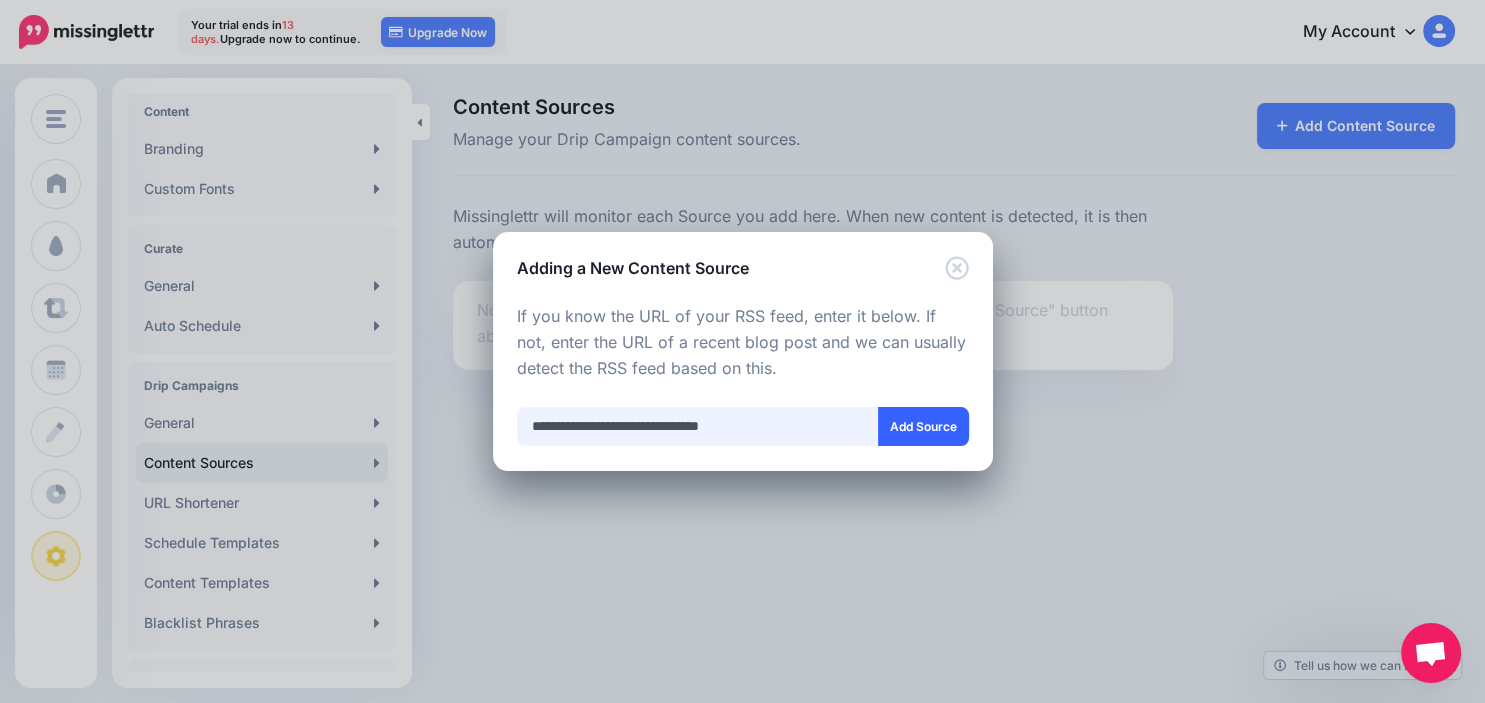type on "**********" 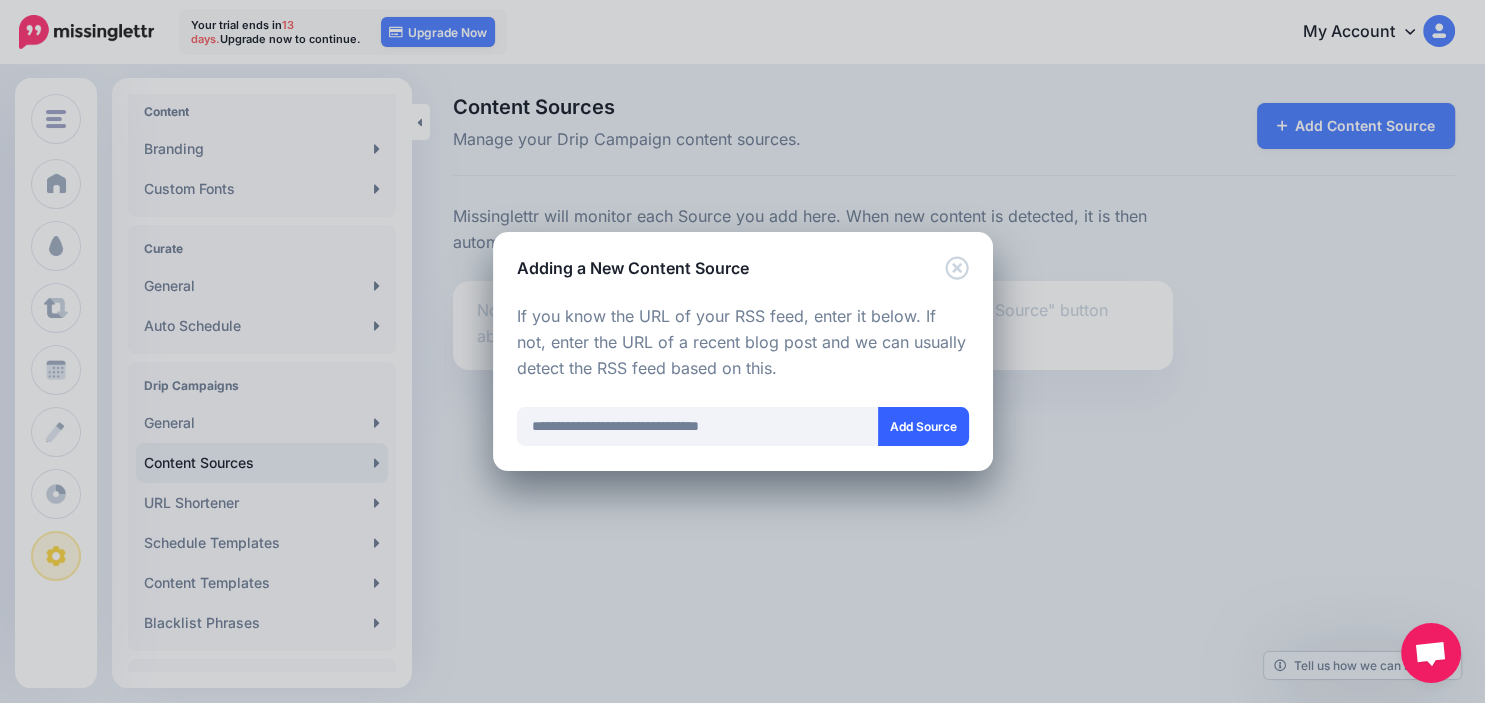 click on "Add Source" at bounding box center (923, 426) 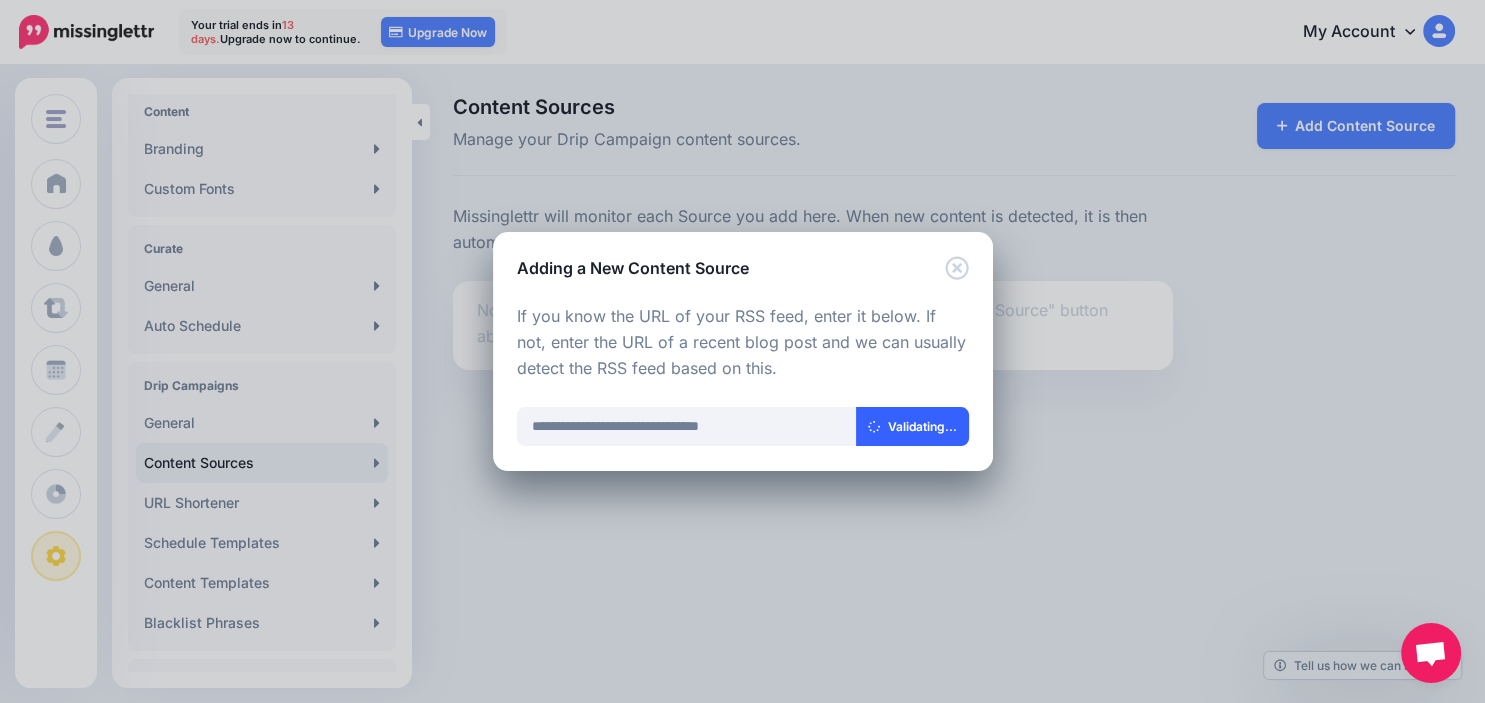 click on "Validating..." at bounding box center (912, 426) 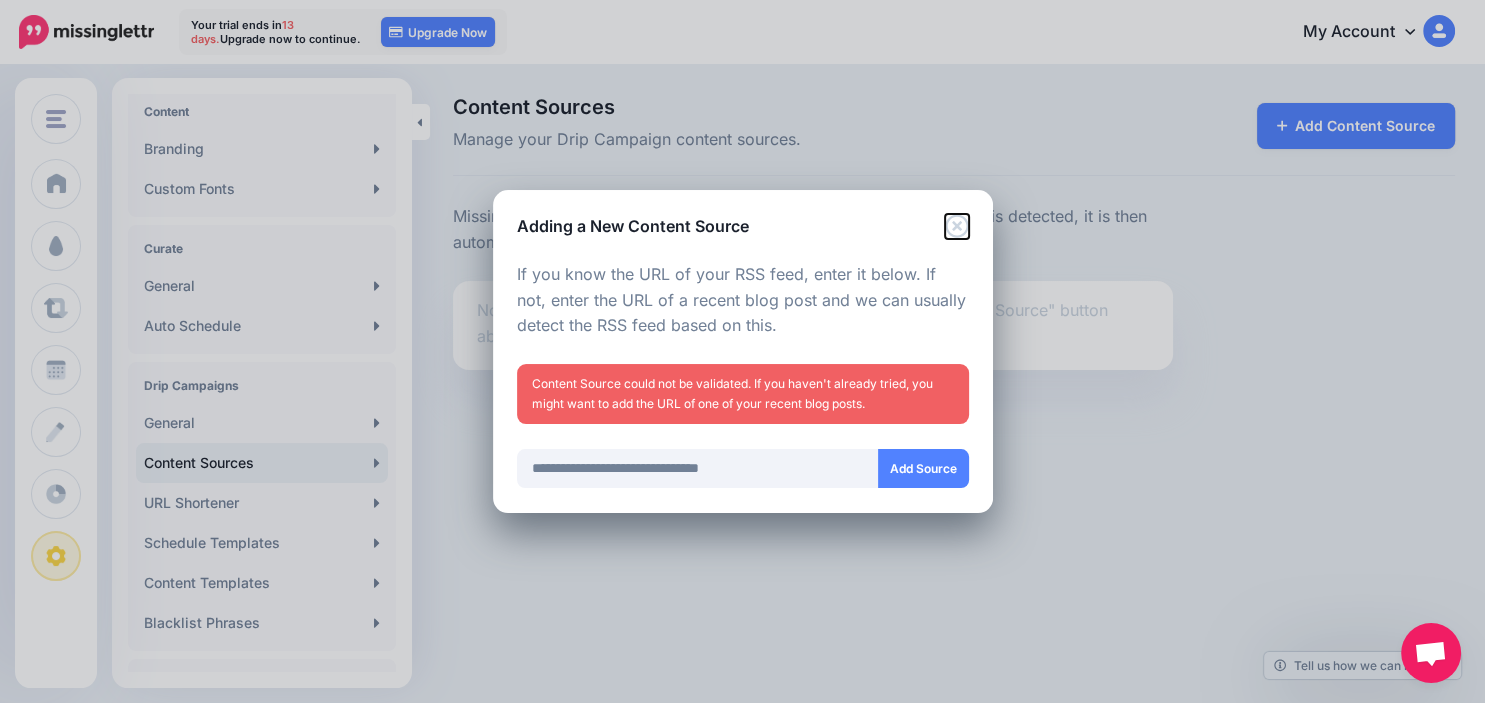 click 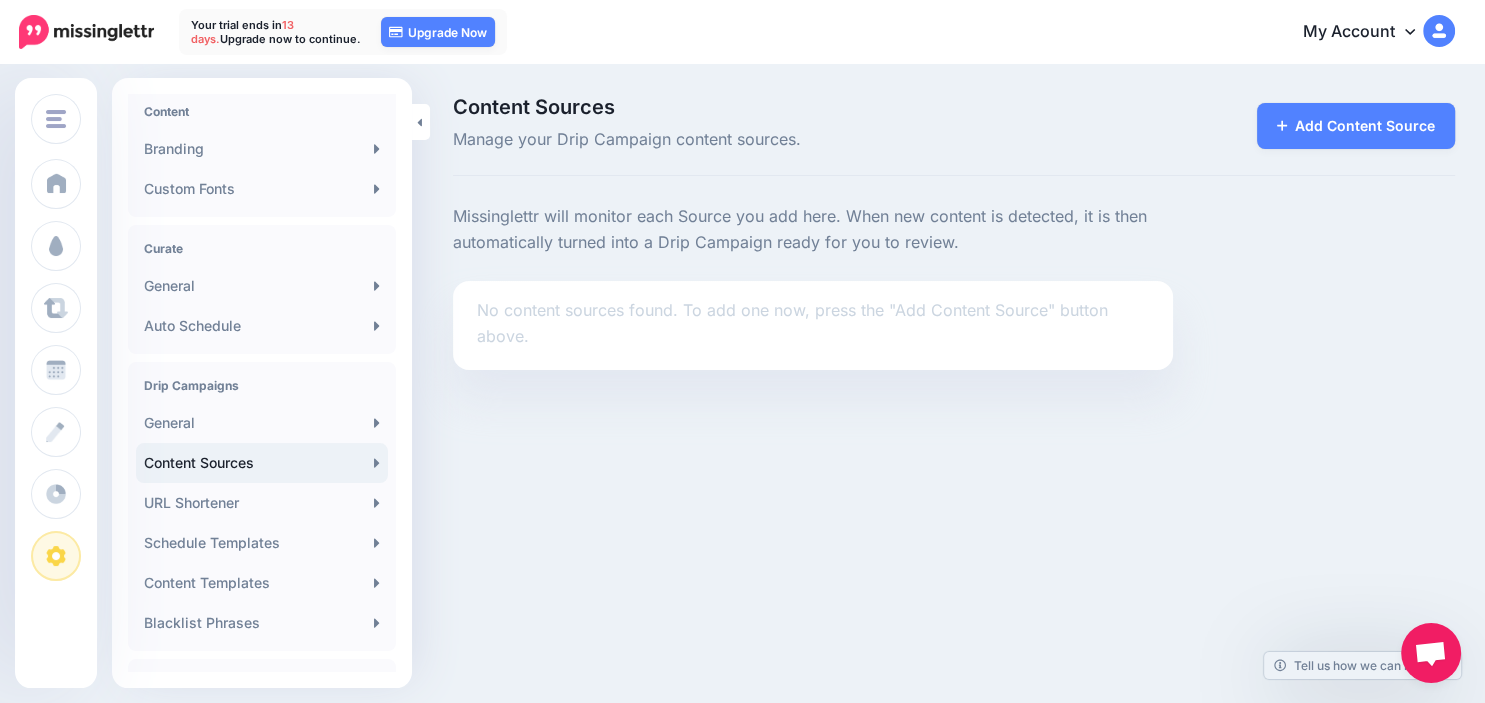 click on "Content Sources" at bounding box center (262, 463) 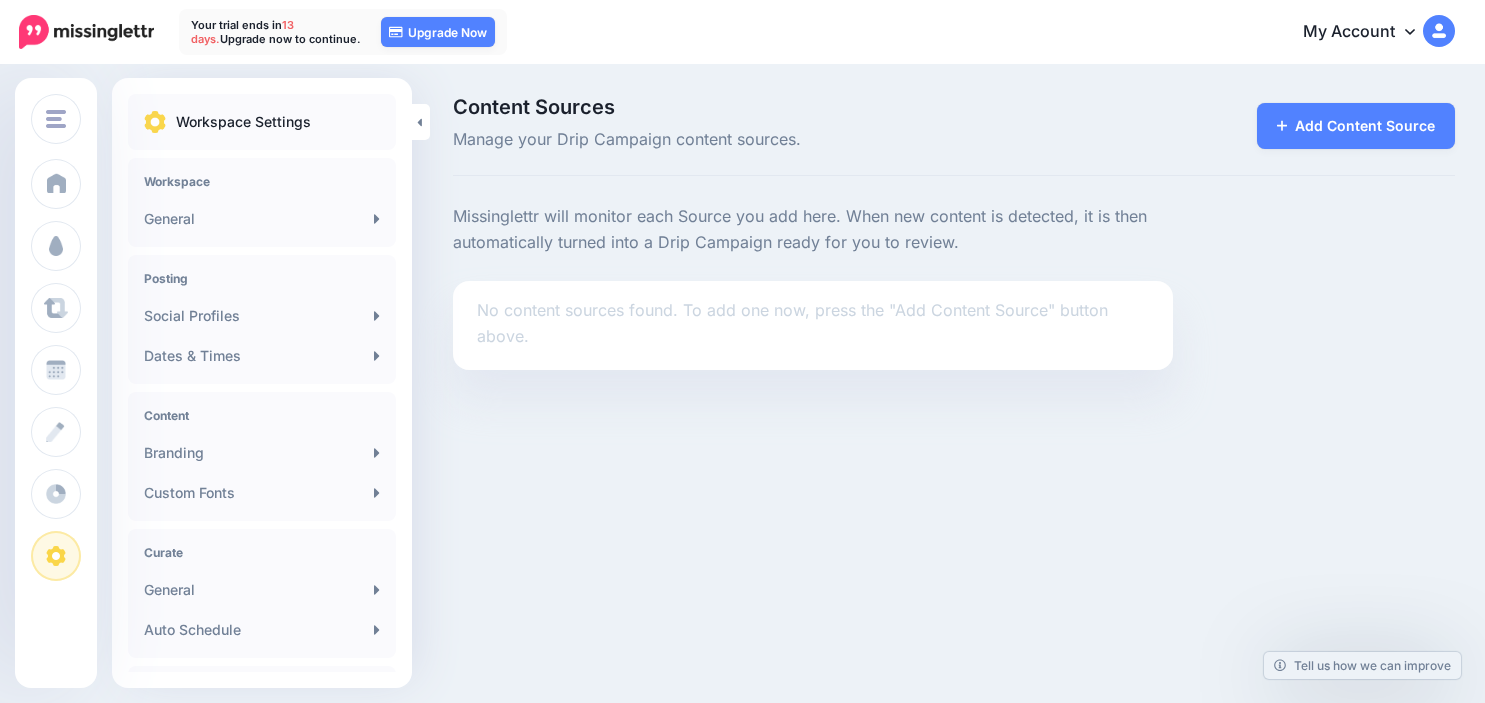 scroll, scrollTop: 0, scrollLeft: 0, axis: both 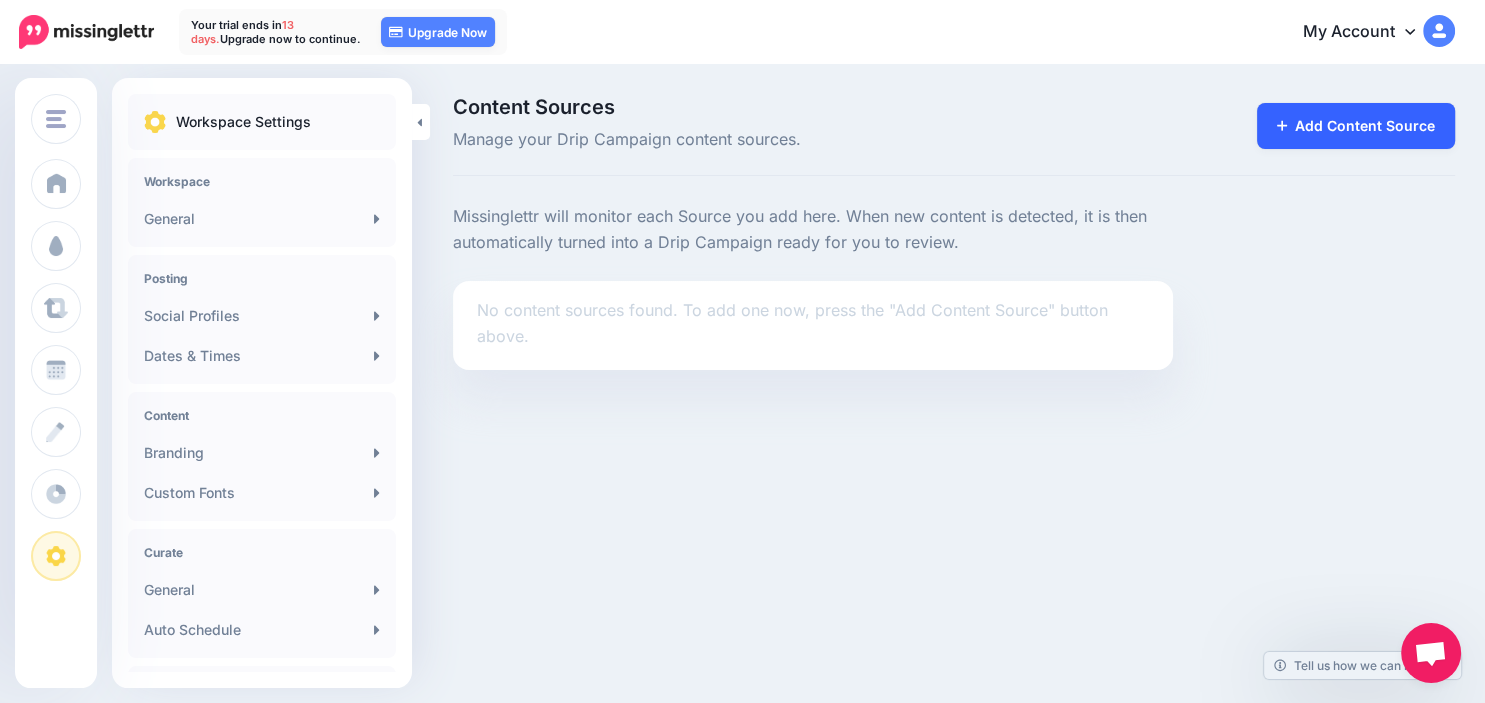 click on "Add Content Source" at bounding box center (1356, 126) 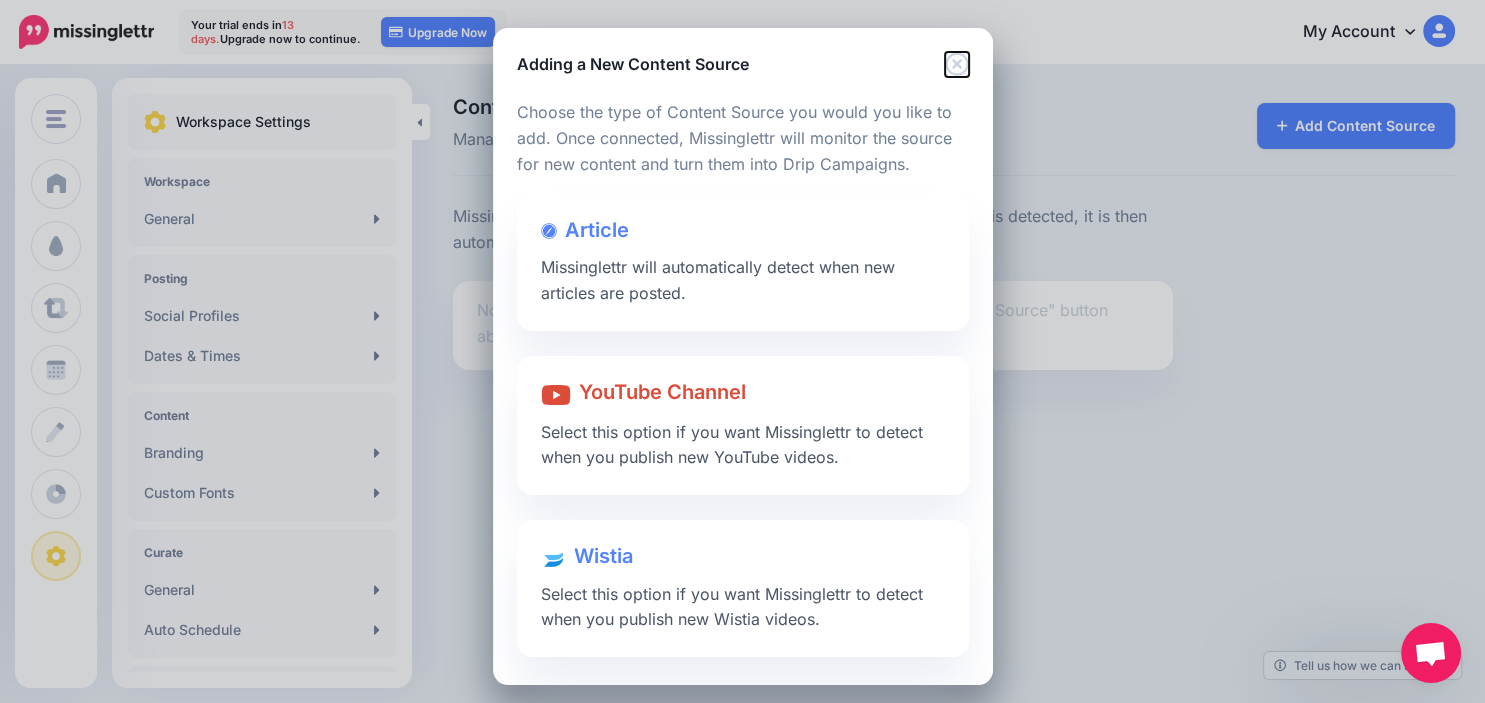 click 